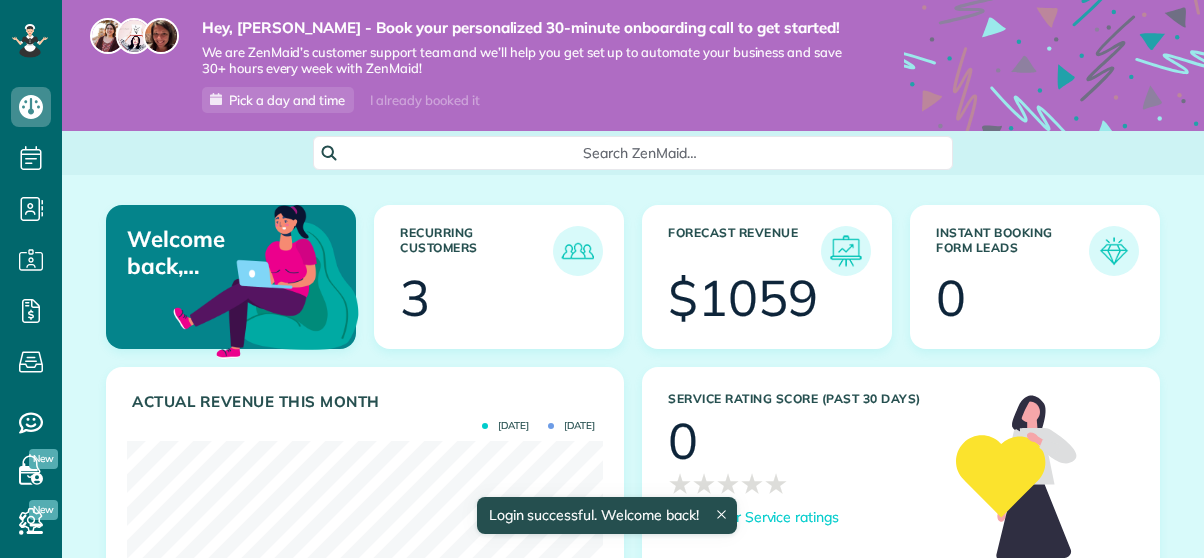 scroll, scrollTop: 0, scrollLeft: 0, axis: both 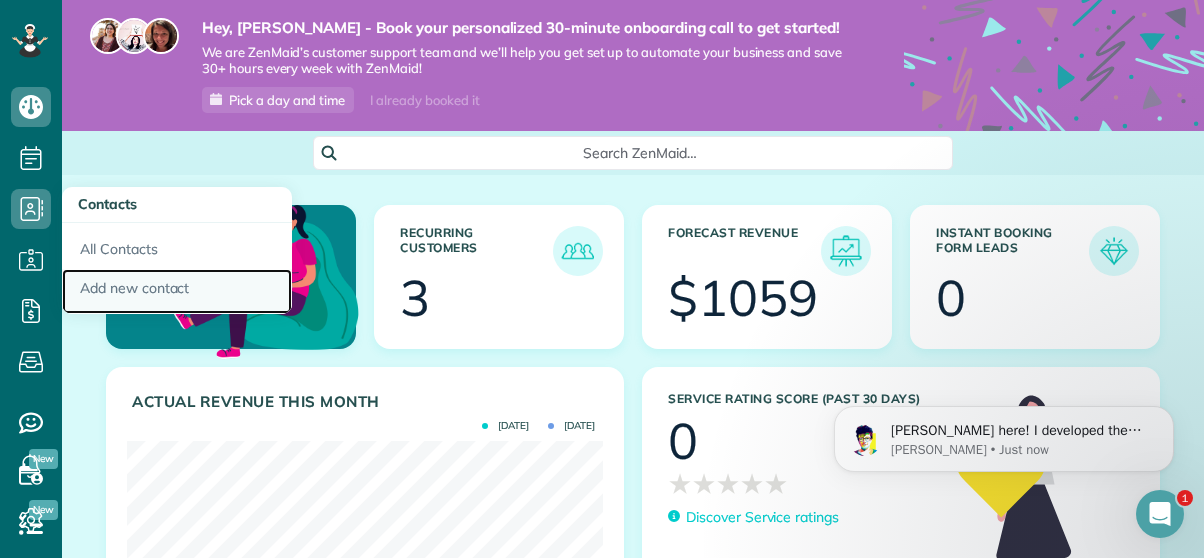click on "Add new contact" at bounding box center [177, 292] 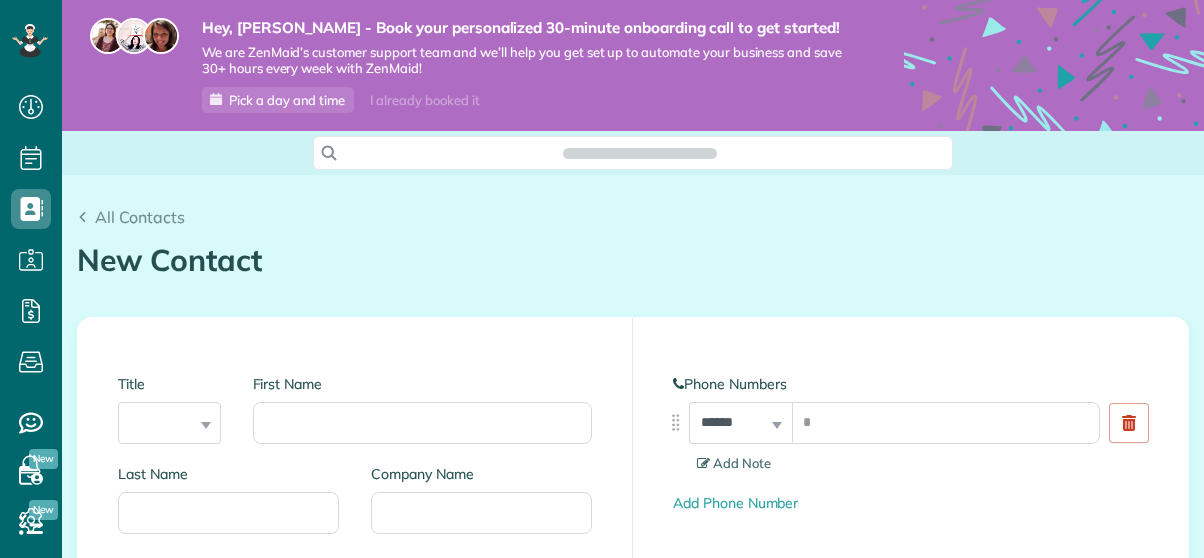 scroll, scrollTop: 0, scrollLeft: 0, axis: both 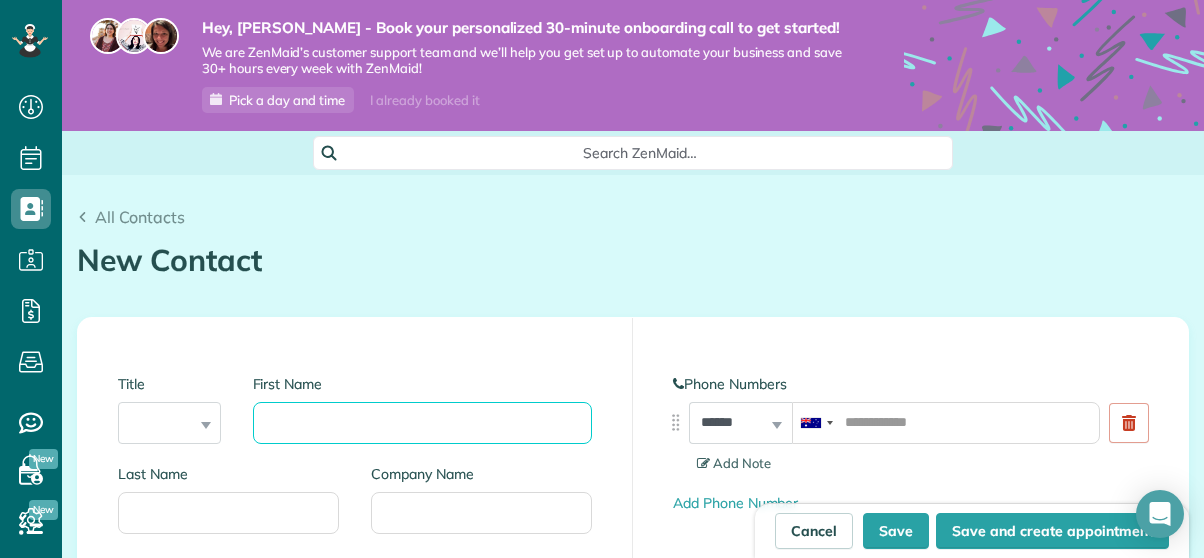 click on "First Name" at bounding box center [423, 423] 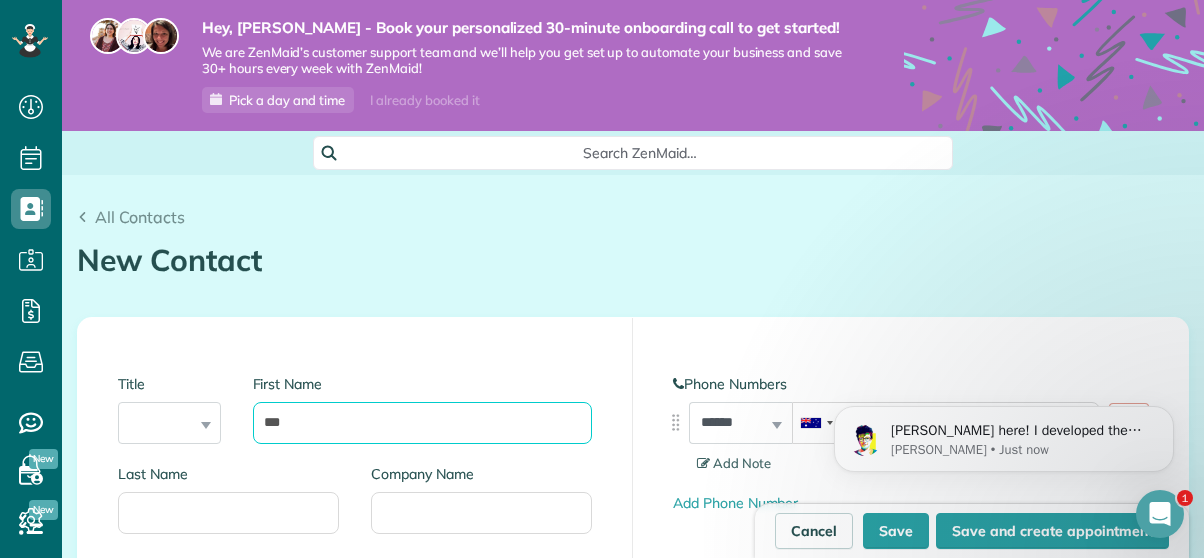 scroll, scrollTop: 0, scrollLeft: 0, axis: both 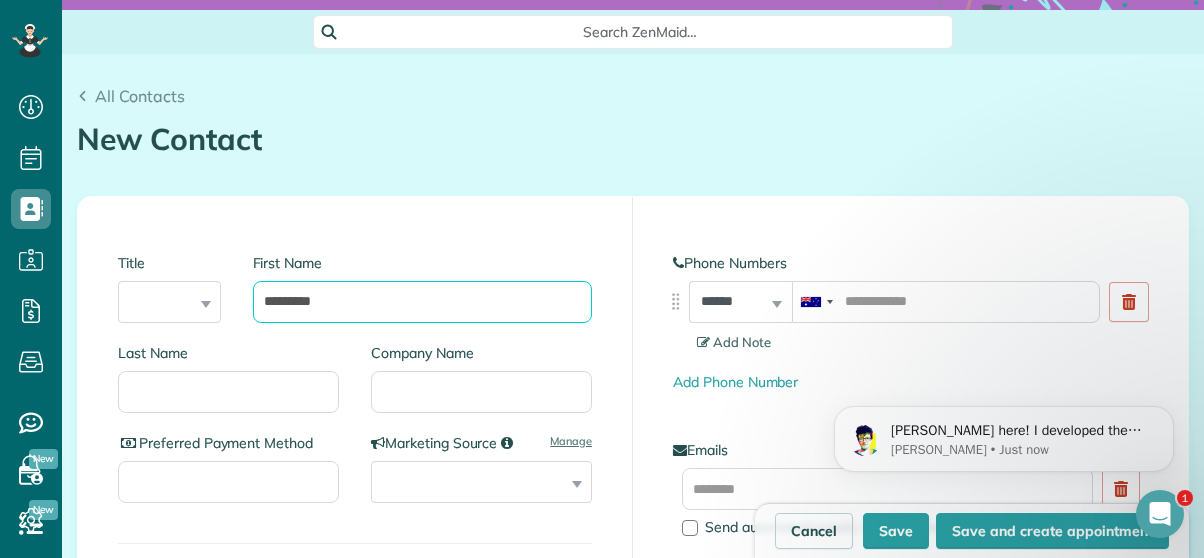 type on "*********" 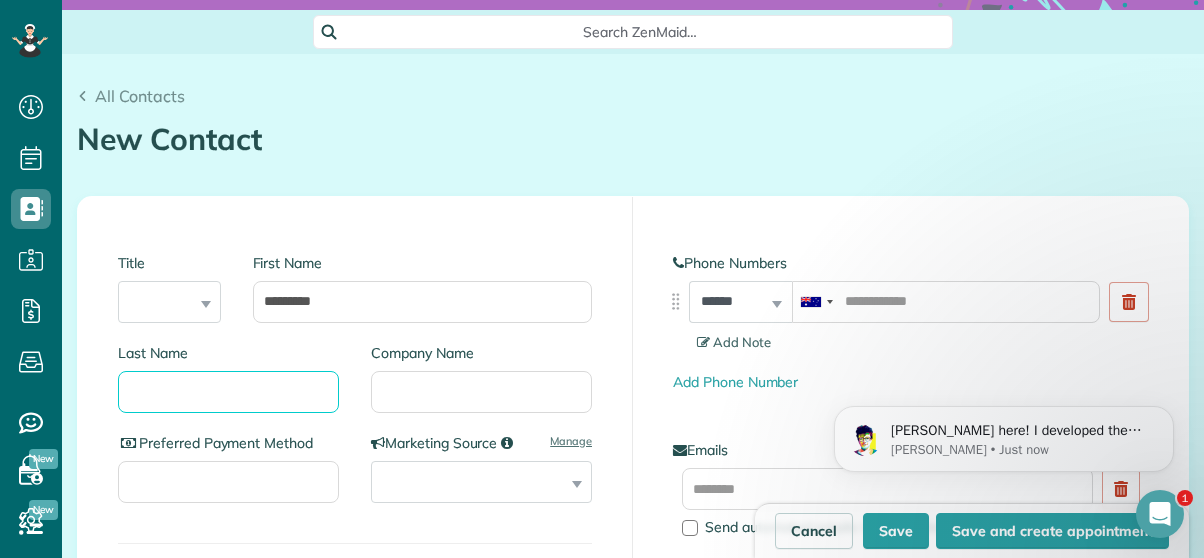 click on "Last Name" at bounding box center [228, 392] 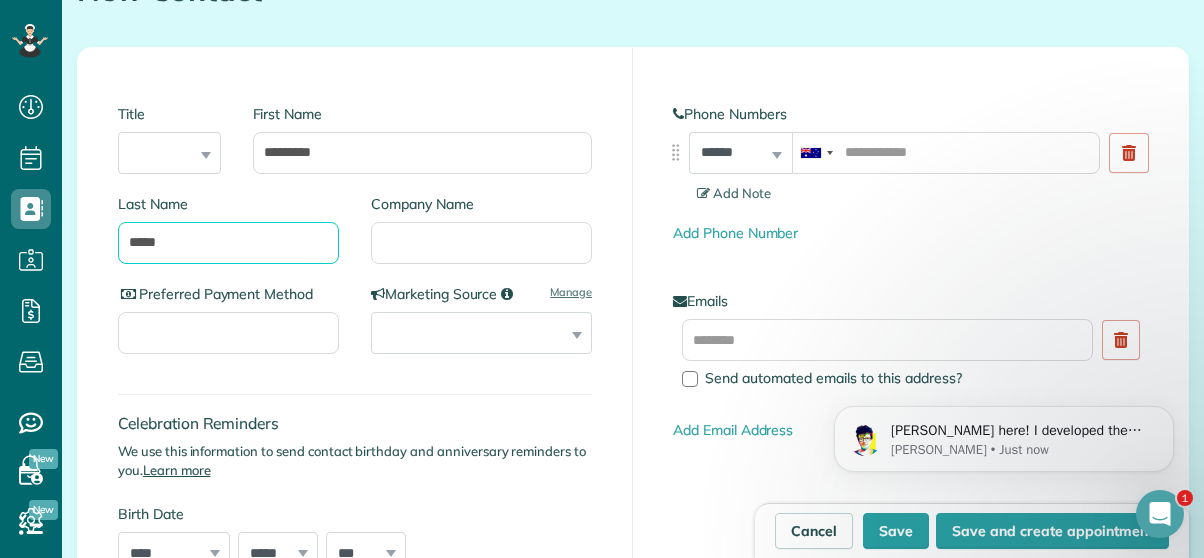scroll, scrollTop: 273, scrollLeft: 0, axis: vertical 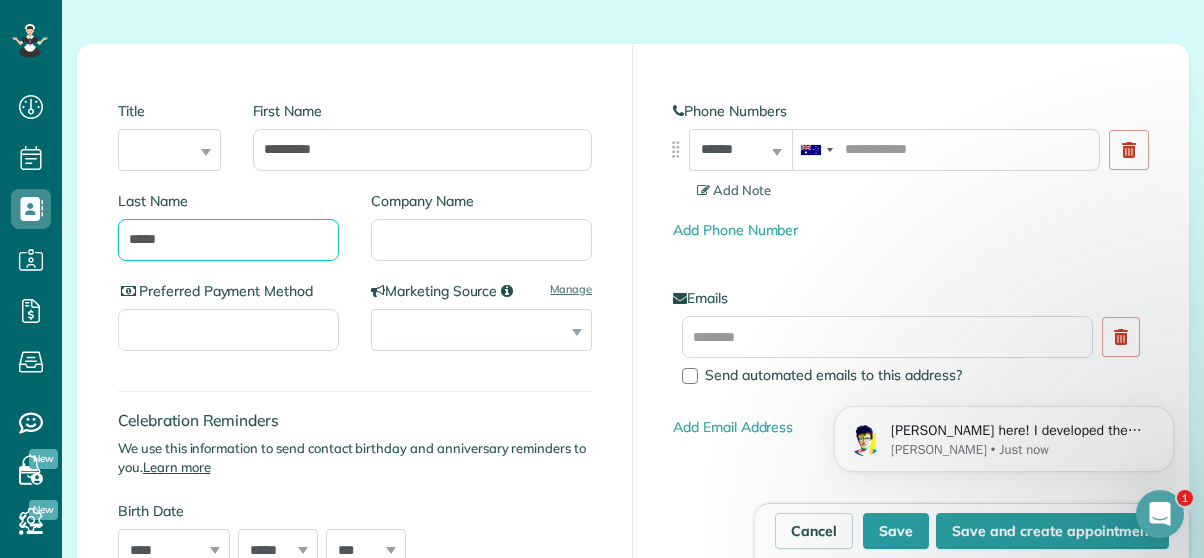 type on "*****" 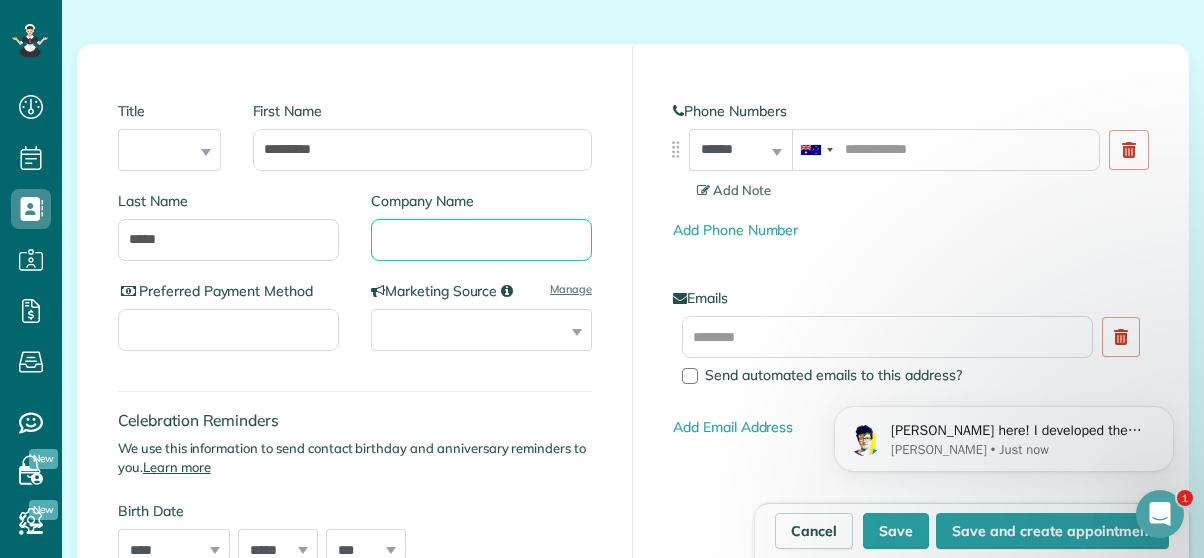 click on "Company Name" at bounding box center [481, 240] 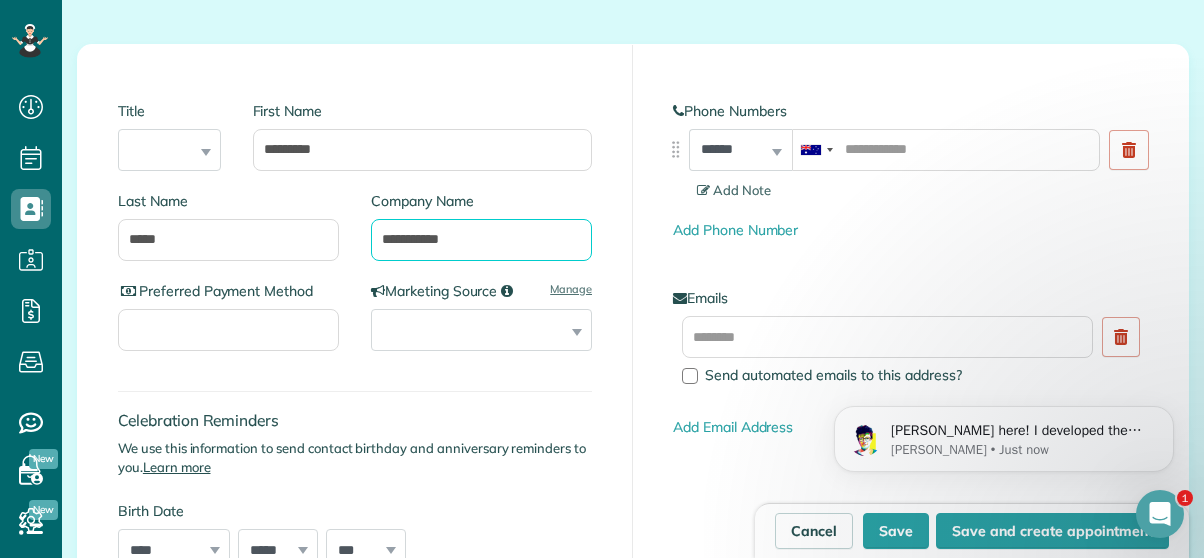 type on "**********" 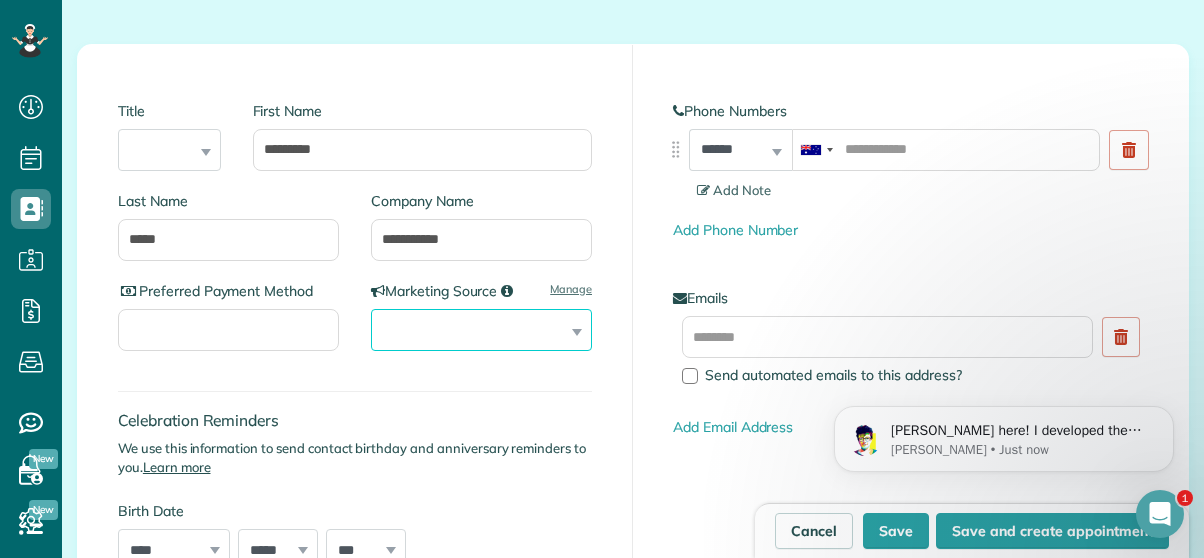 click on "**********" at bounding box center (481, 330) 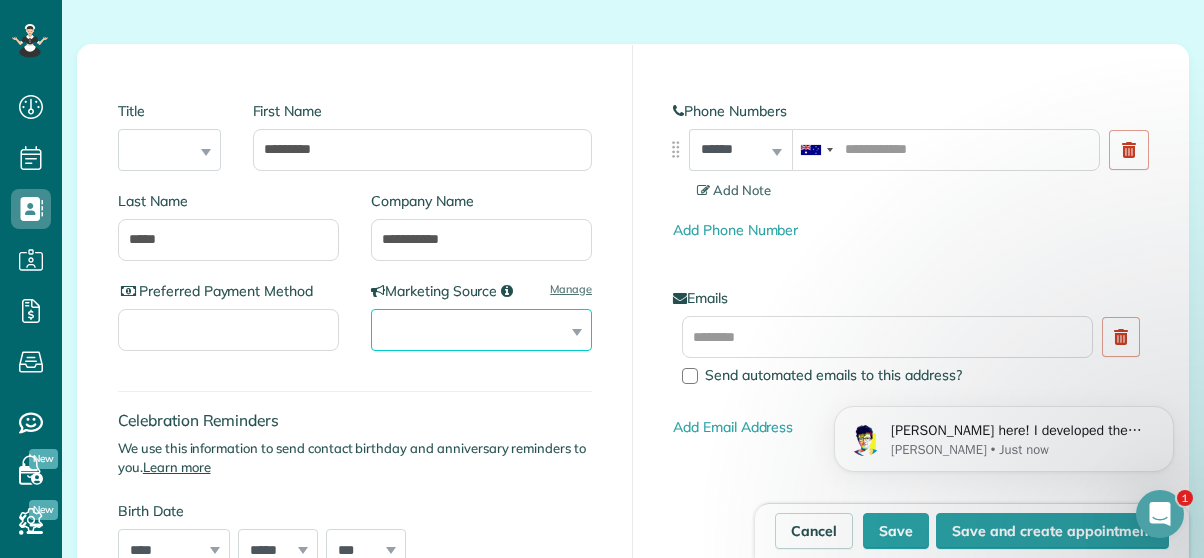 select on "**********" 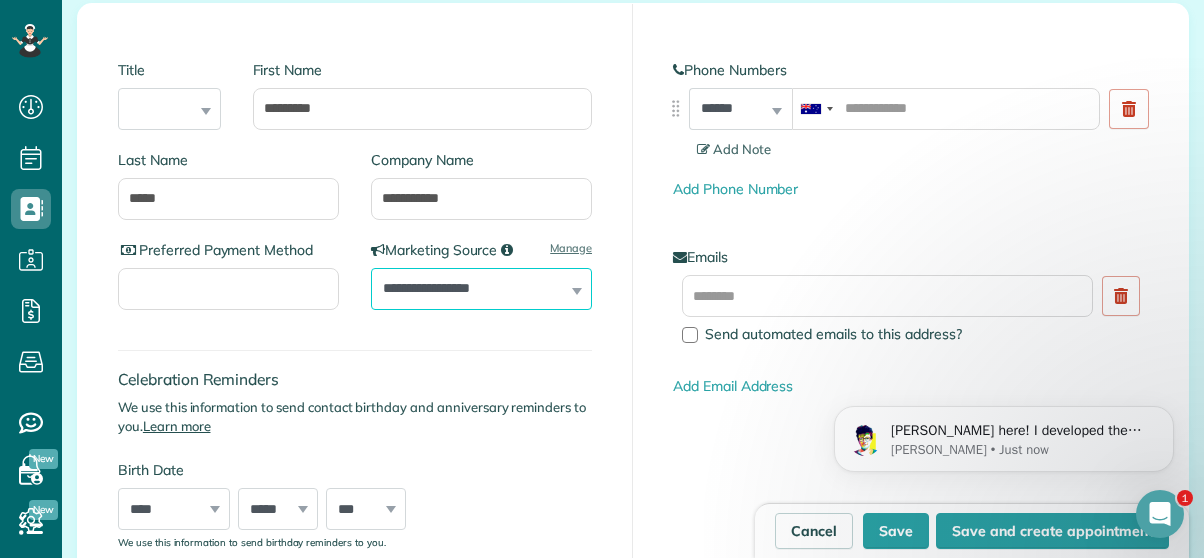 scroll, scrollTop: 308, scrollLeft: 0, axis: vertical 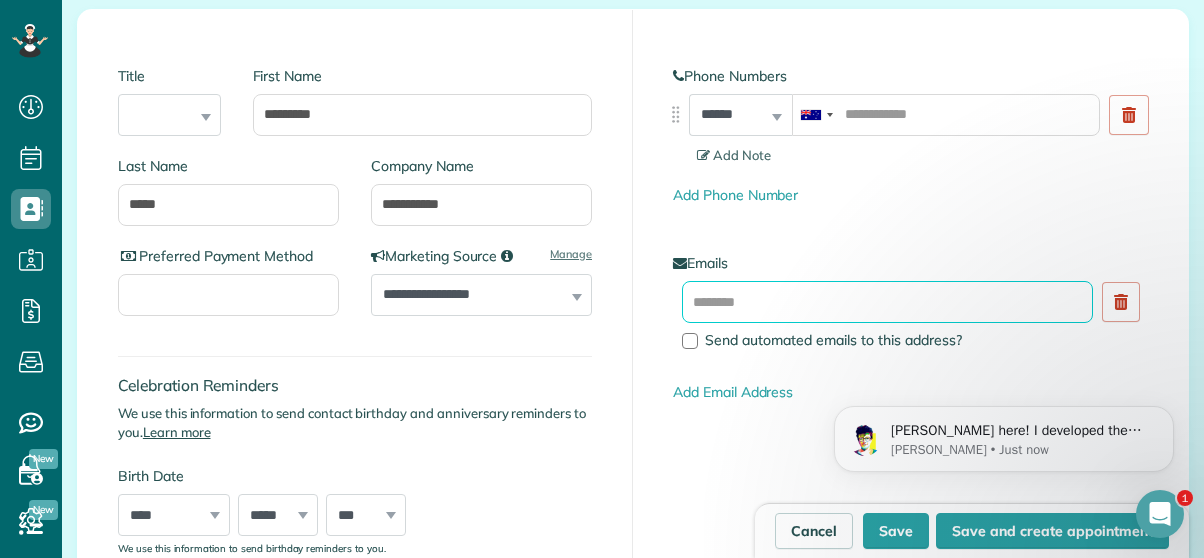 click at bounding box center [887, 302] 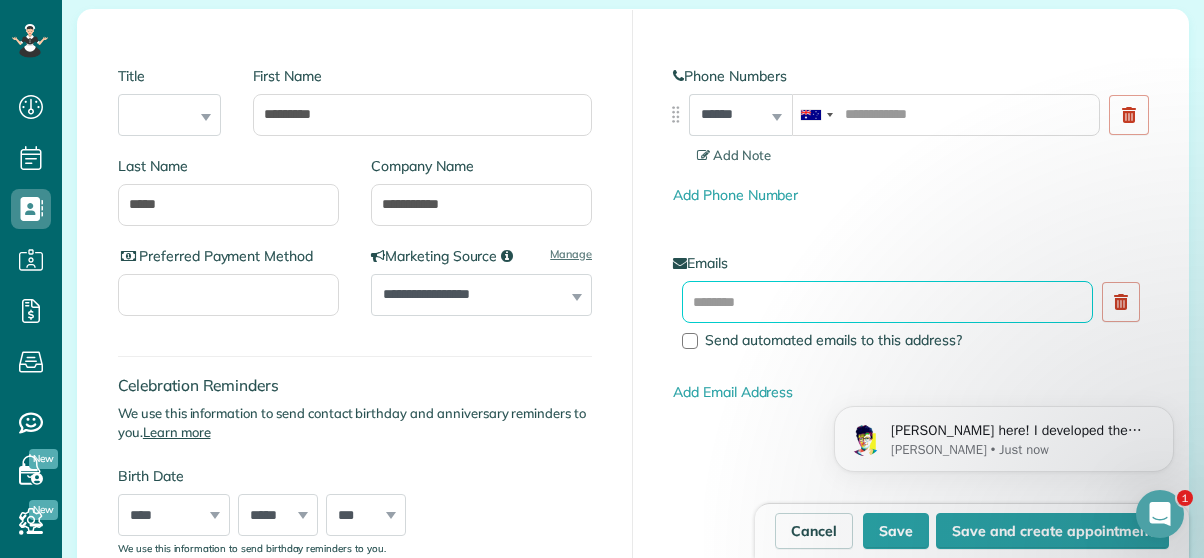 paste on "**********" 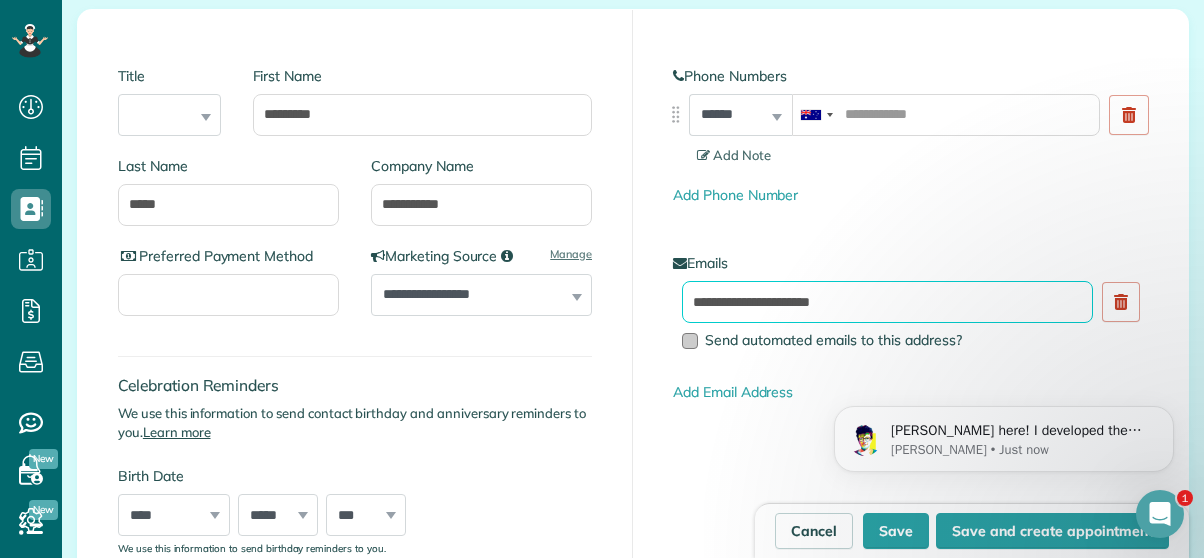 type on "**********" 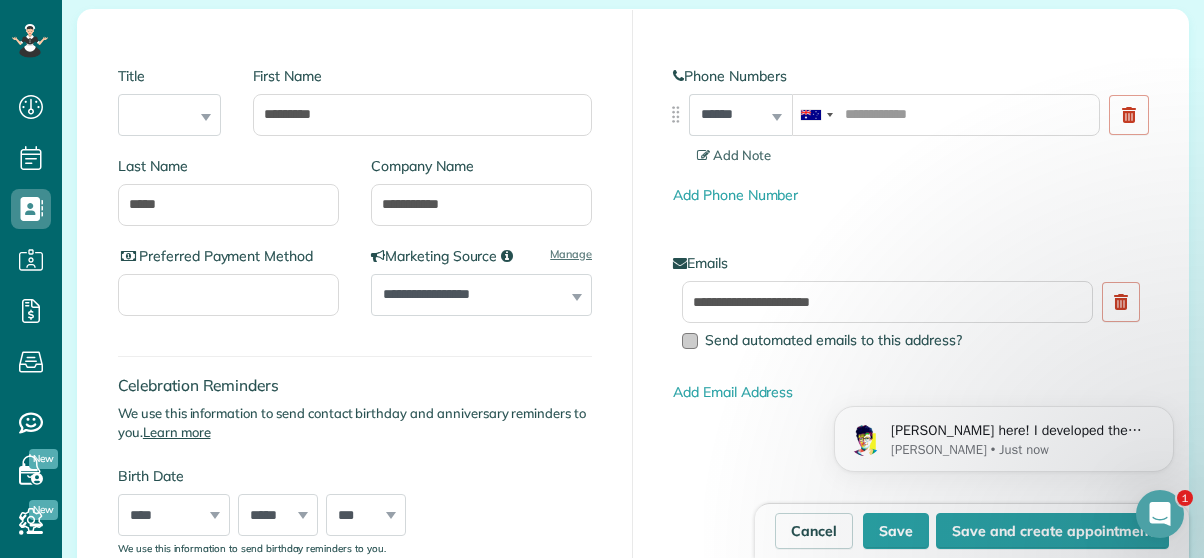 click at bounding box center [690, 341] 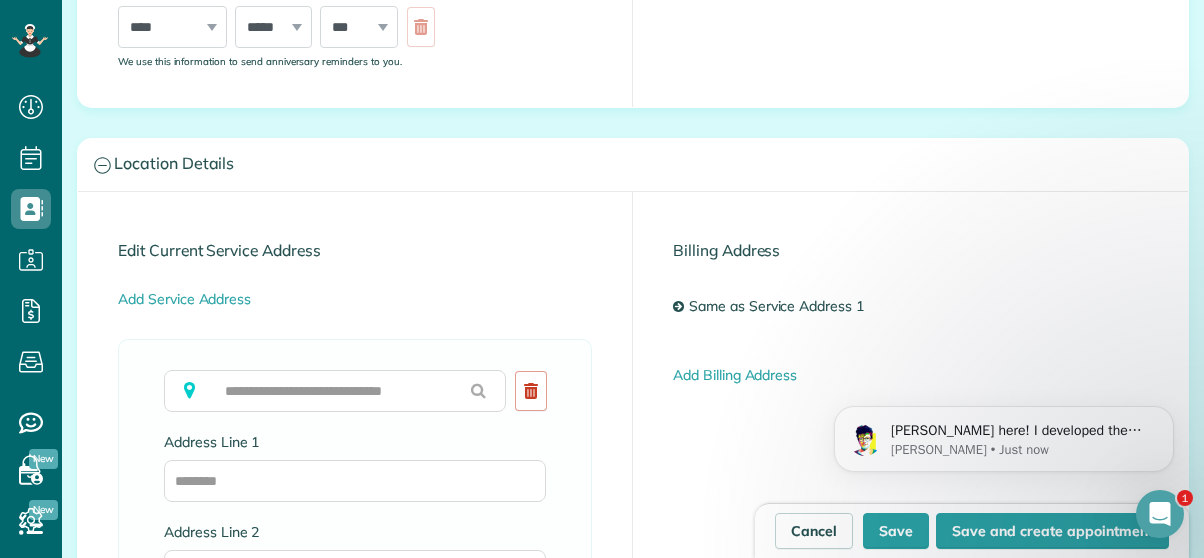 scroll, scrollTop: 903, scrollLeft: 0, axis: vertical 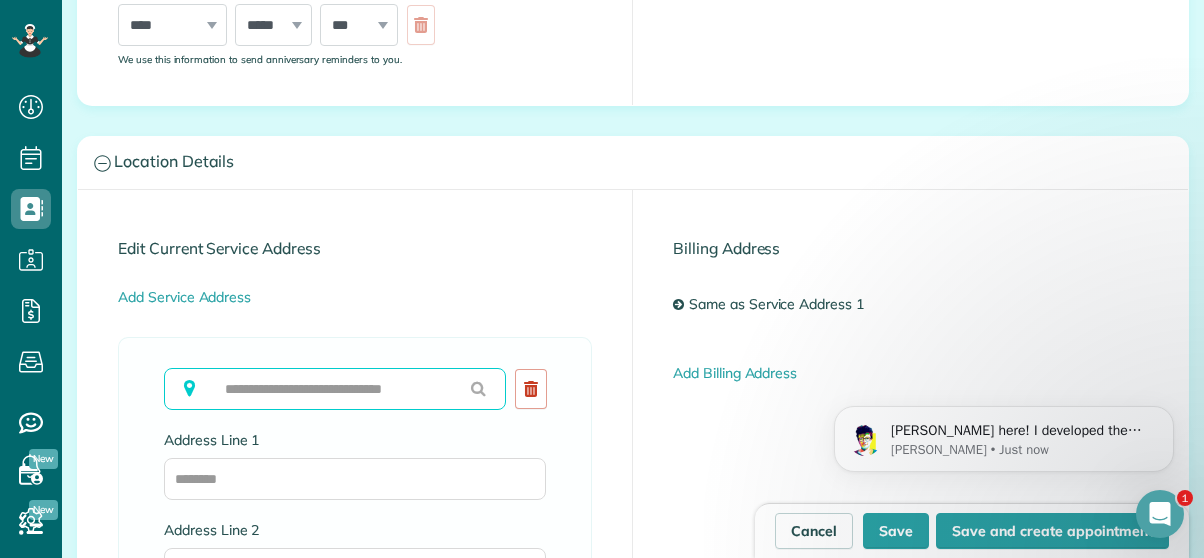 click at bounding box center [335, 389] 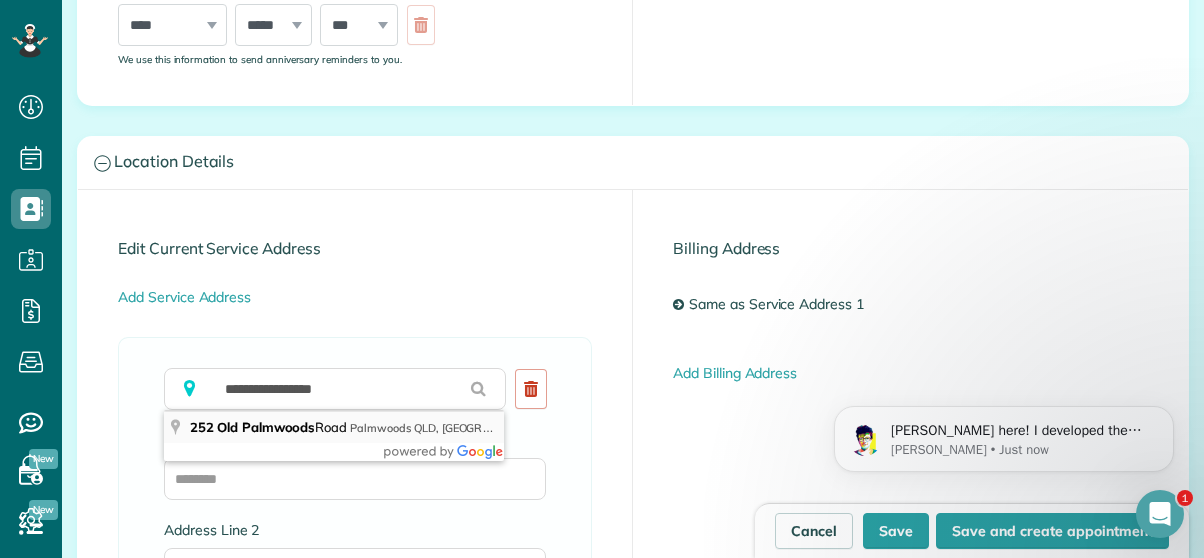 type on "**********" 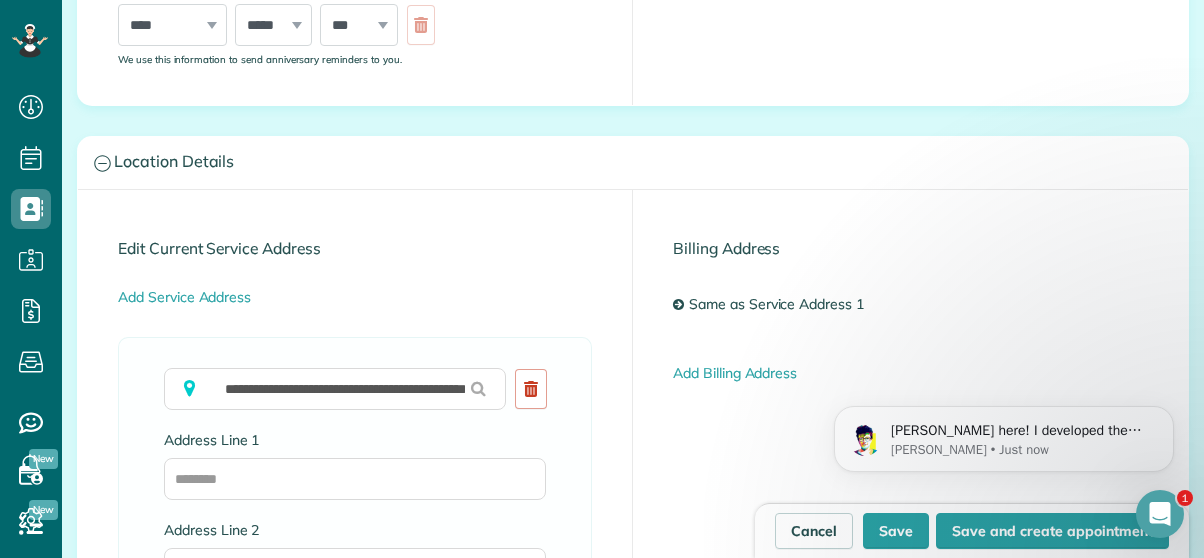 type on "**********" 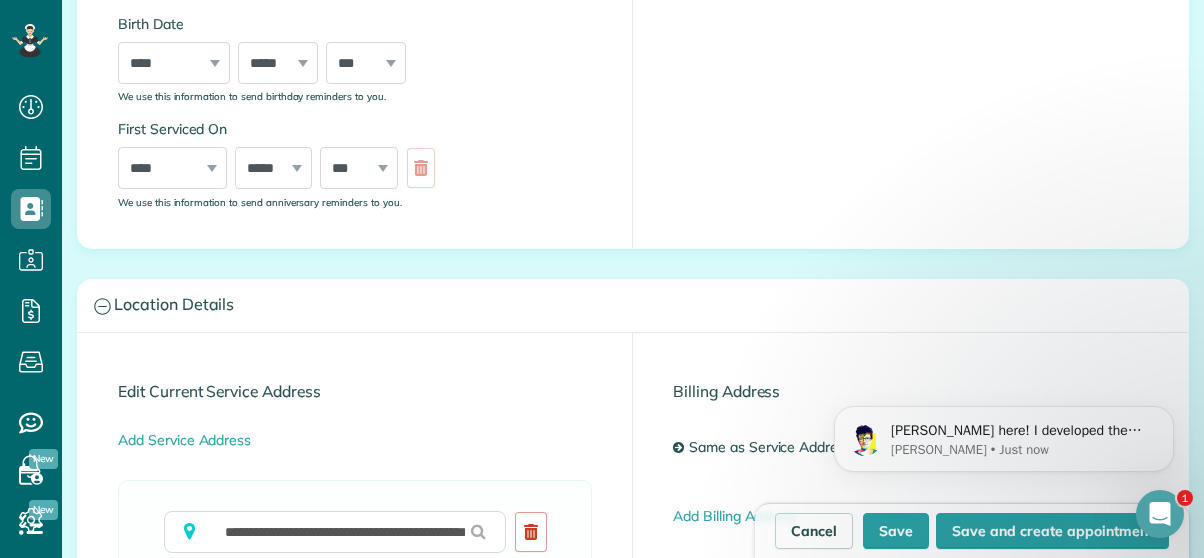 scroll, scrollTop: 617, scrollLeft: 0, axis: vertical 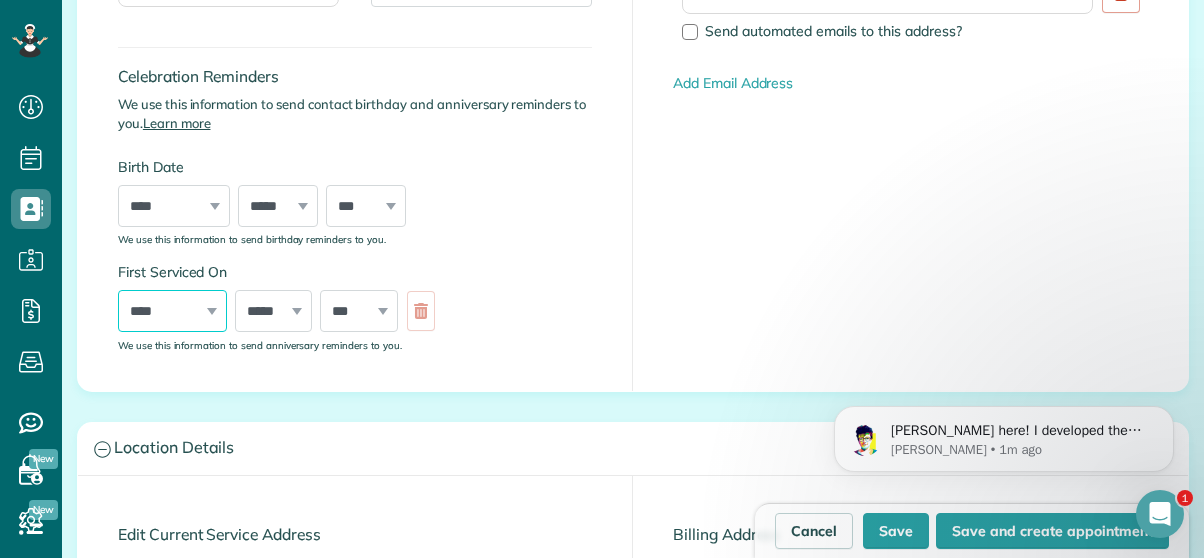 click on "****
****
****
****
****
****
****
****
****
****
****
****
****
****
****
****
****
****
****
****
****
****
****
****
****
****
****
****
****
****
****
****
****
****
****
****
****
****
****
****
****
****
****
****
****
****
****
****
****
****
****
****" at bounding box center (172, 311) 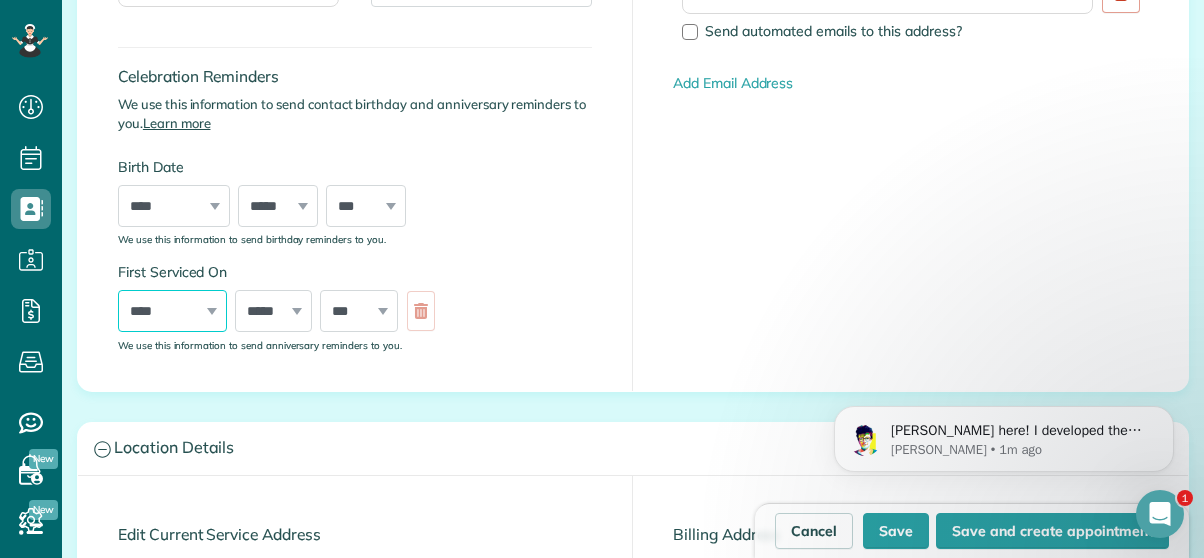 select on "****" 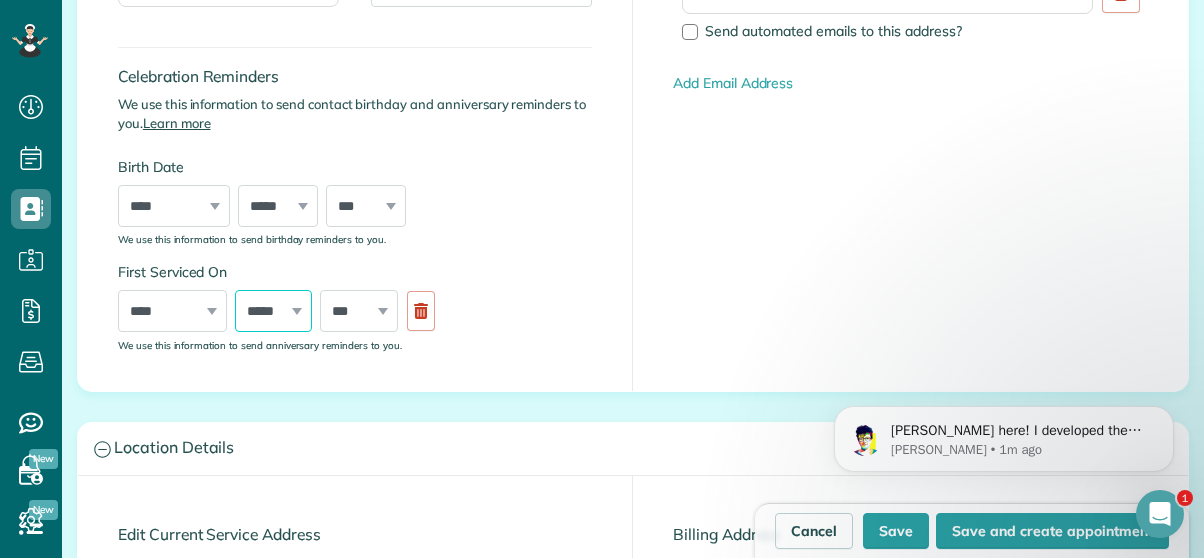 click on "*****
*******
********
*****
*****
***
****
****
******
*********
*******
********
********" at bounding box center [274, 311] 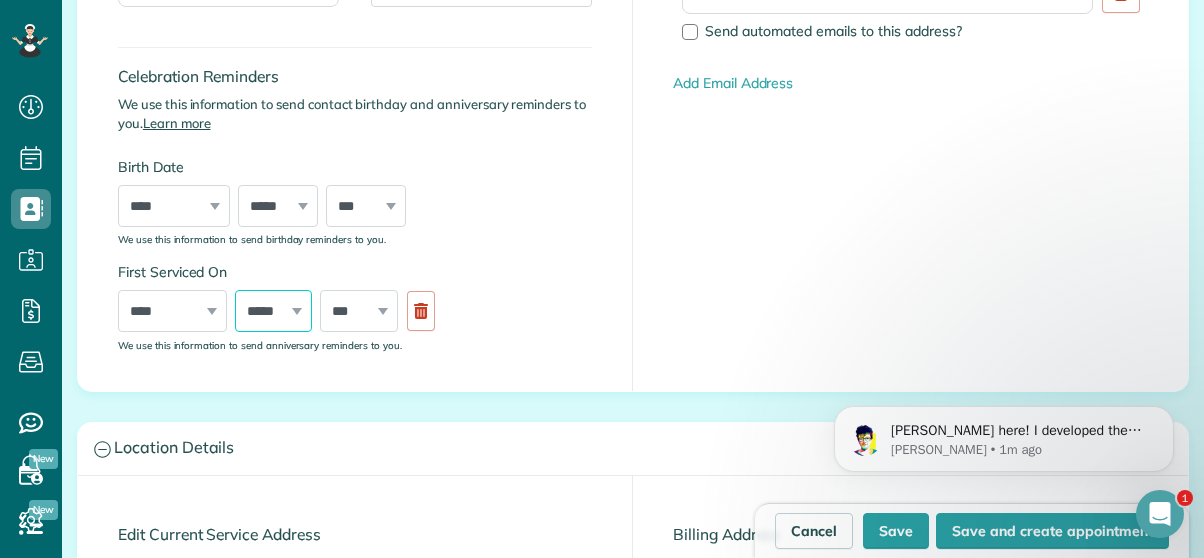 select on "*" 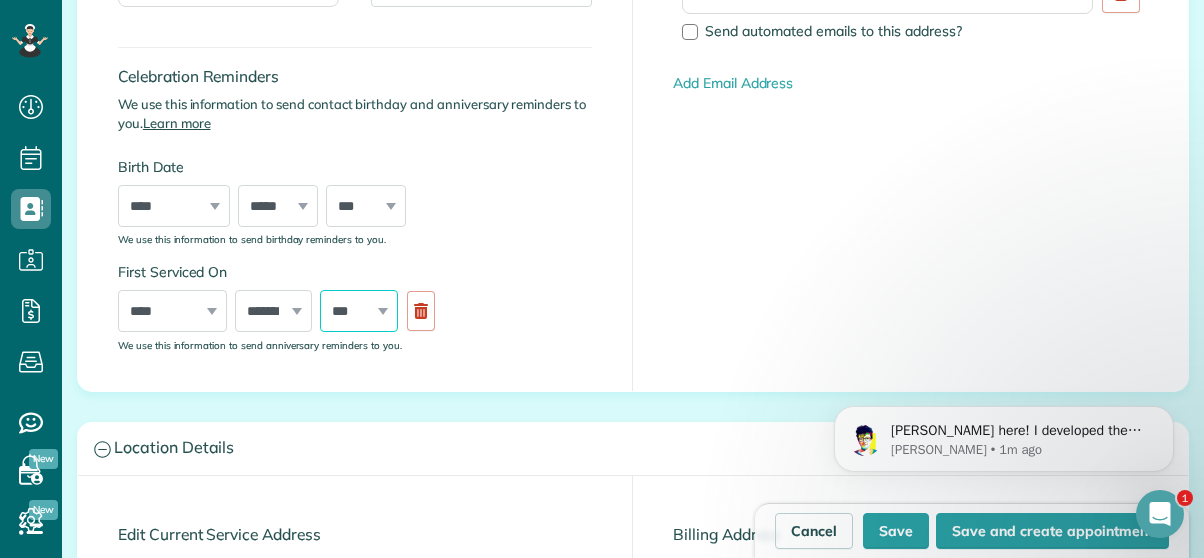 click on "***
*
*
*
*
*
*
*
*
*
**
**
**
**
**
**
**
**
**
**
**
**
**
**
**
**
**
**
**
**
**
**" at bounding box center (359, 311) 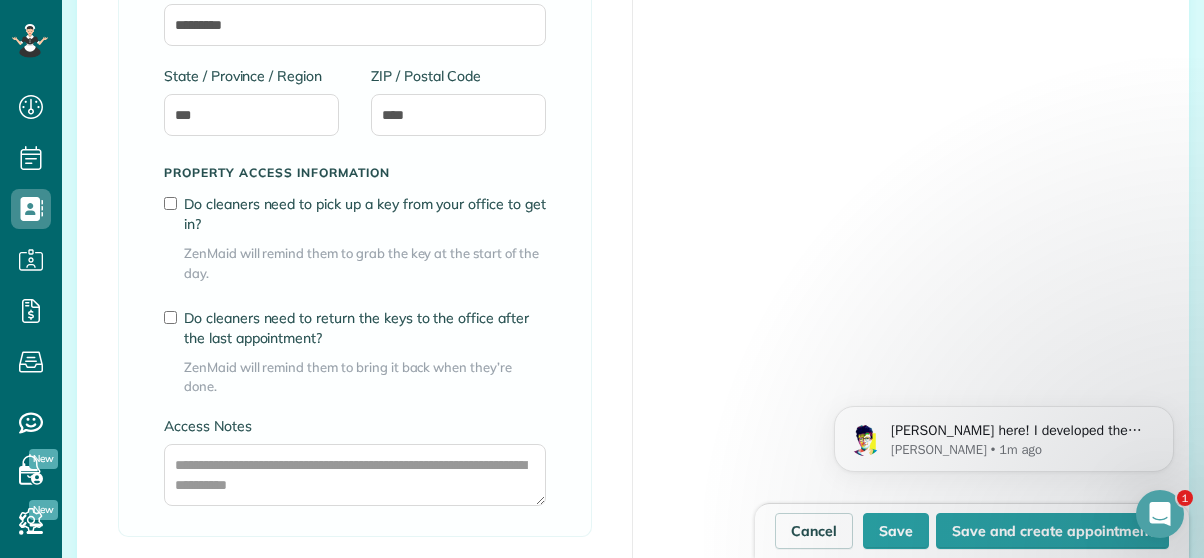 scroll, scrollTop: 2041, scrollLeft: 0, axis: vertical 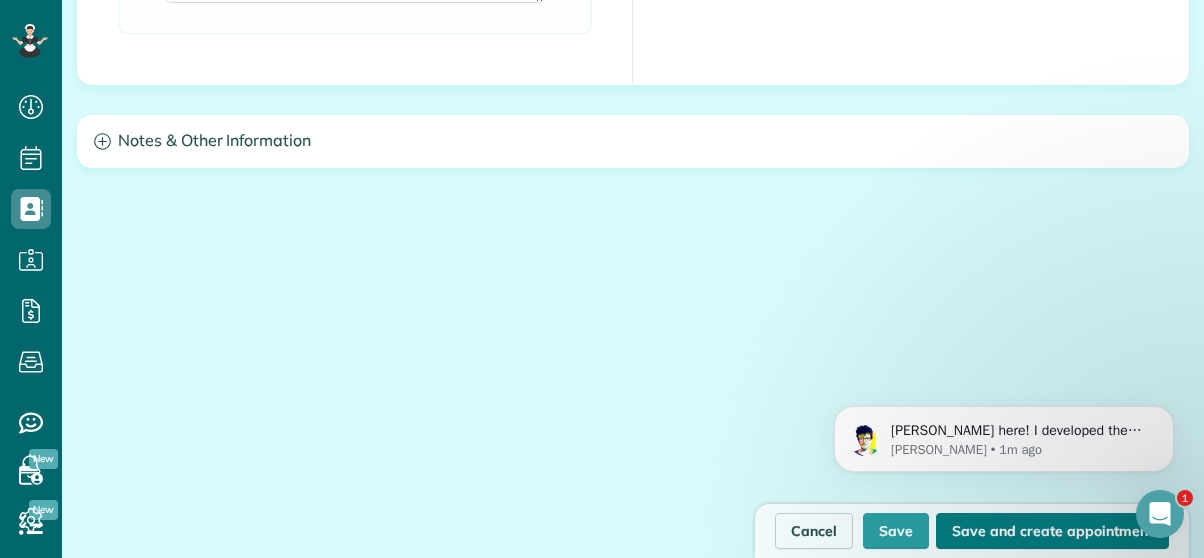 click on "Save and create appointment" at bounding box center [1052, 531] 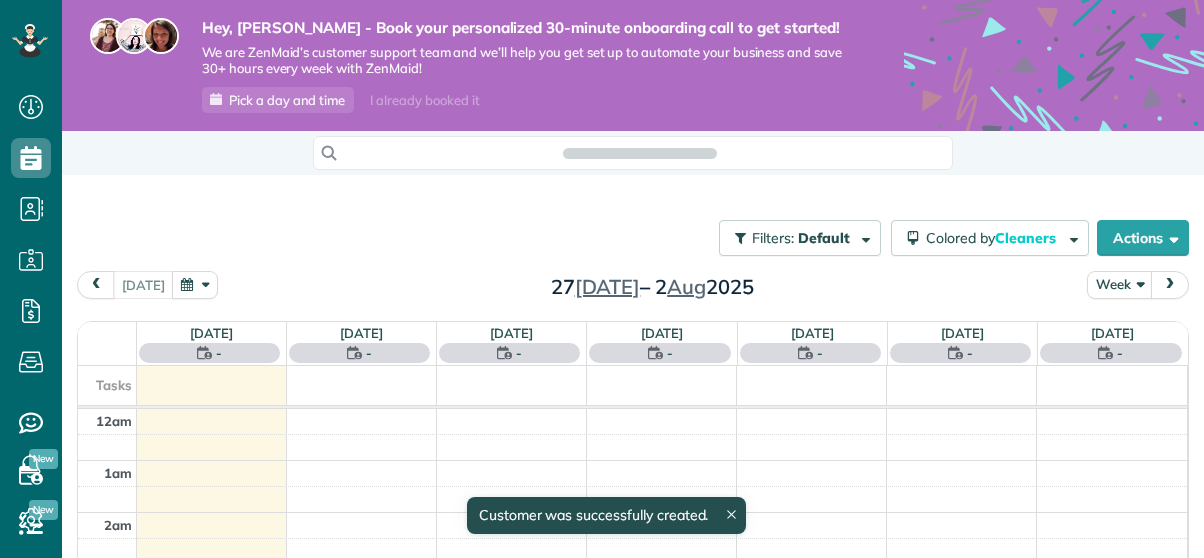 scroll, scrollTop: 0, scrollLeft: 0, axis: both 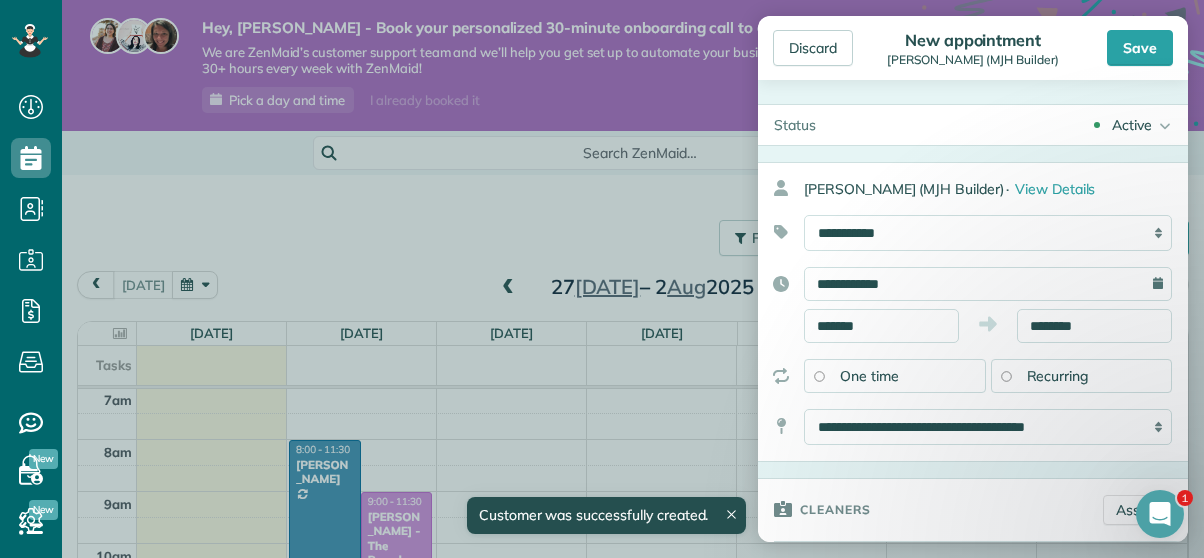 click on "Recurring" at bounding box center (1082, 376) 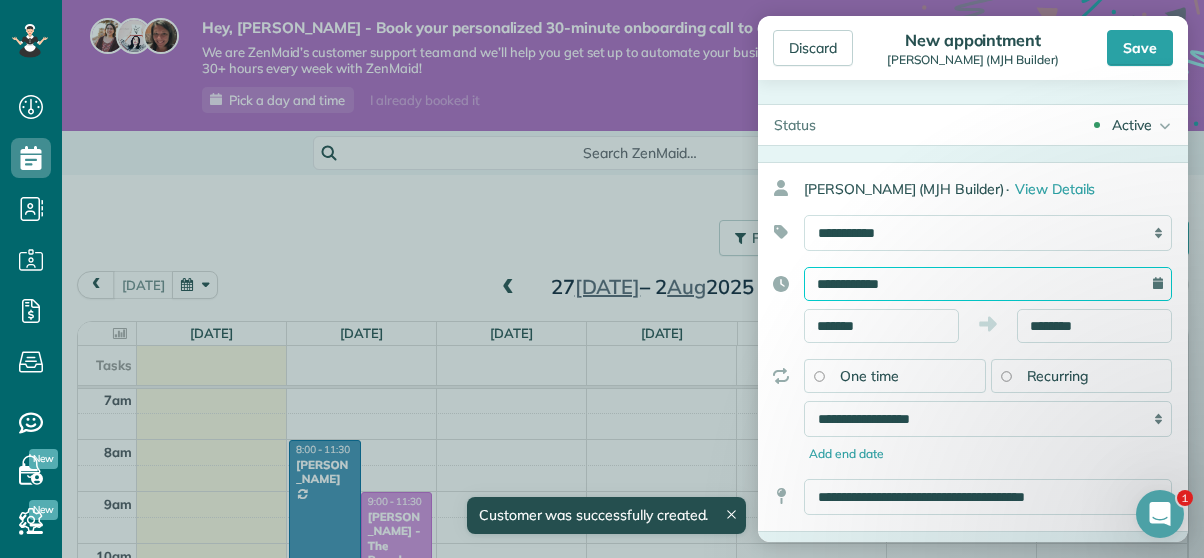click on "**********" at bounding box center [988, 284] 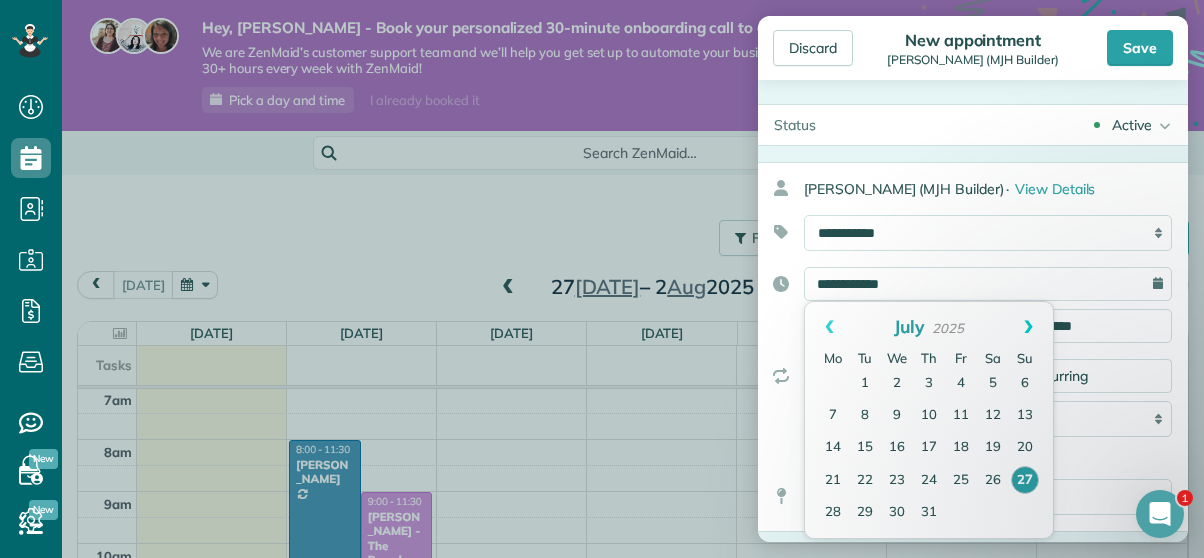 click on "Next" at bounding box center [1028, 327] 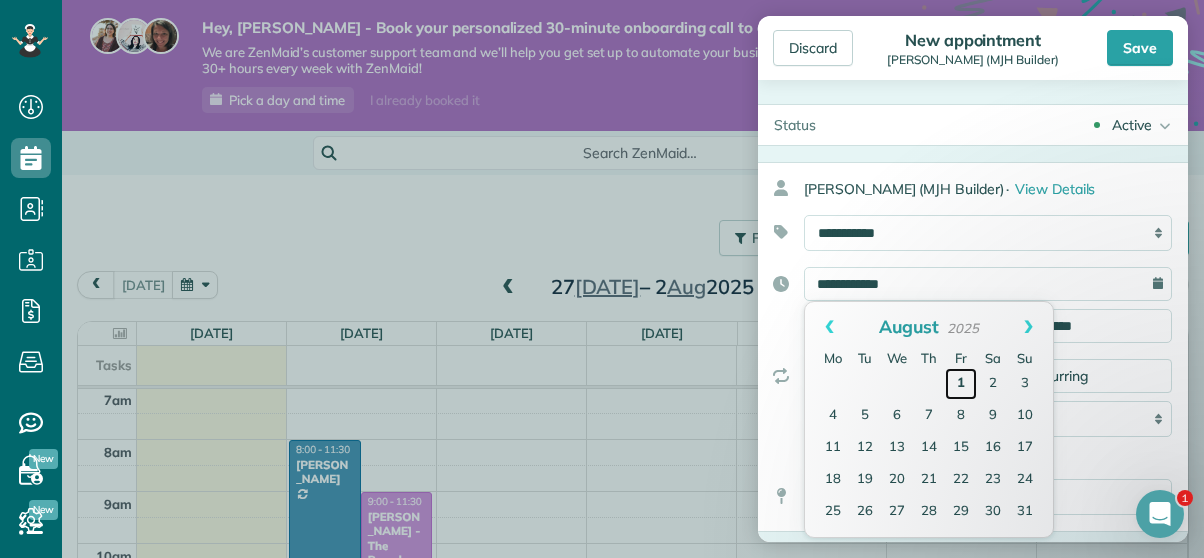 click on "1" at bounding box center [961, 384] 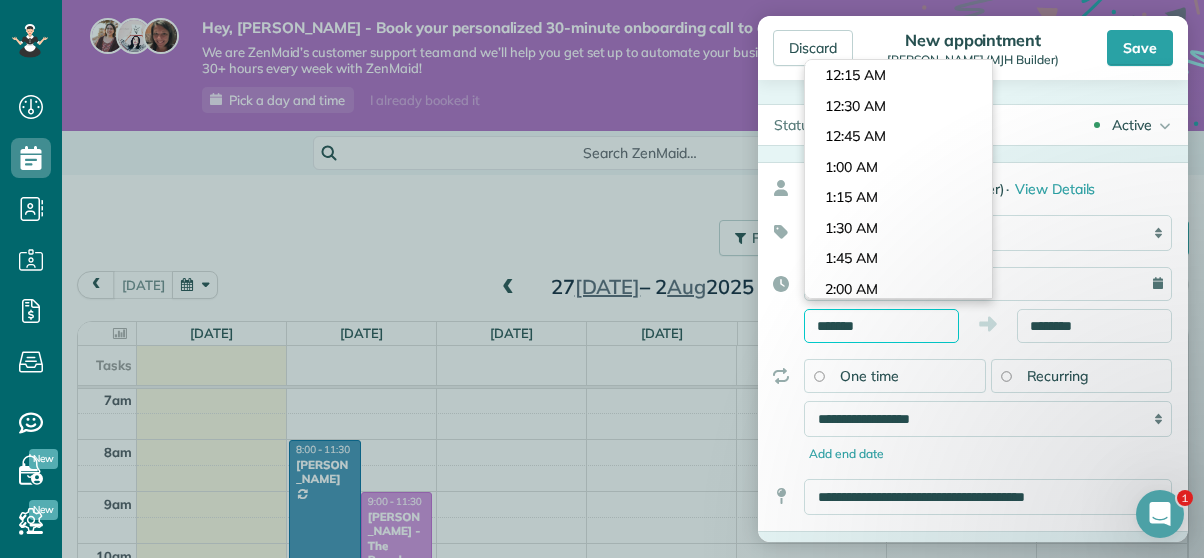 click on "*******" at bounding box center [881, 326] 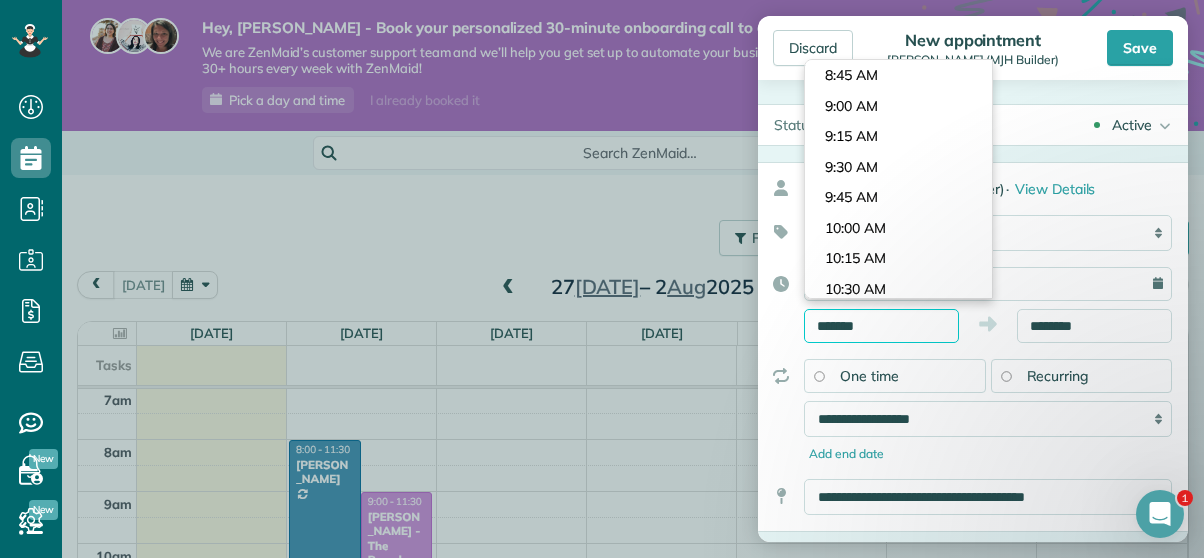 drag, startPoint x: 881, startPoint y: 330, endPoint x: 796, endPoint y: 329, distance: 85.00588 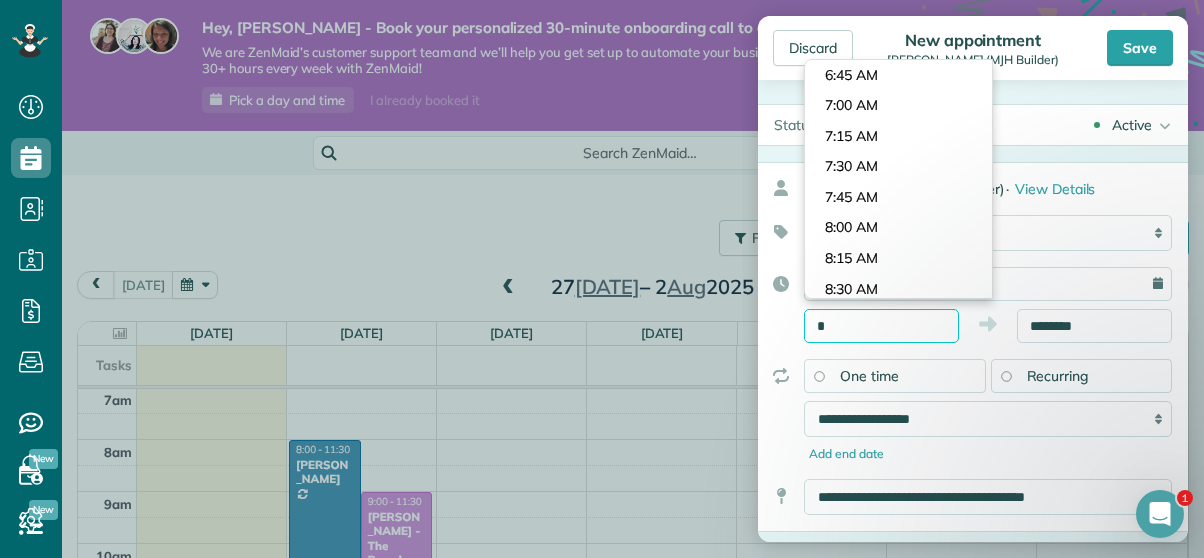 scroll, scrollTop: 305, scrollLeft: 0, axis: vertical 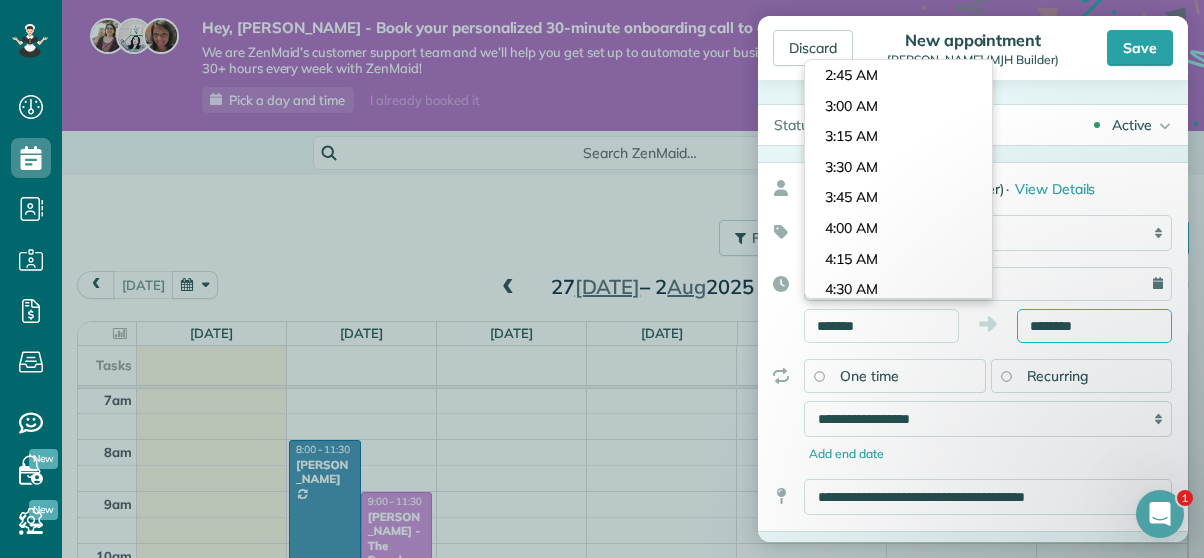 click on "Dashboard
Scheduling
Calendar View
List View
Dispatch View - Weekly scheduling (Beta)" at bounding box center [602, 279] 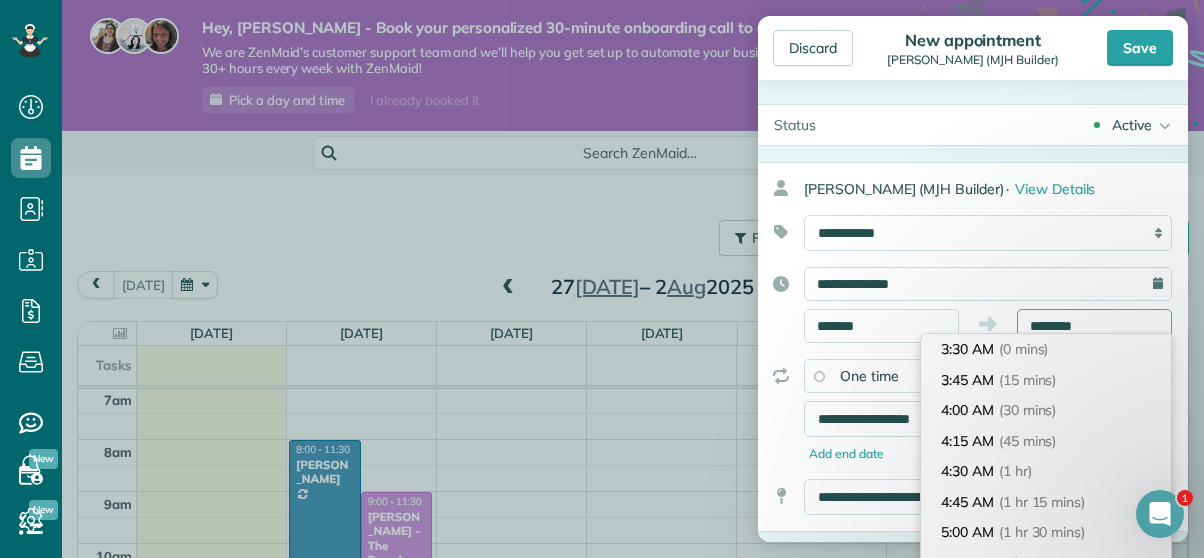 scroll, scrollTop: 885, scrollLeft: 0, axis: vertical 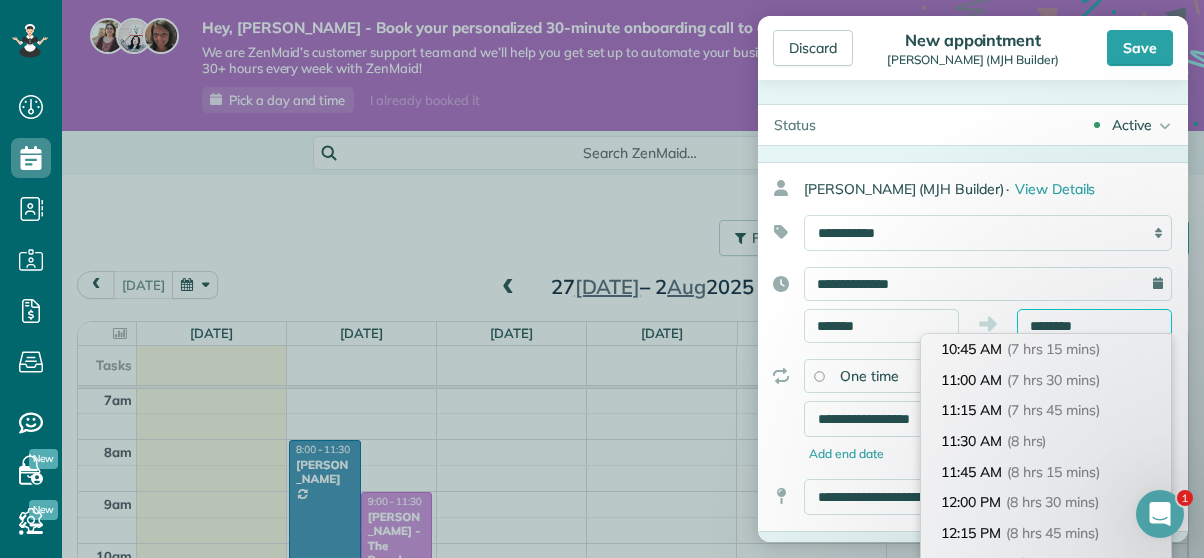 click on "********" at bounding box center [1094, 326] 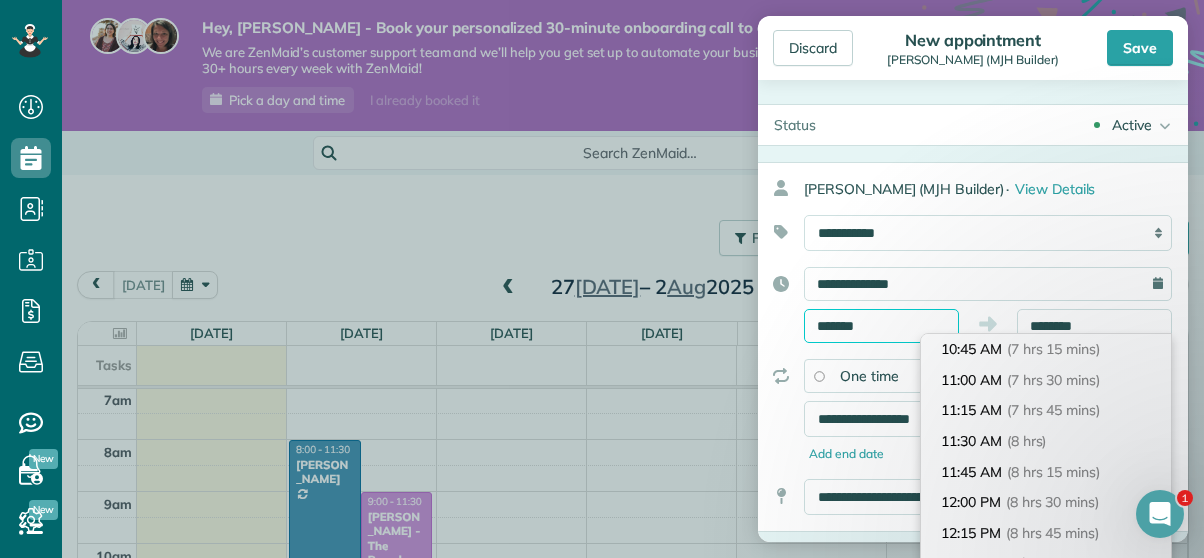 scroll, scrollTop: 366, scrollLeft: 0, axis: vertical 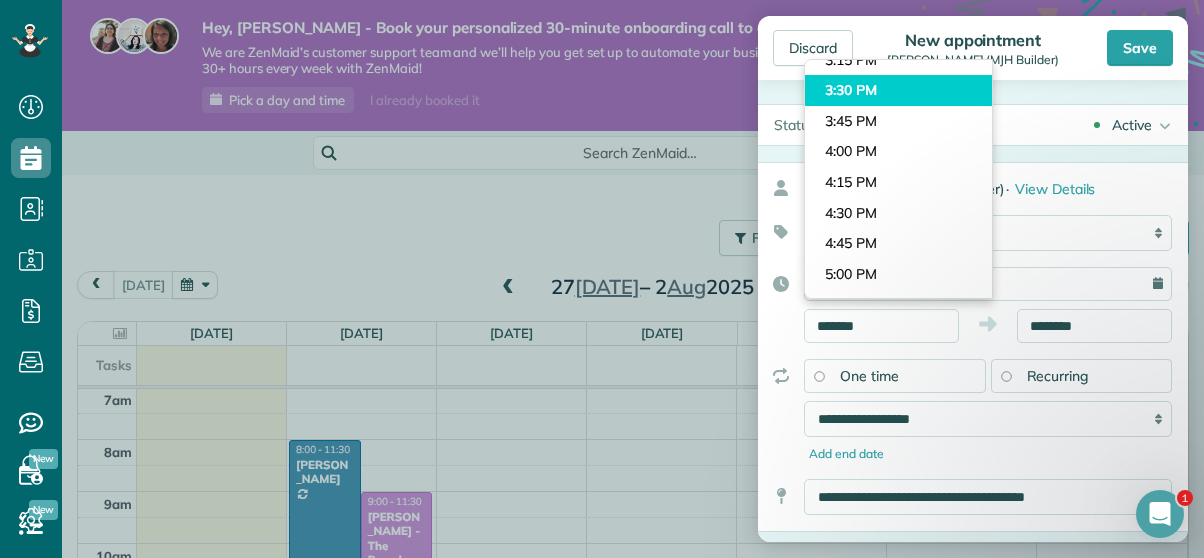 type on "*******" 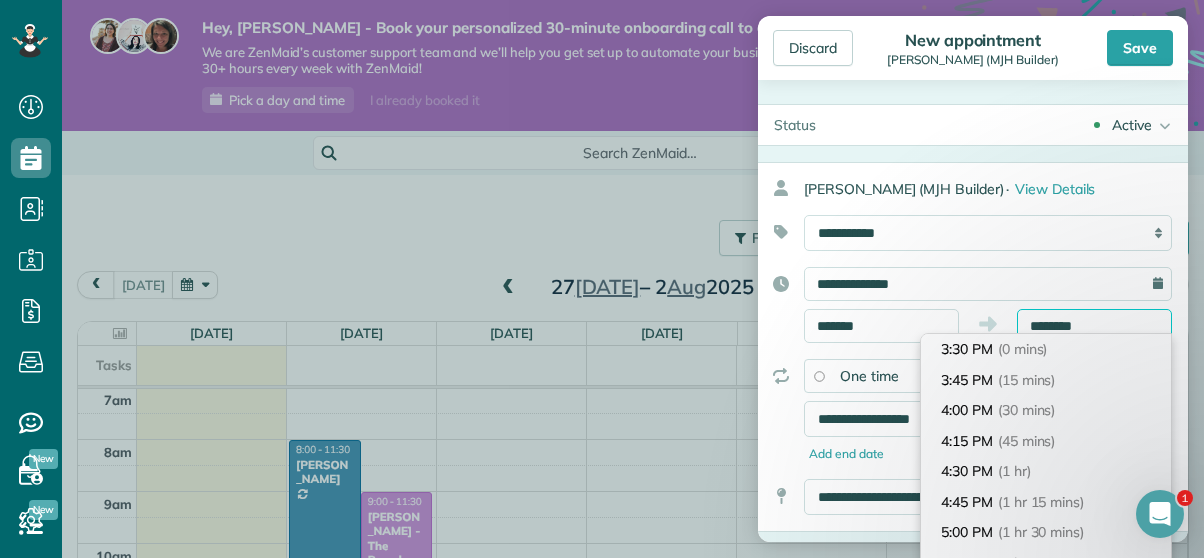 click on "********" at bounding box center (1094, 326) 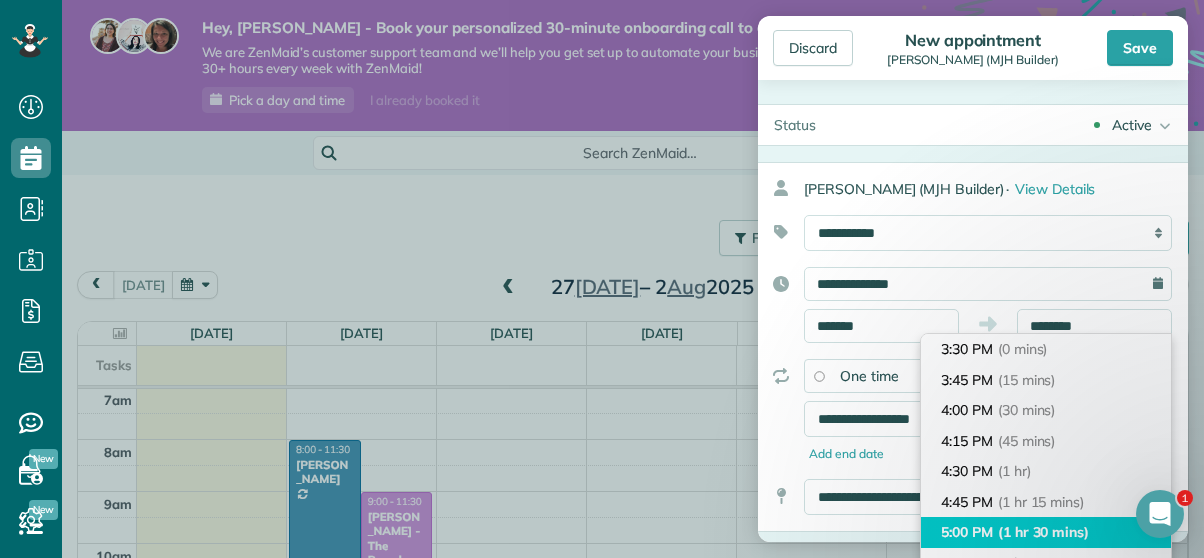 type on "*******" 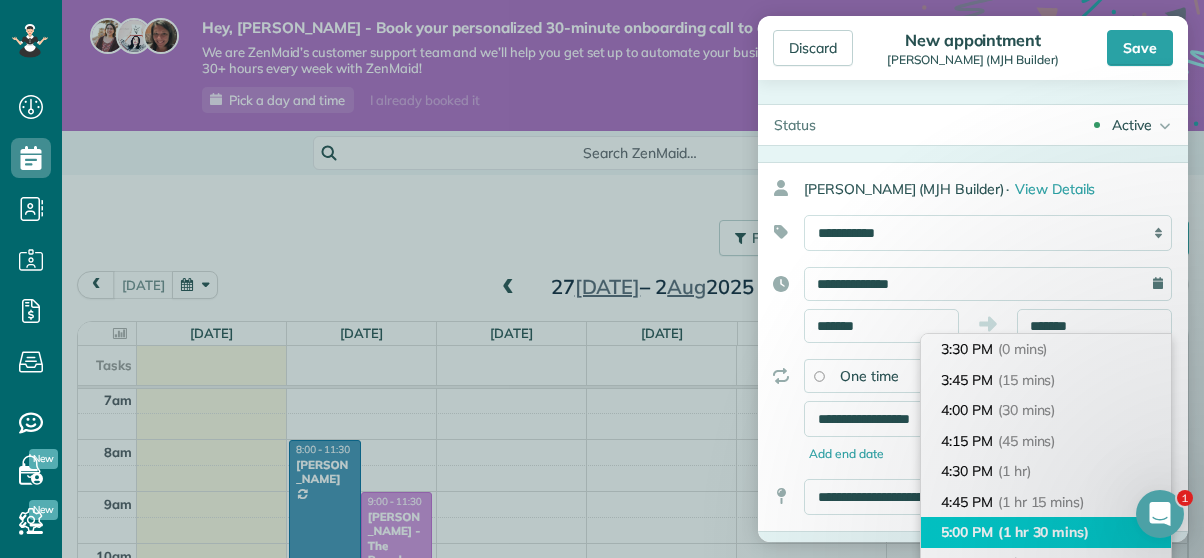 click on "5:00 PM  (1 hr 30 mins)" at bounding box center (1046, 532) 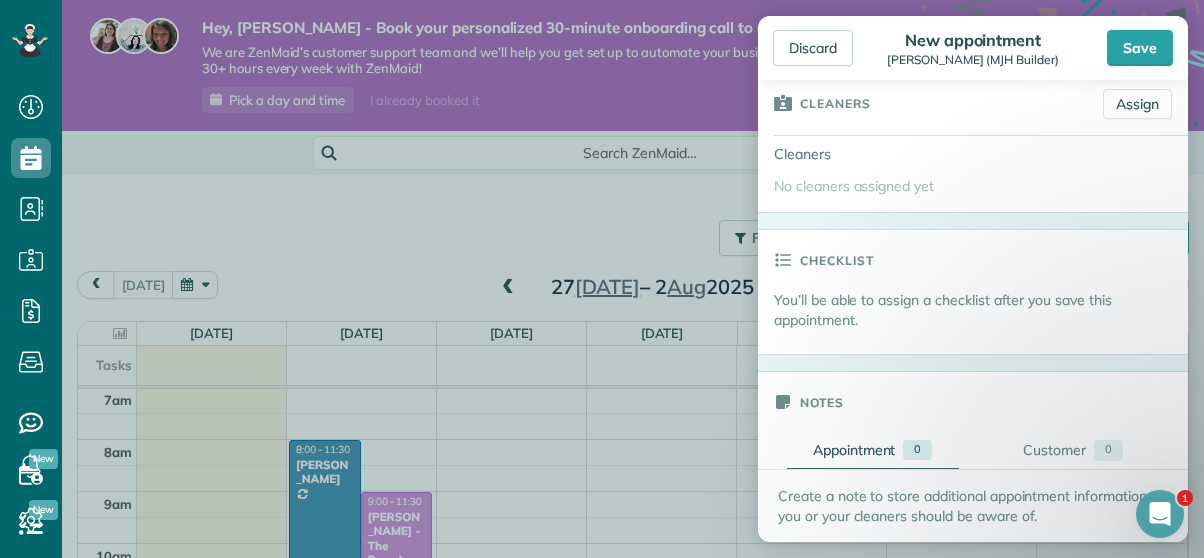 scroll, scrollTop: 456, scrollLeft: 0, axis: vertical 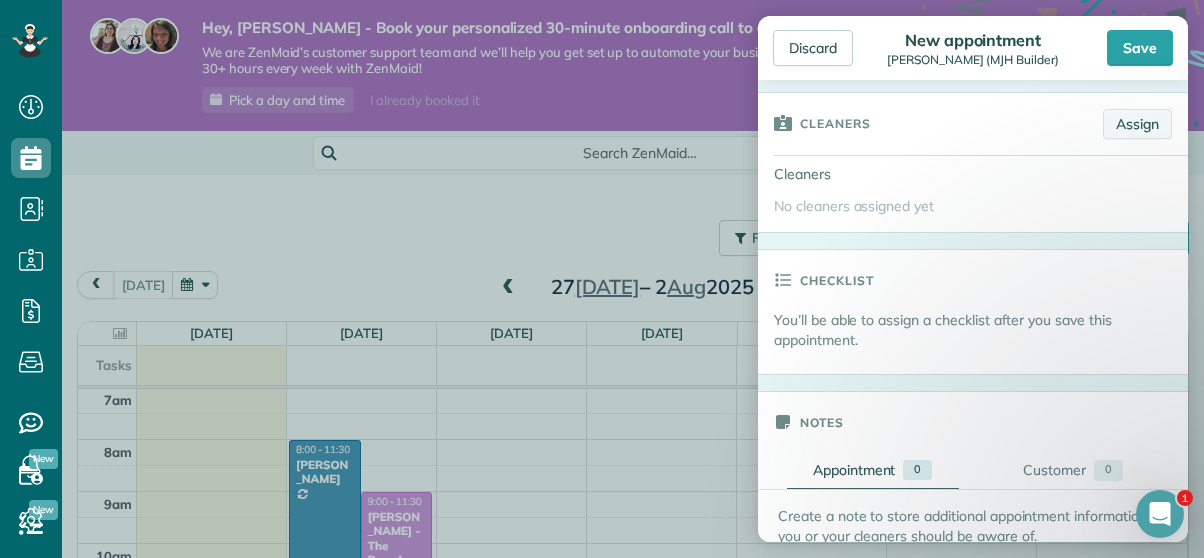 click on "Assign" at bounding box center [1137, 124] 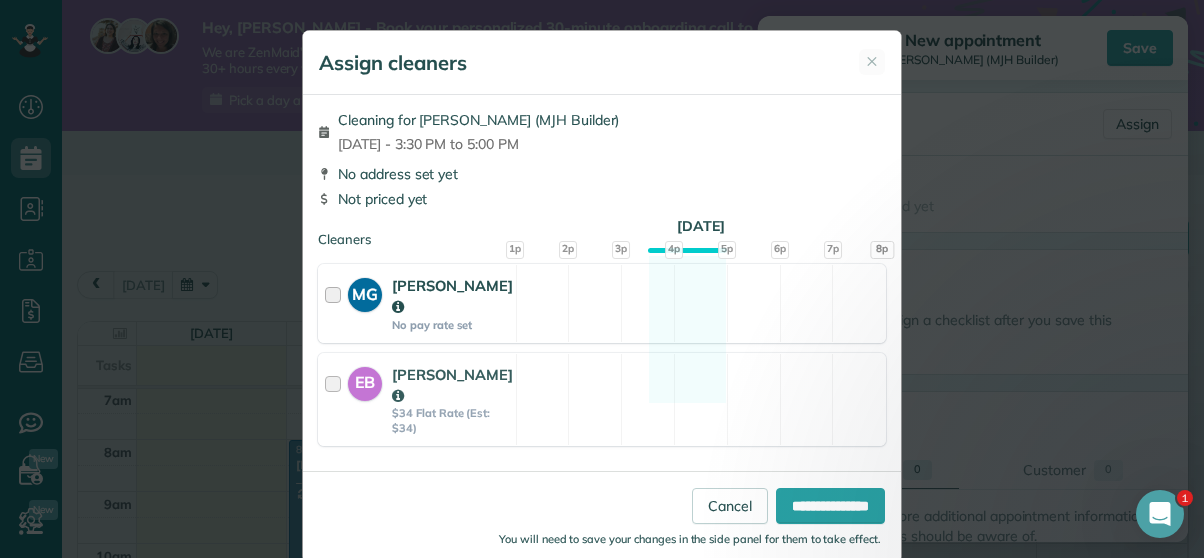 click at bounding box center [336, 303] 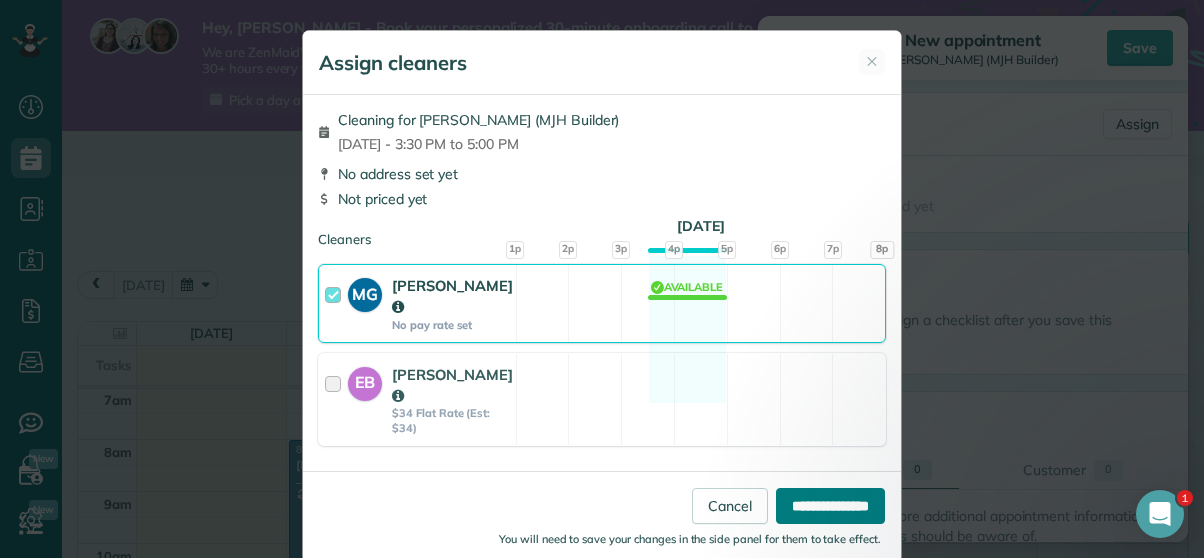 click on "**********" at bounding box center [830, 506] 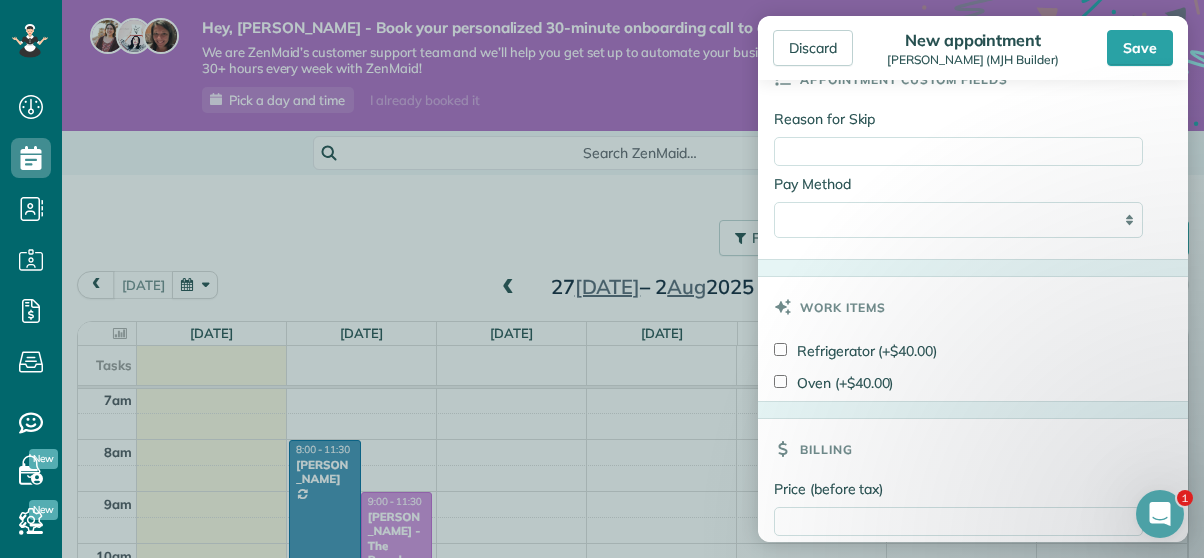scroll, scrollTop: 1281, scrollLeft: 0, axis: vertical 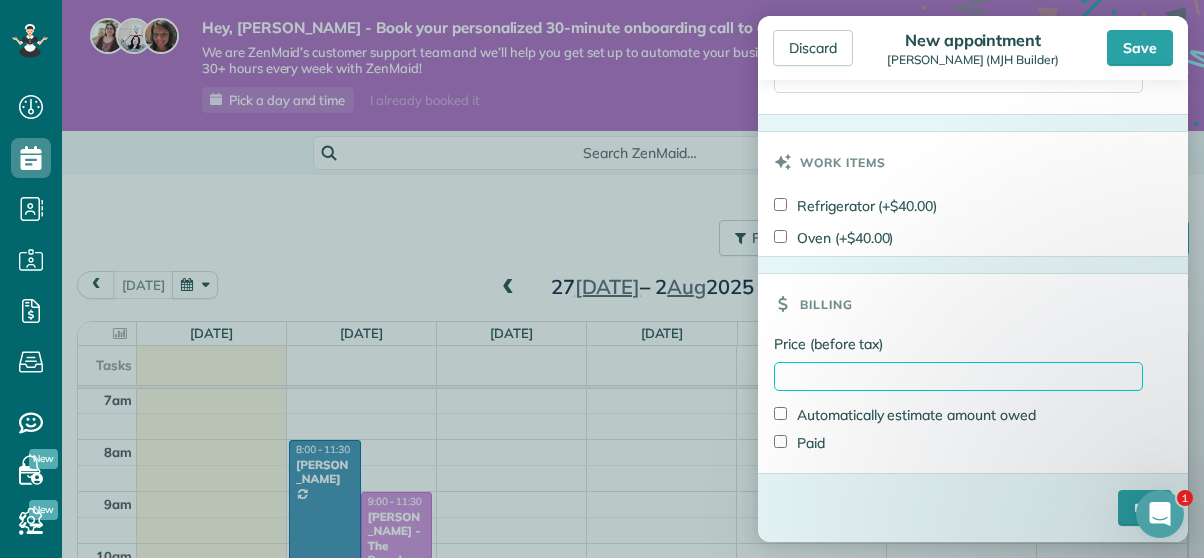 click on "Price (before tax)" at bounding box center (958, 376) 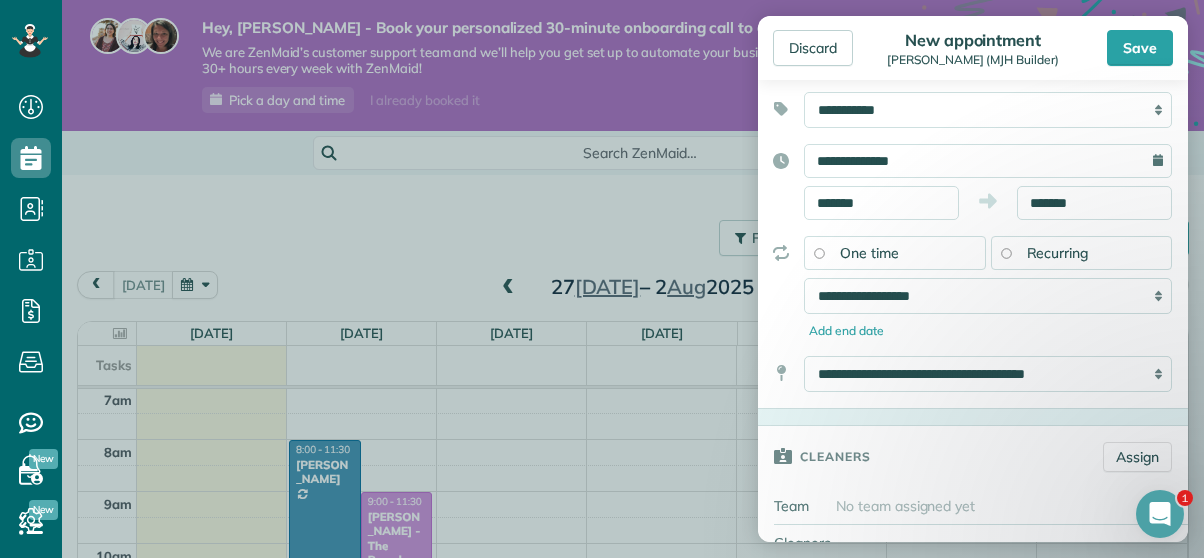 scroll, scrollTop: 0, scrollLeft: 0, axis: both 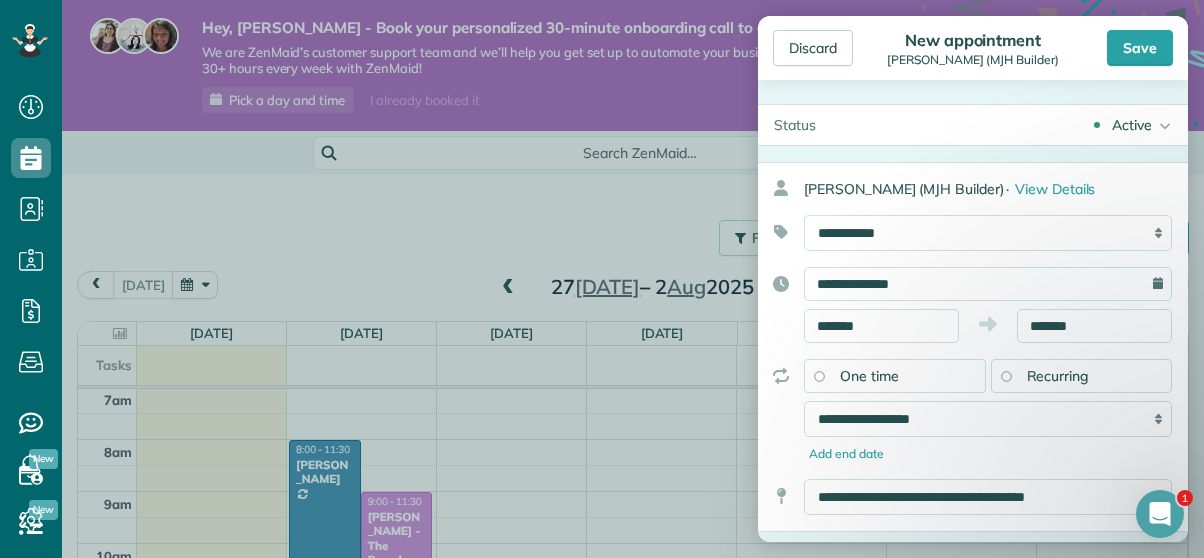 type on "******" 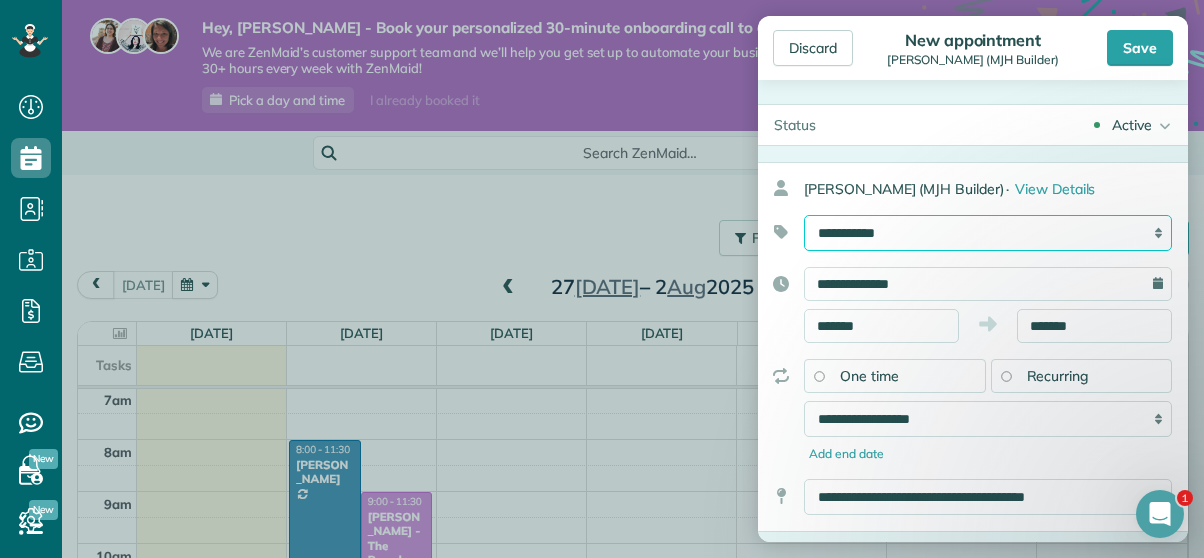 click on "**********" at bounding box center (988, 233) 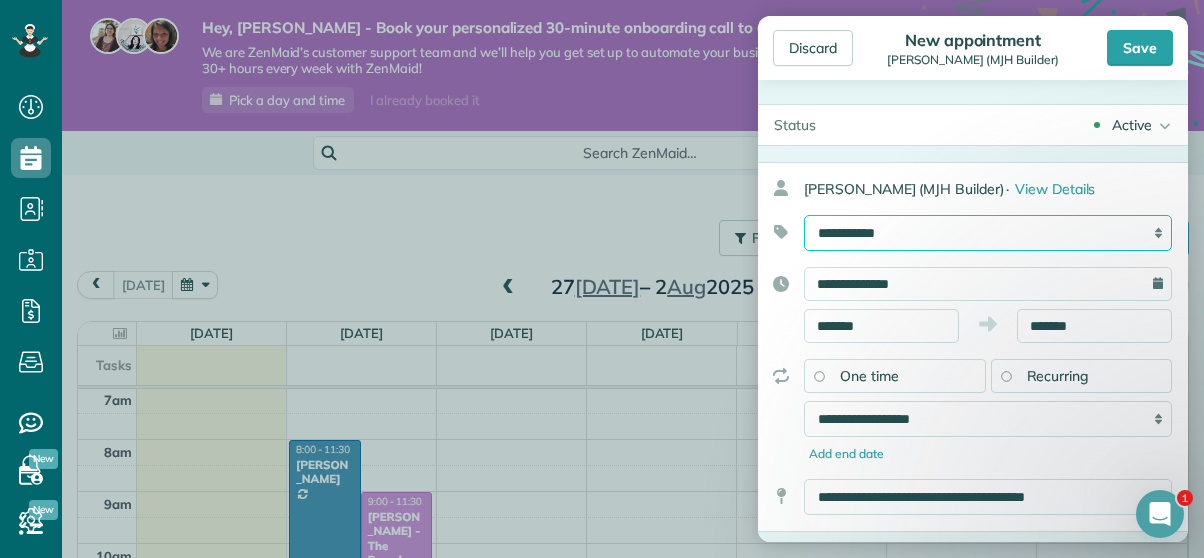 select on "******" 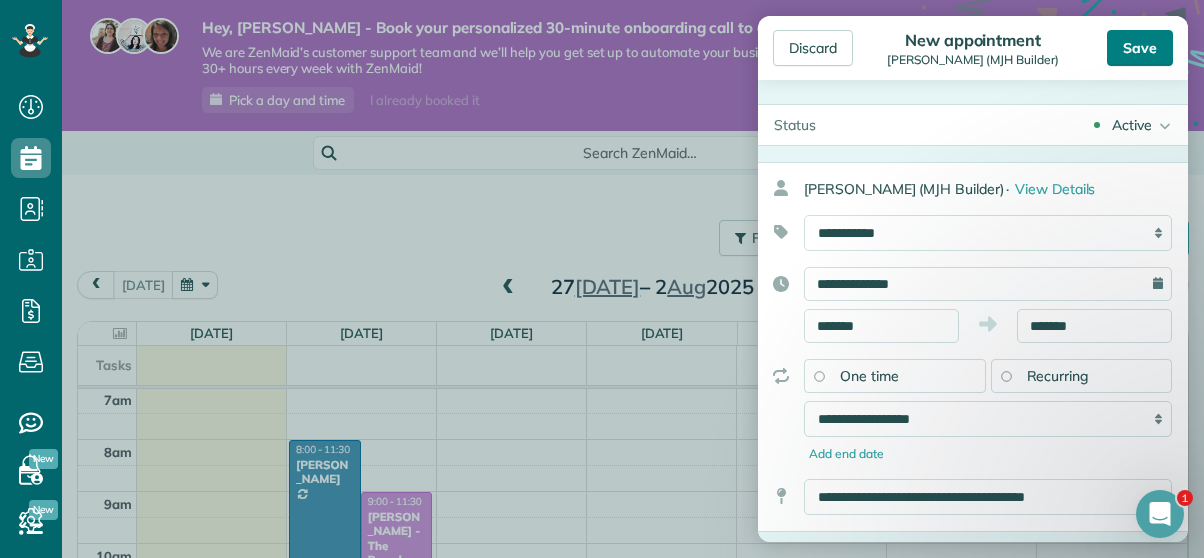 click on "Save" at bounding box center (1140, 48) 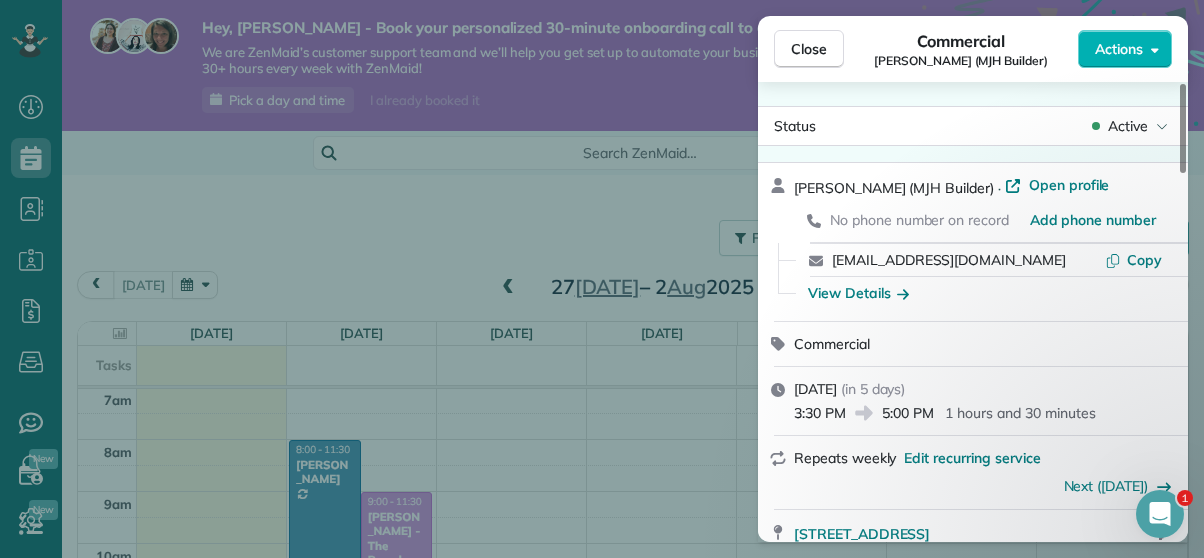 click on "Close Commercial Christina Harth (MJH Builder) Actions Status Active Christina Harth (MJH Builder) · Open profile No phone number on record Add phone number cha10520@bigpond.net.au Copy View Details Commercial Friday, 01 August, 2025 ( in 5 days ) 3:30 PM 5:00 PM 1 hours and 30 minutes Repeats weekly Edit recurring service Next (08 Aug) 252 Old Palmwoods Road Palmwoods QLD 4555 Open access information Service was not rated yet Setup ratings Cleaners Time in and out Assign Invite Cleaners Megan   Gray 3:30 PM 5:00 PM Checklist Try Now Keep this appointment up to your standards. Stay on top of every detail, keep your cleaners organised, and your client happy. Assign a checklist Watch a 5 min demo Billing Billing actions Price $107.25 Overcharge $0.00 Discount $0.00 Coupon discount - Primary tax - Secondary tax - Total appointment price $107.25 Tips collected New feature! $0.00 Unpaid Mark as paid Total including tip $107.25 Get paid online in no-time! Send an invoice and reward your cleaners with tips - - 0 0" at bounding box center [602, 279] 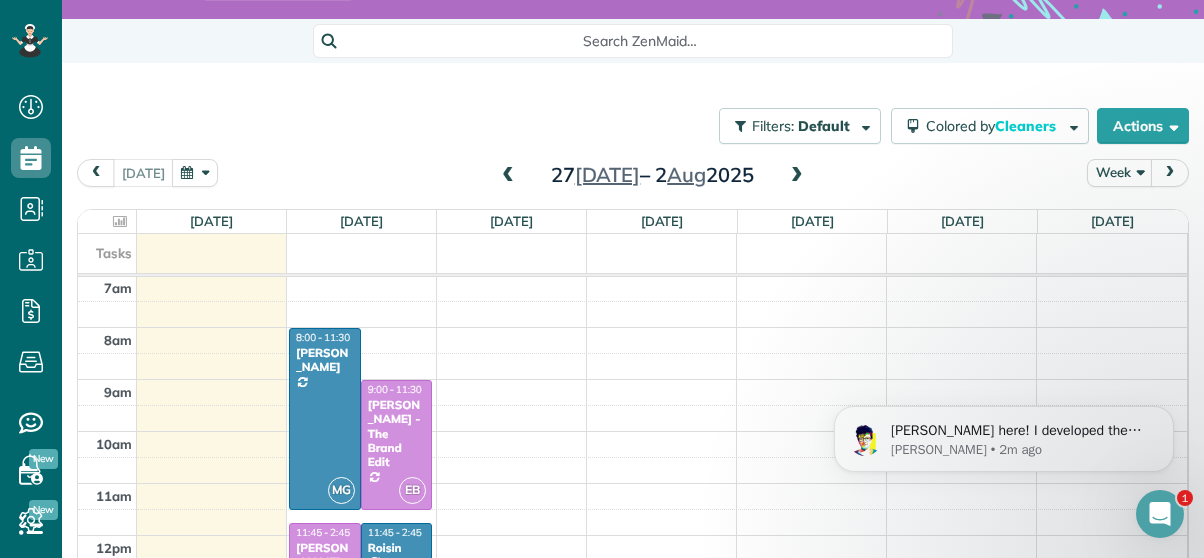 scroll, scrollTop: 187, scrollLeft: 0, axis: vertical 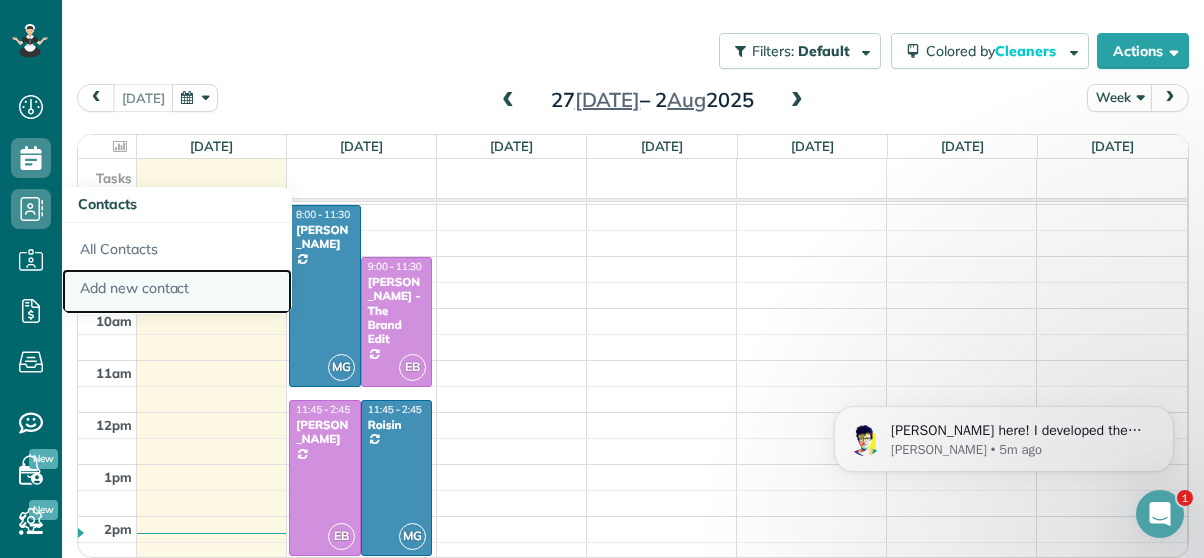 click on "Add new contact" at bounding box center [177, 292] 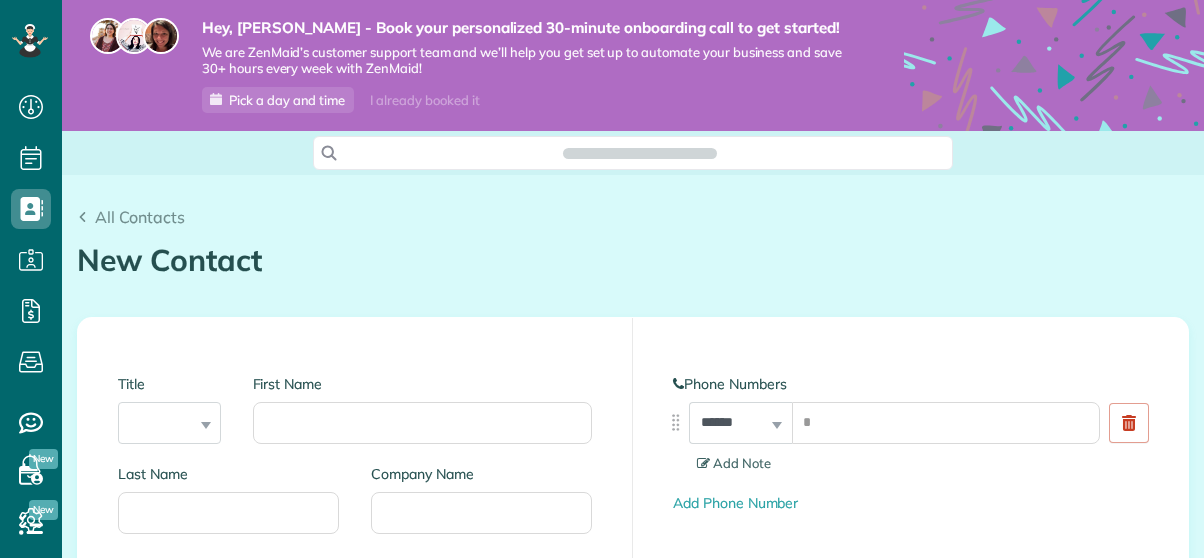 scroll, scrollTop: 0, scrollLeft: 0, axis: both 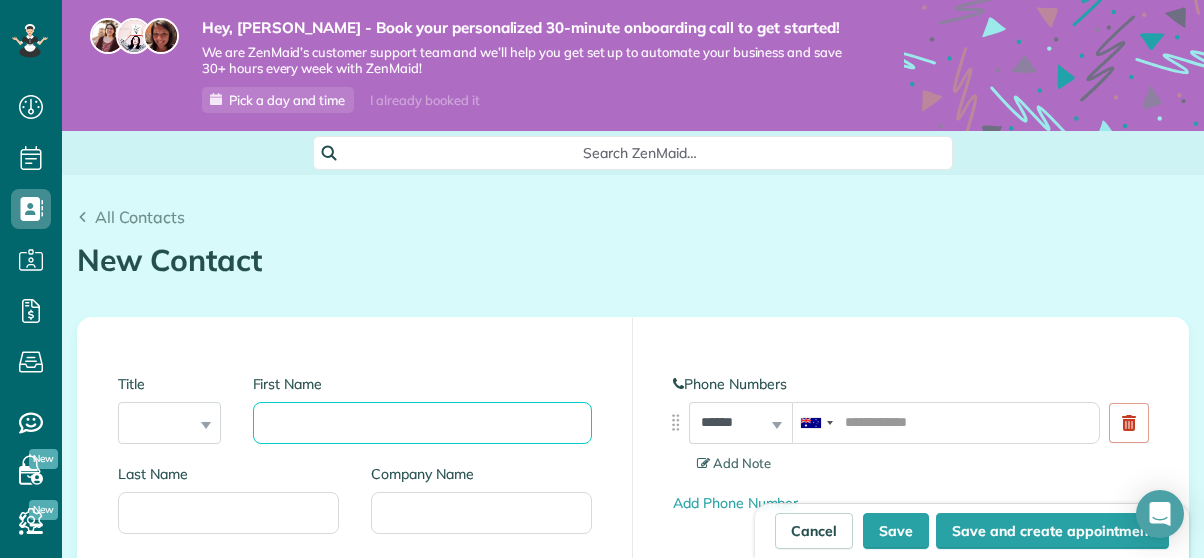 click on "First Name" at bounding box center [423, 423] 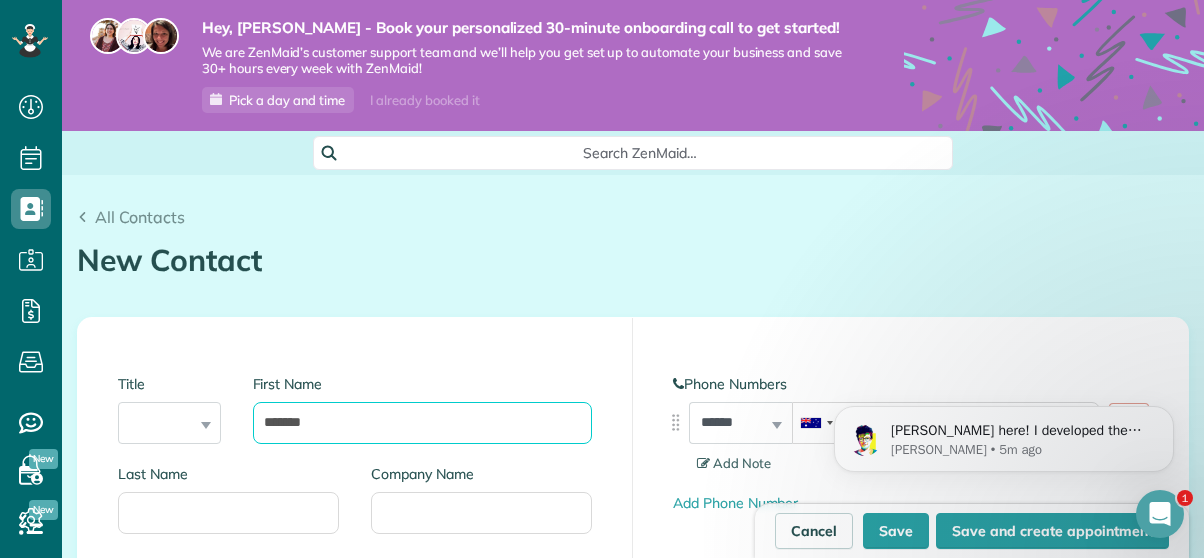 scroll, scrollTop: 0, scrollLeft: 0, axis: both 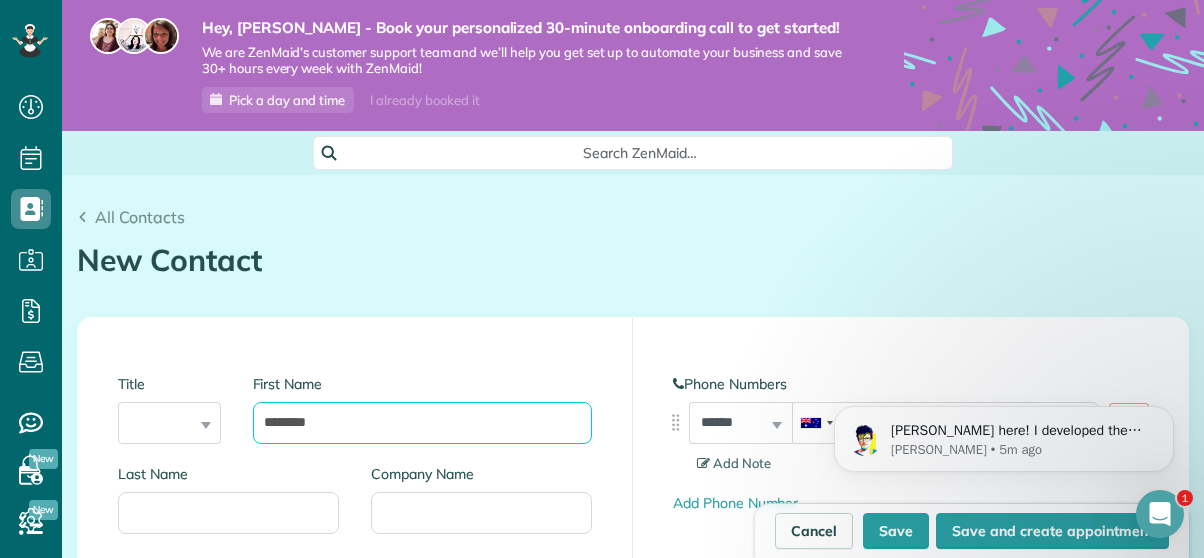 type on "********" 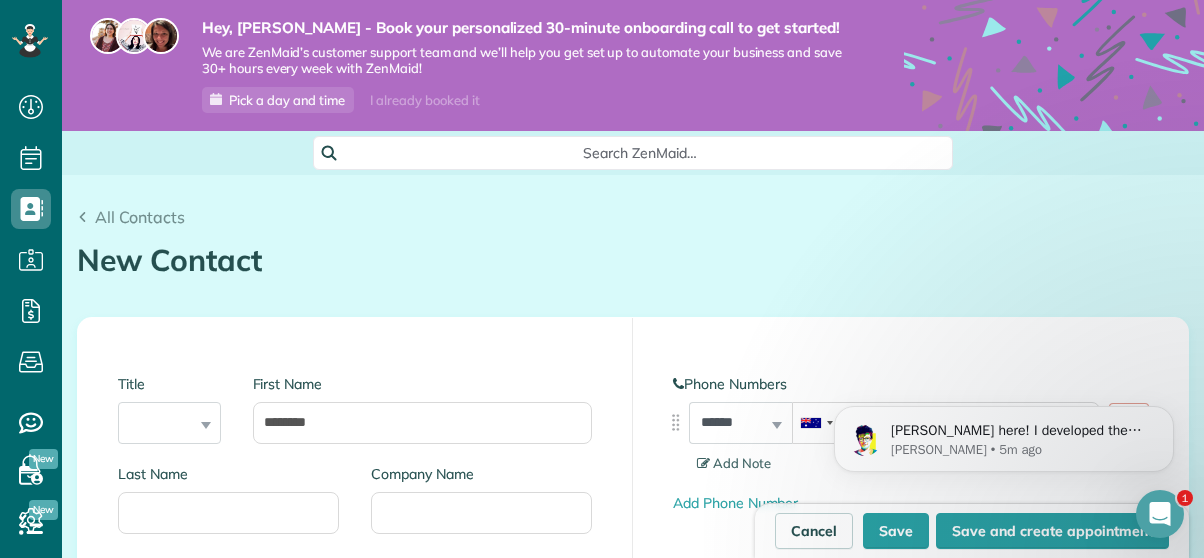 scroll, scrollTop: 323, scrollLeft: 0, axis: vertical 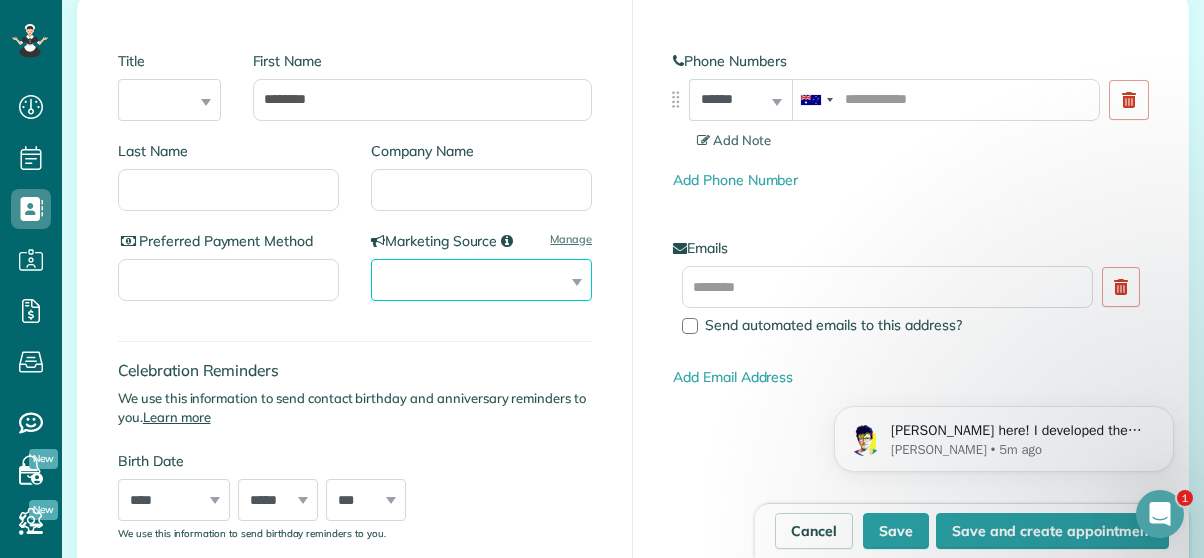click on "**********" at bounding box center [481, 280] 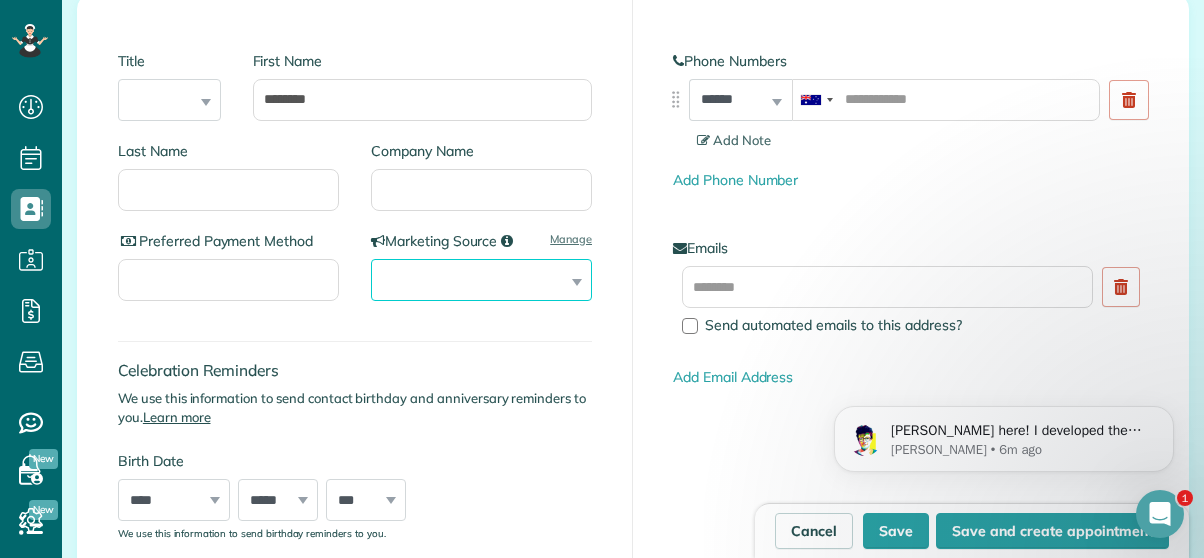 select on "**********" 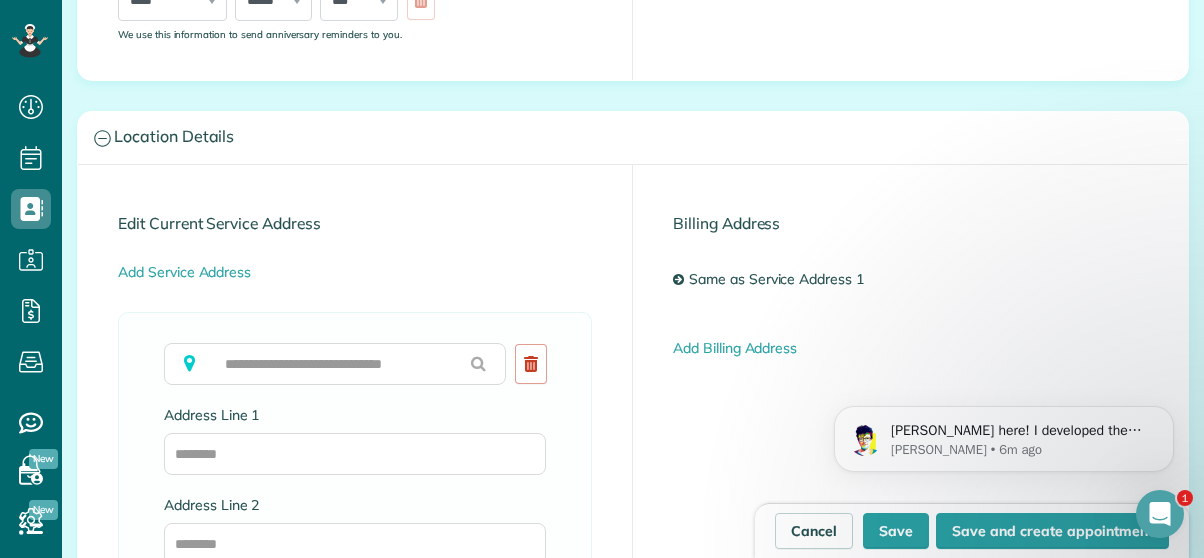 scroll, scrollTop: 980, scrollLeft: 0, axis: vertical 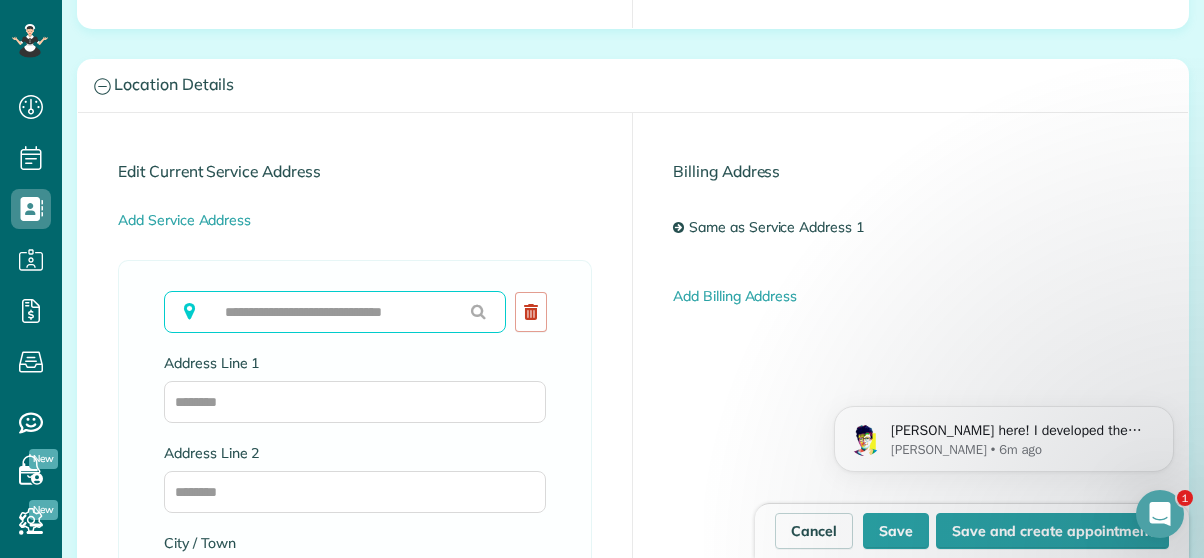 click at bounding box center [335, 312] 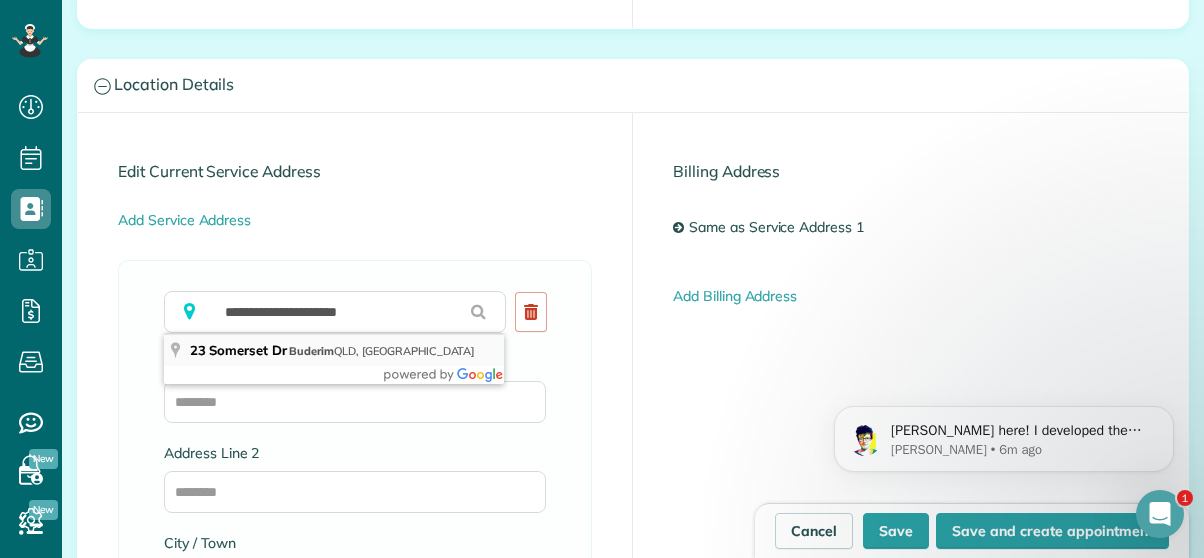 type on "**********" 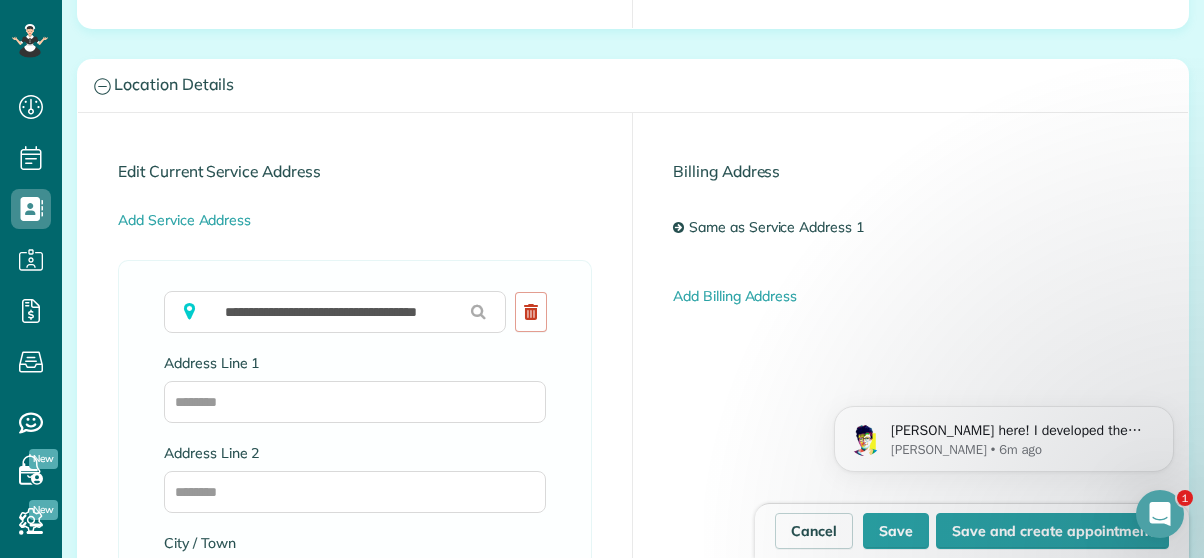 type on "**********" 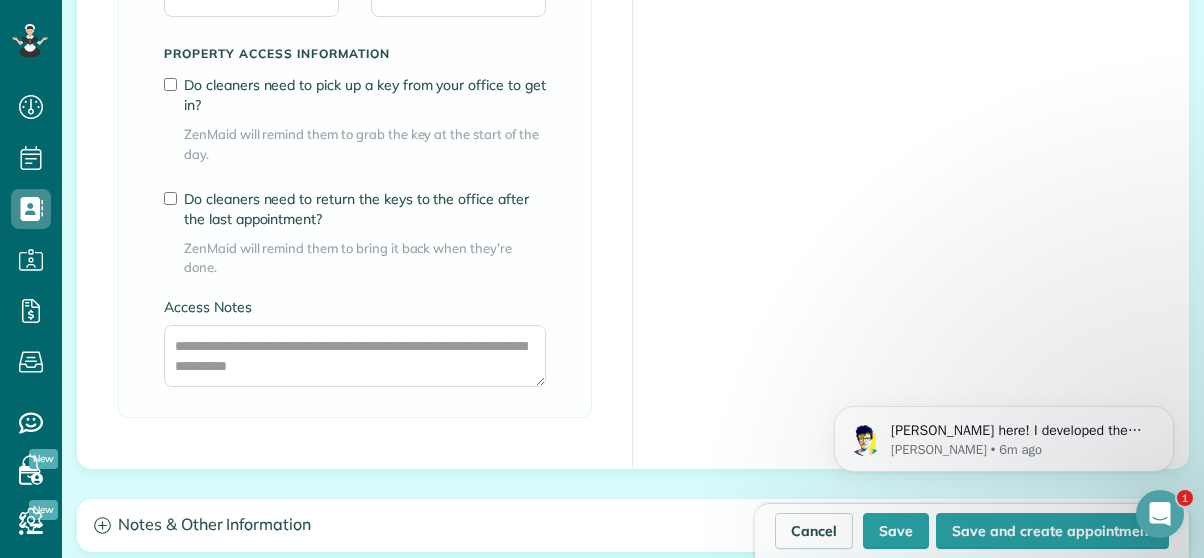 scroll, scrollTop: 1661, scrollLeft: 0, axis: vertical 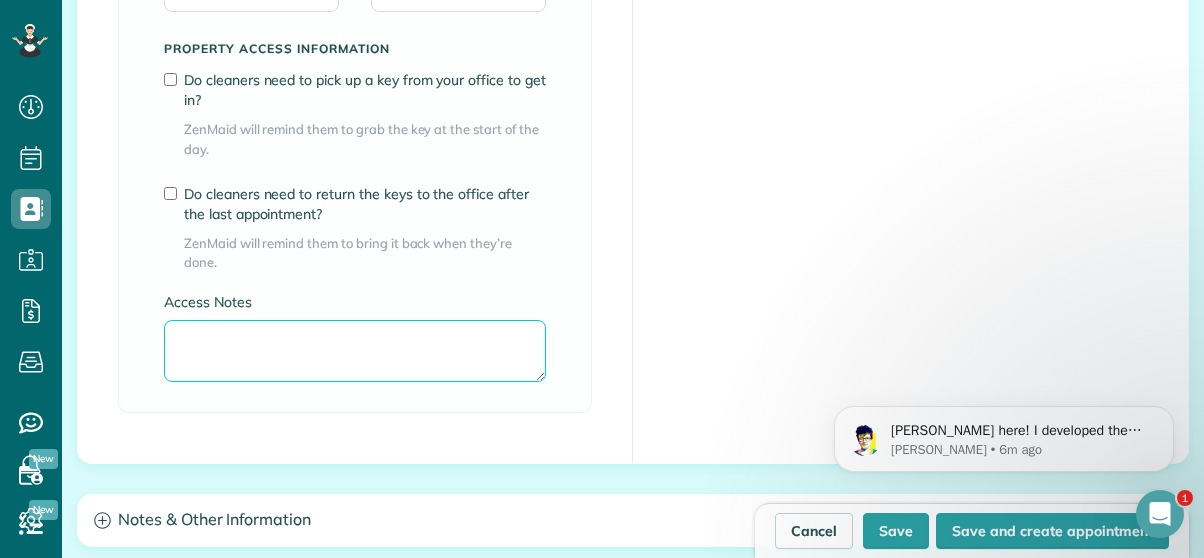 click on "Access Notes" at bounding box center [355, 351] 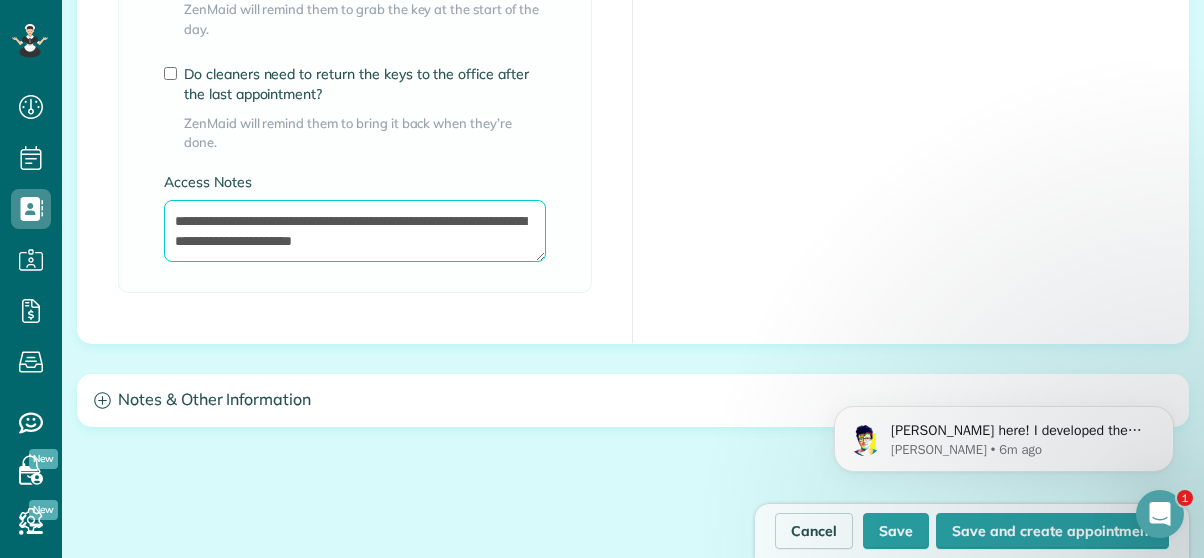 scroll, scrollTop: 1784, scrollLeft: 0, axis: vertical 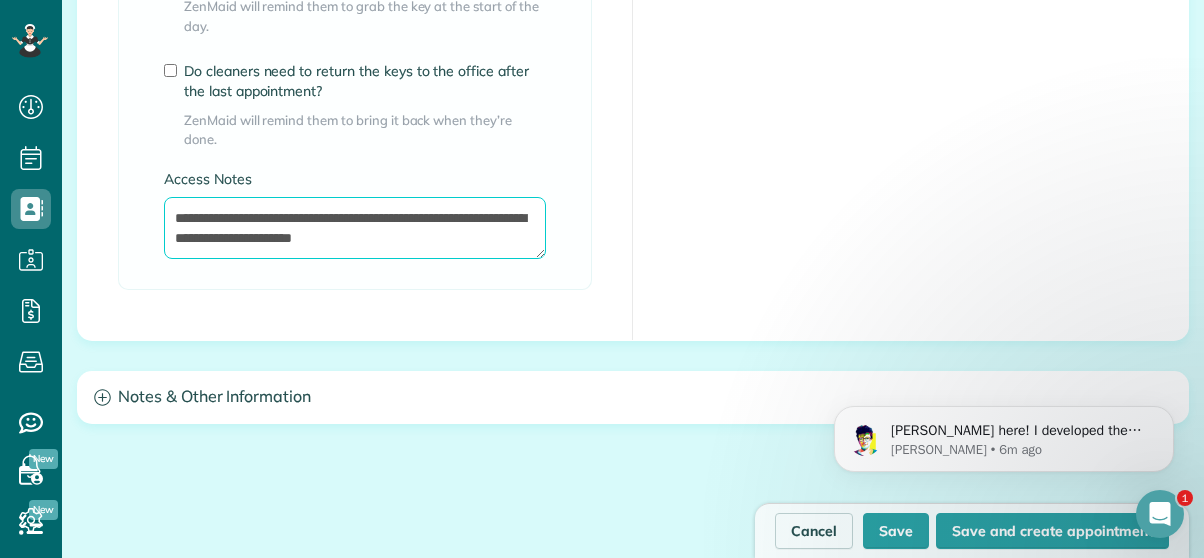 click on "**********" at bounding box center (355, 228) 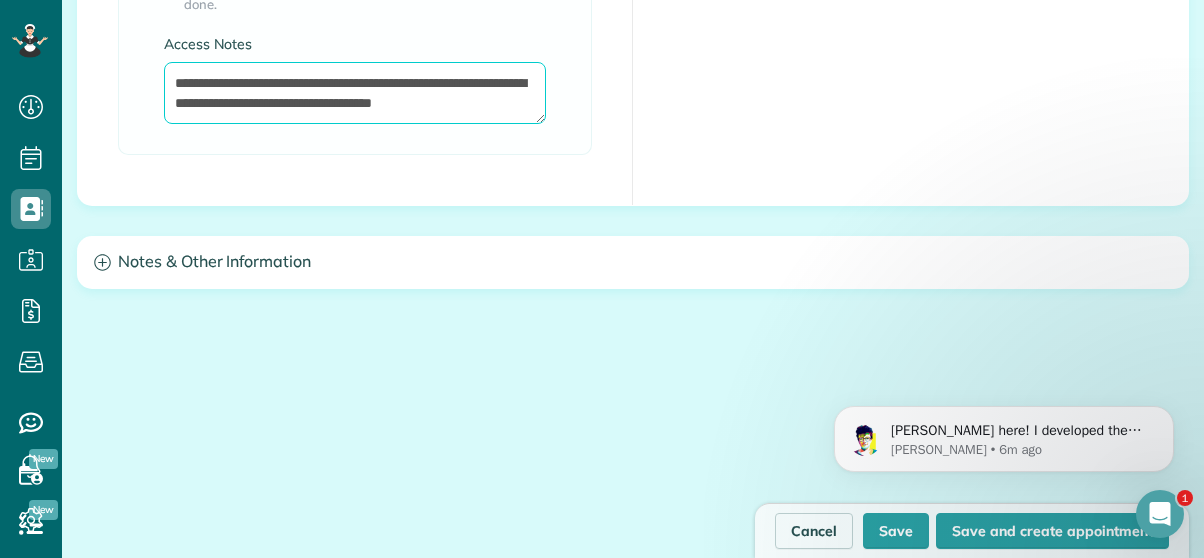 scroll, scrollTop: 1921, scrollLeft: 0, axis: vertical 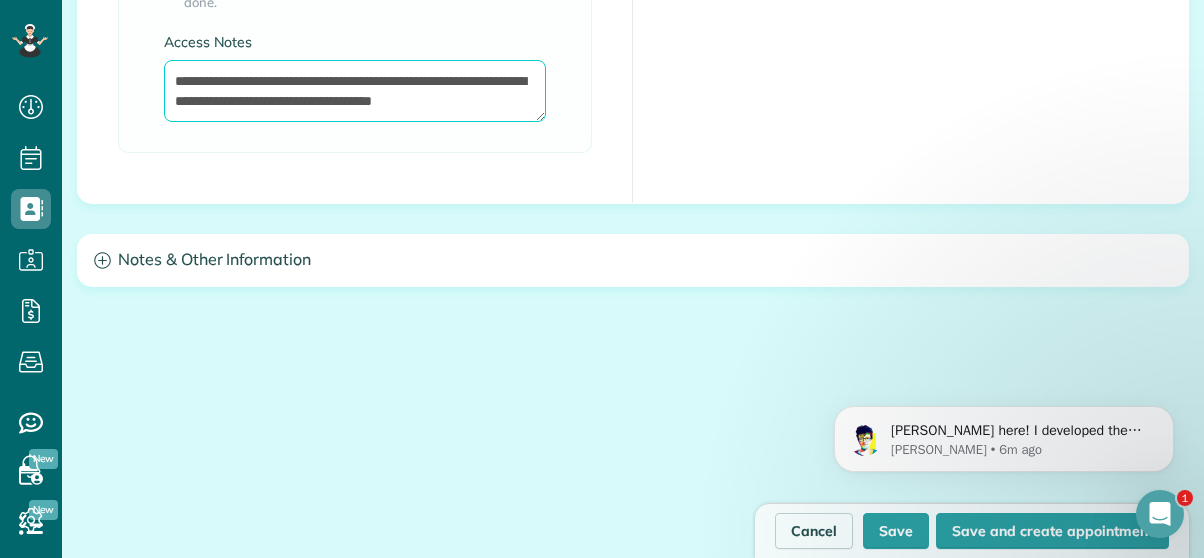 type on "**********" 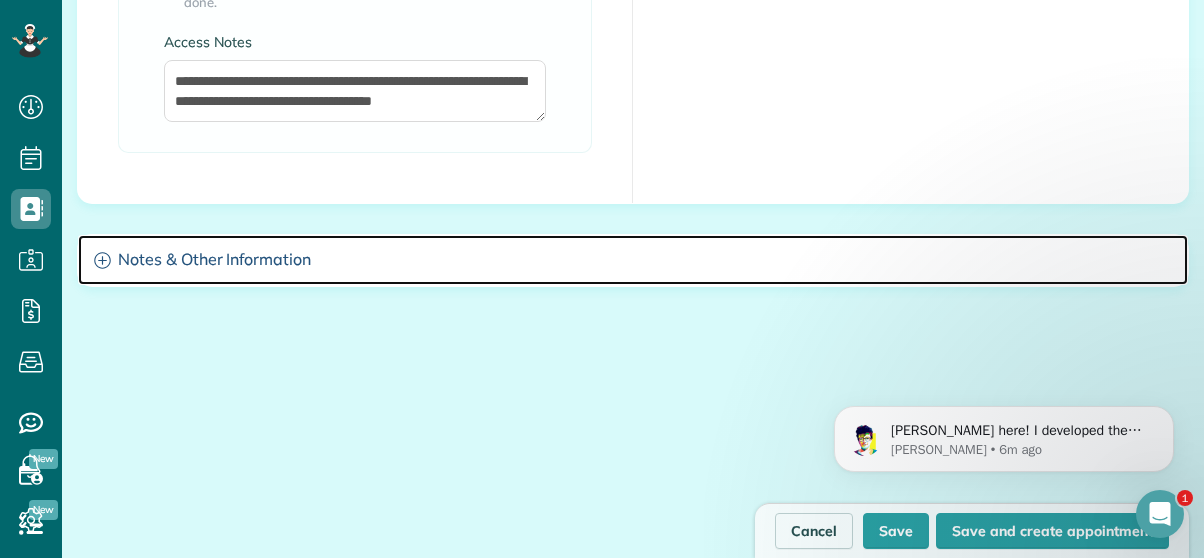 click on "Notes & Other Information" at bounding box center [633, 260] 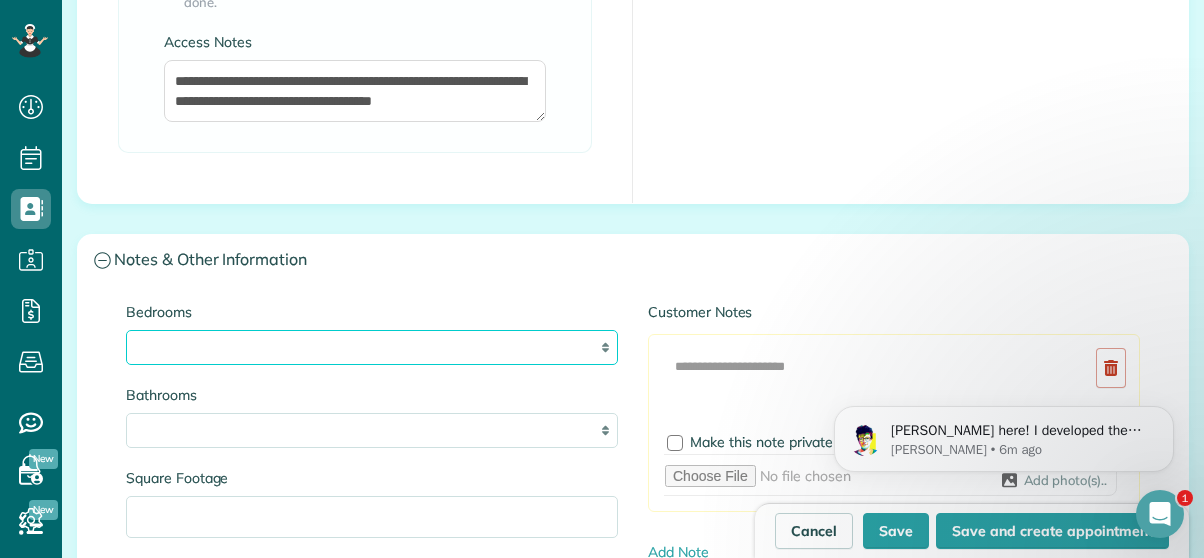 click on "*
*
*
*
**" at bounding box center (372, 347) 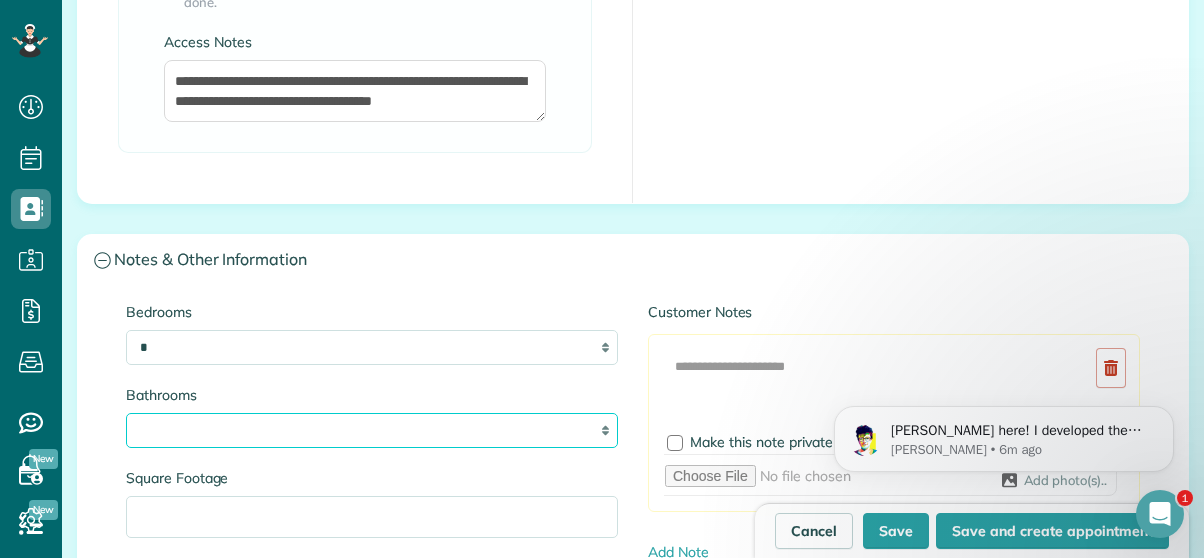 click on "*
***
*
***
*
***
*
***
**" at bounding box center (372, 430) 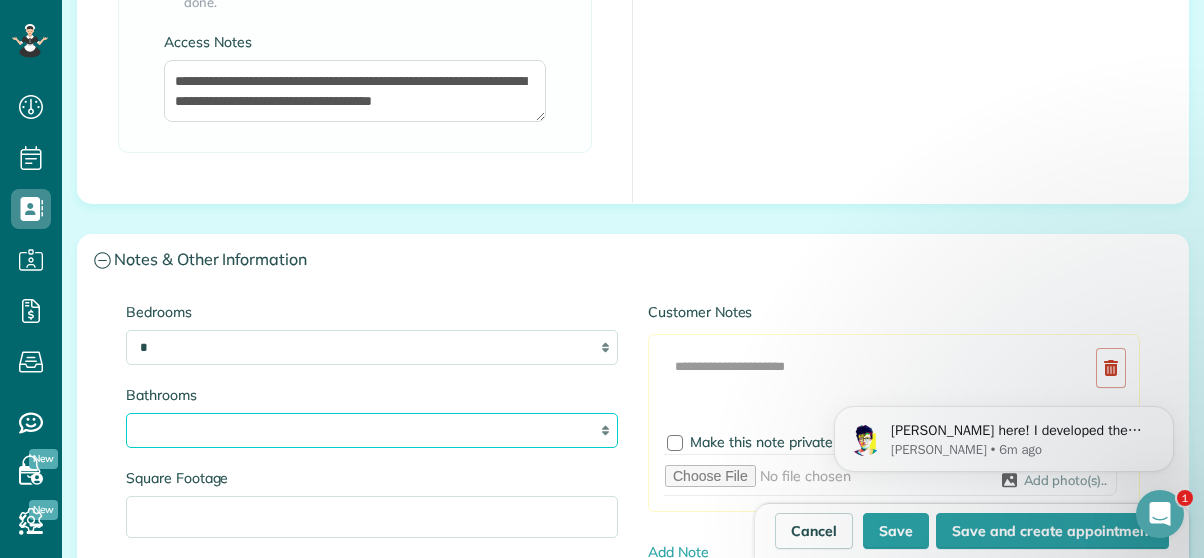 select on "*" 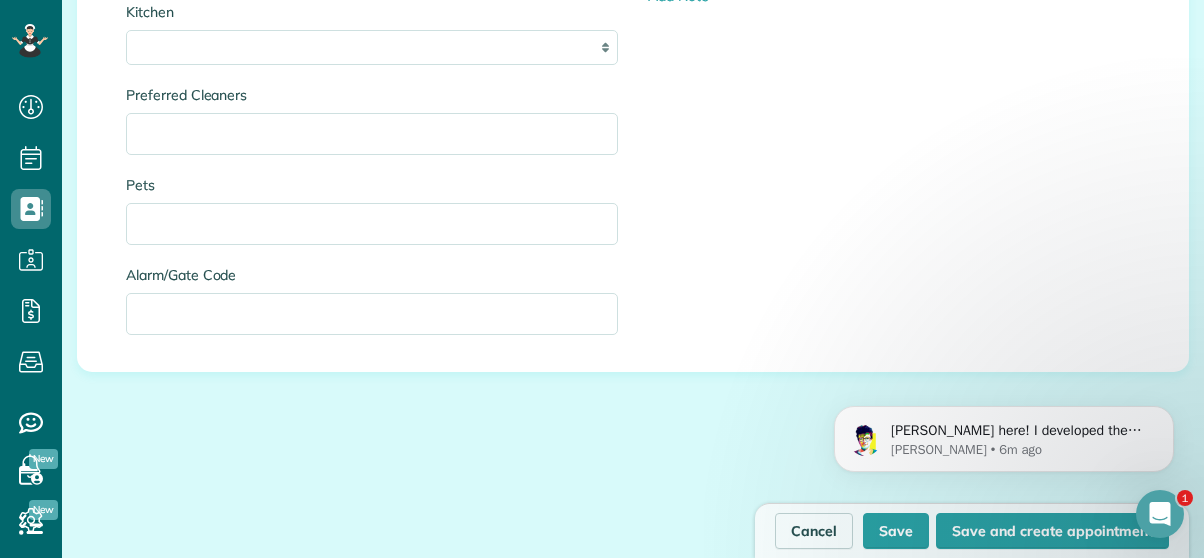 scroll, scrollTop: 2482, scrollLeft: 0, axis: vertical 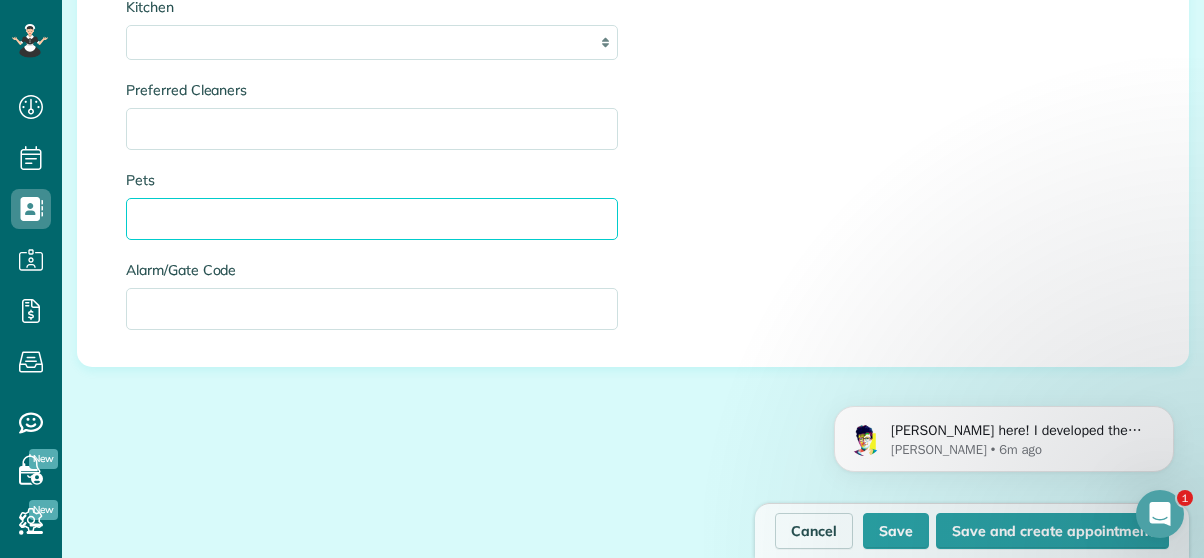 click on "Pets" at bounding box center [372, 219] 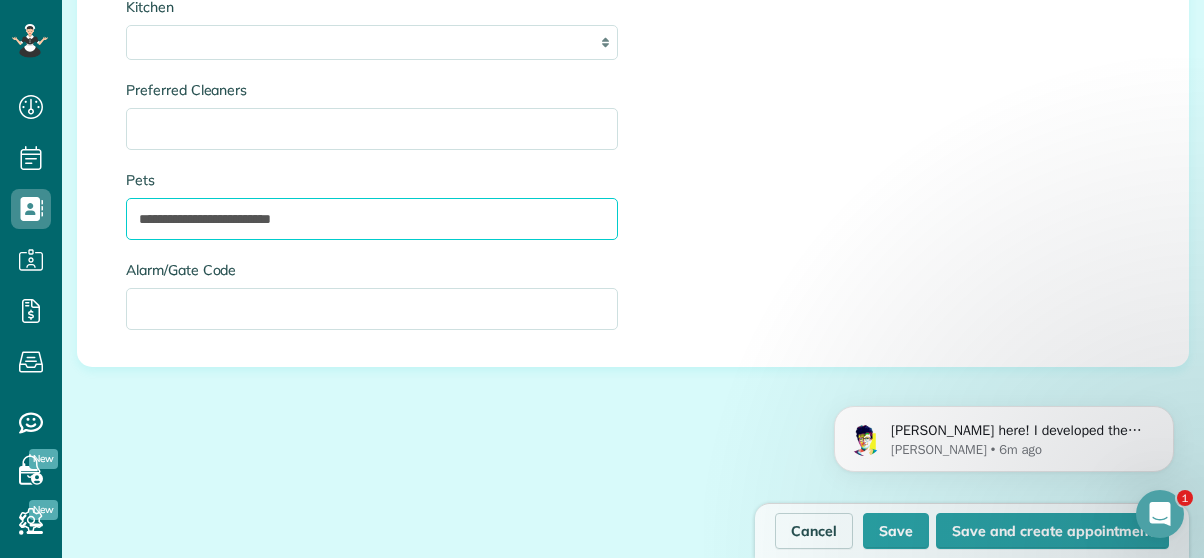 click on "**********" at bounding box center (372, 219) 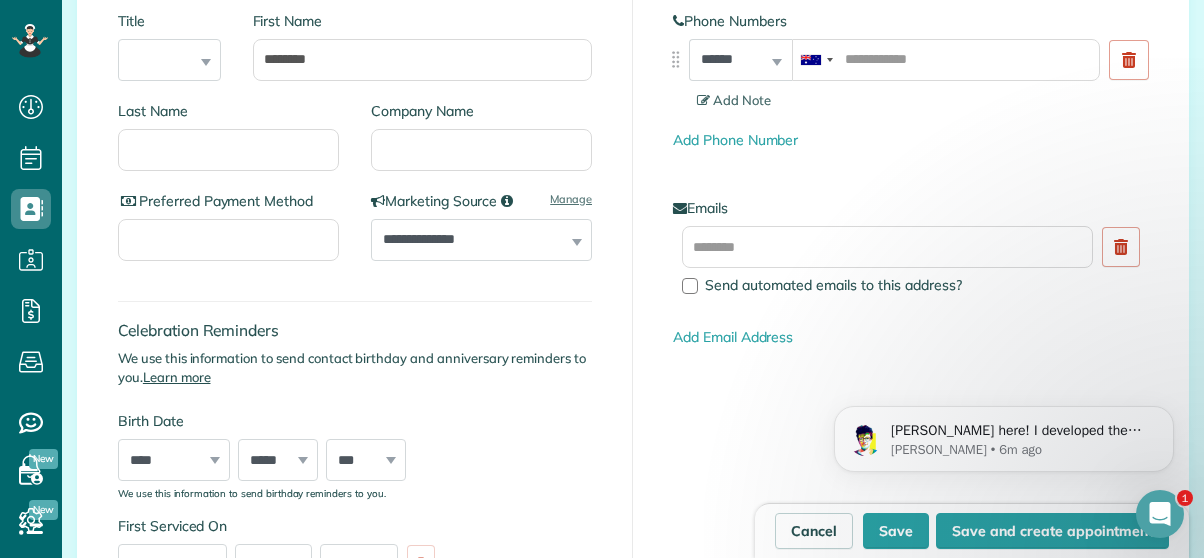 scroll, scrollTop: 400, scrollLeft: 0, axis: vertical 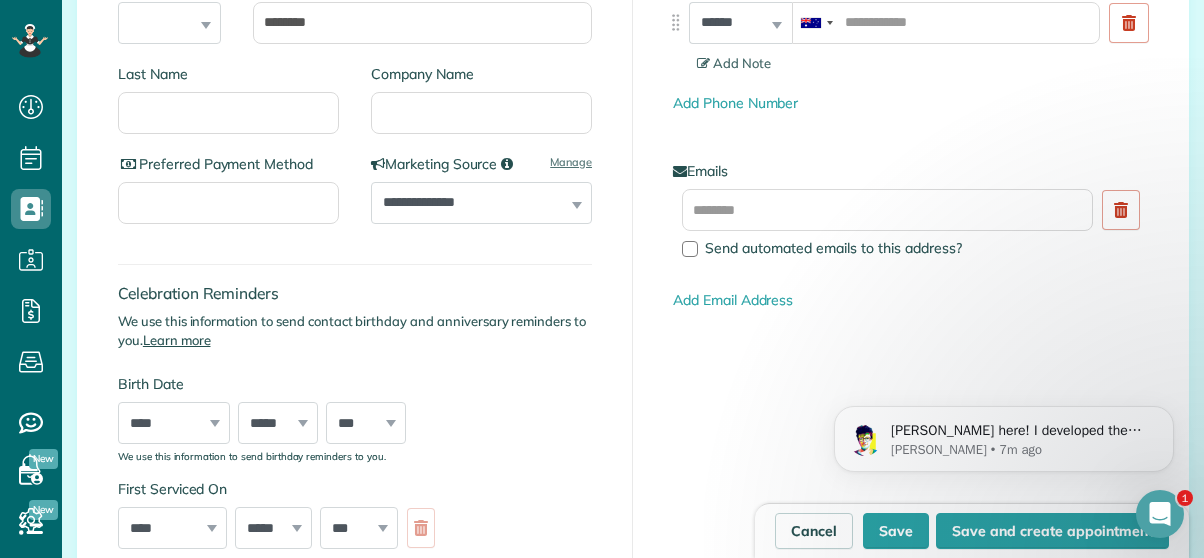 type on "**********" 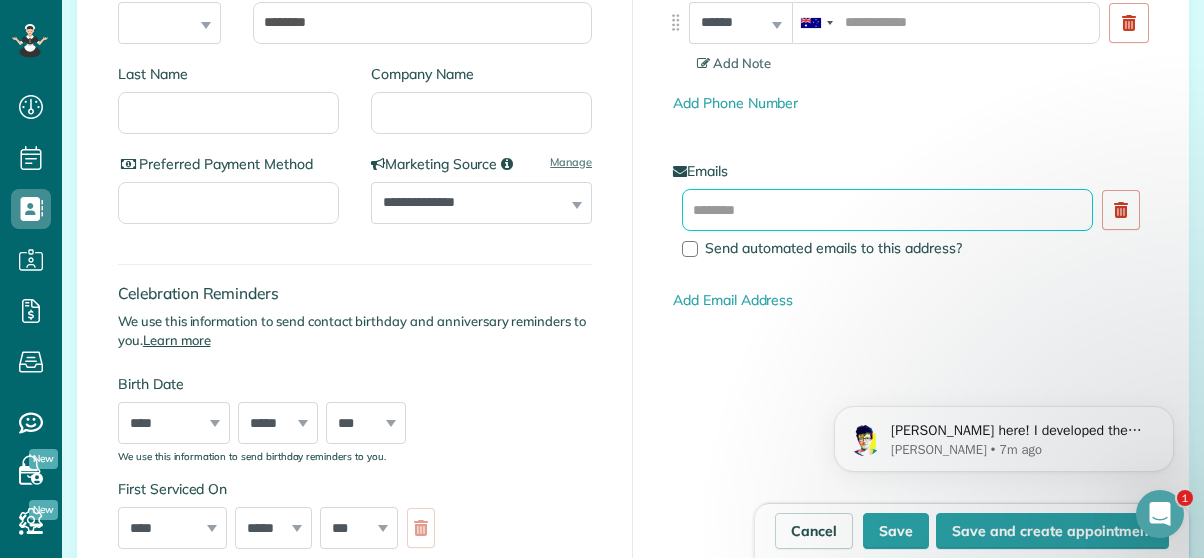 click at bounding box center (887, 210) 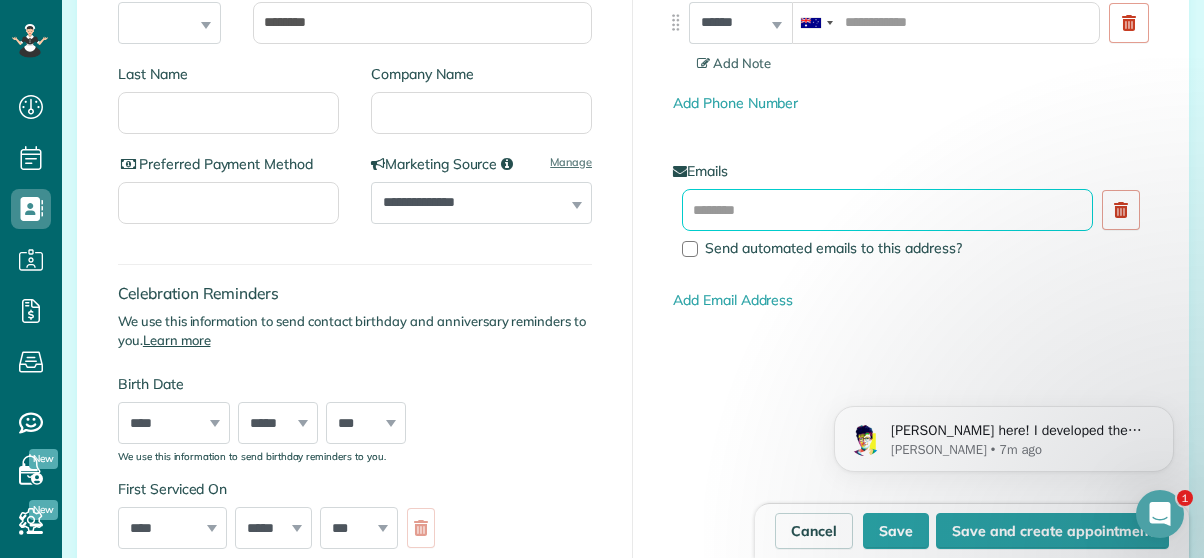 paste on "**********" 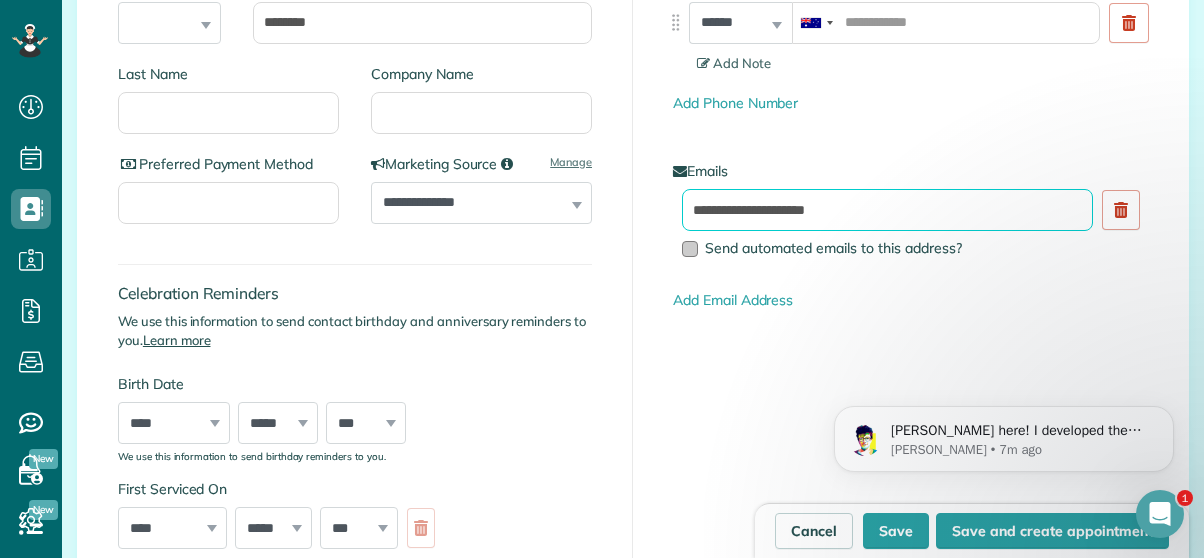 type on "**********" 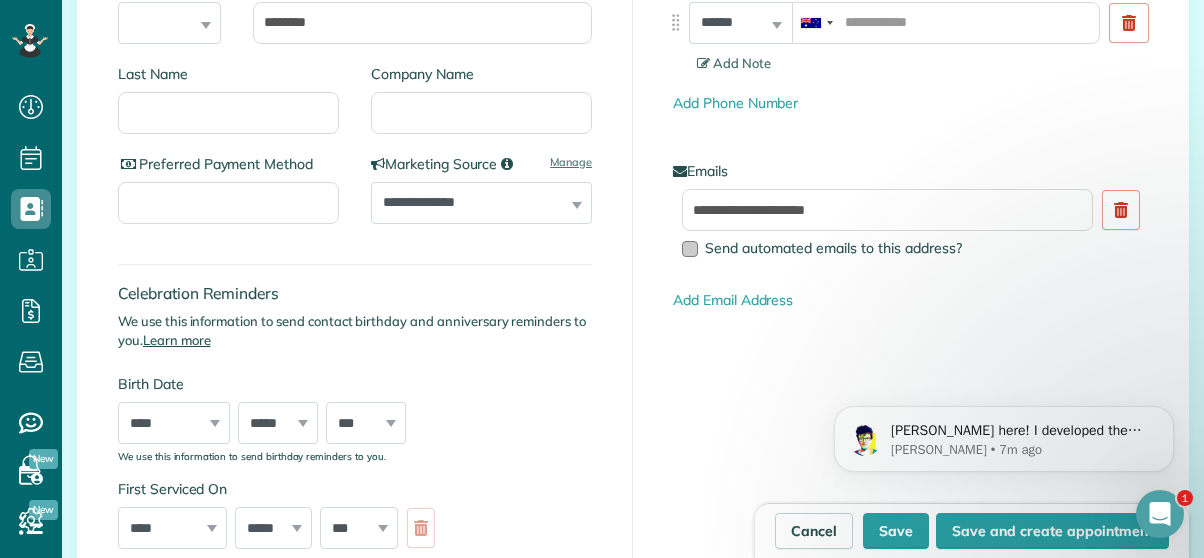 click at bounding box center [690, 249] 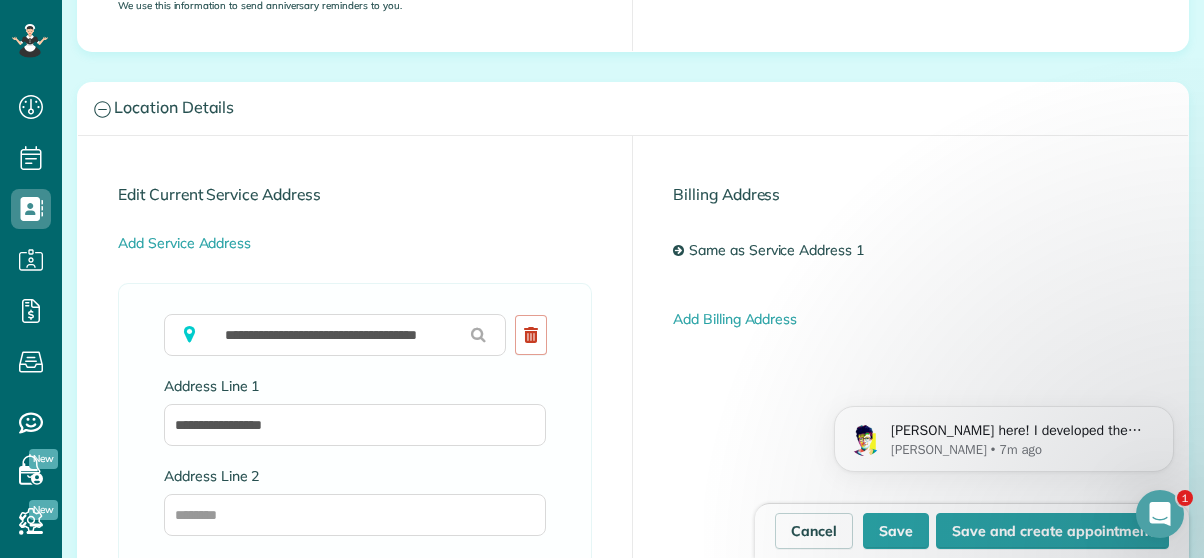 scroll, scrollTop: 958, scrollLeft: 0, axis: vertical 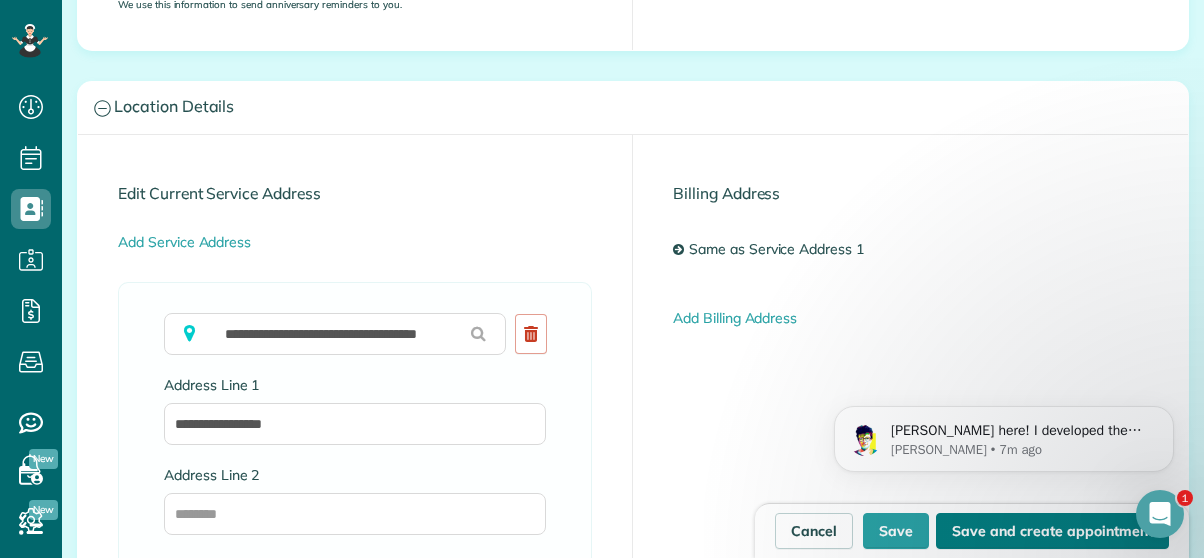 click on "Save and create appointment" at bounding box center [1052, 531] 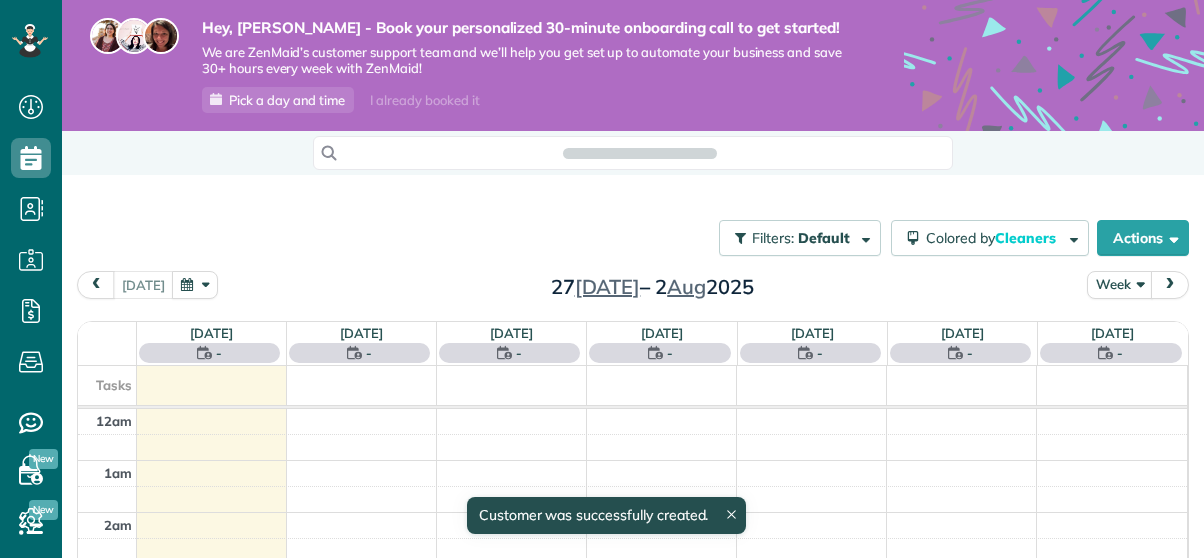scroll, scrollTop: 0, scrollLeft: 0, axis: both 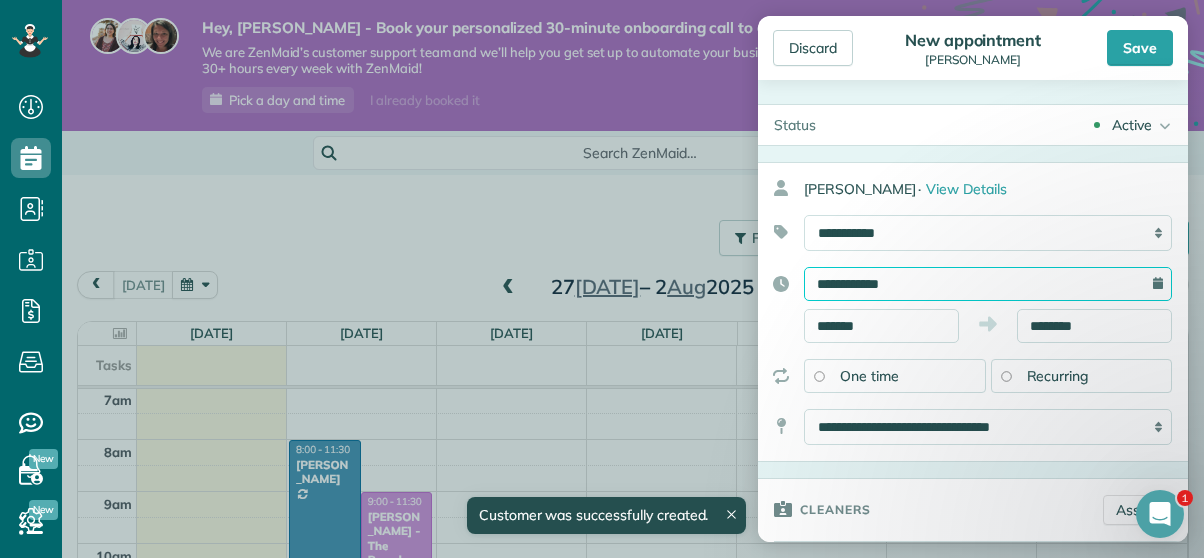 click on "**********" at bounding box center (988, 284) 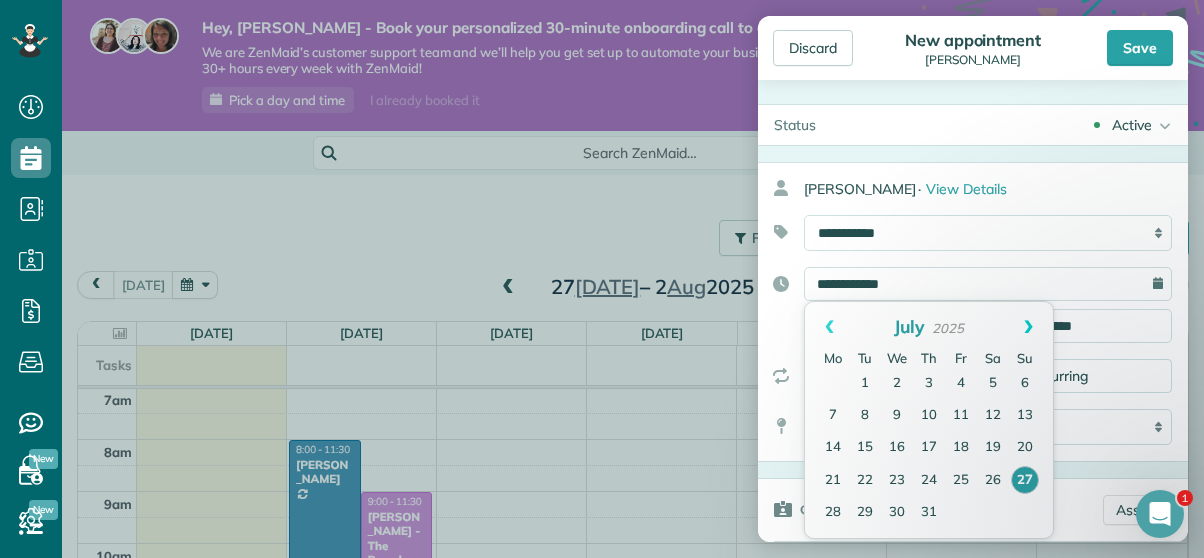 click on "Next" at bounding box center [1028, 327] 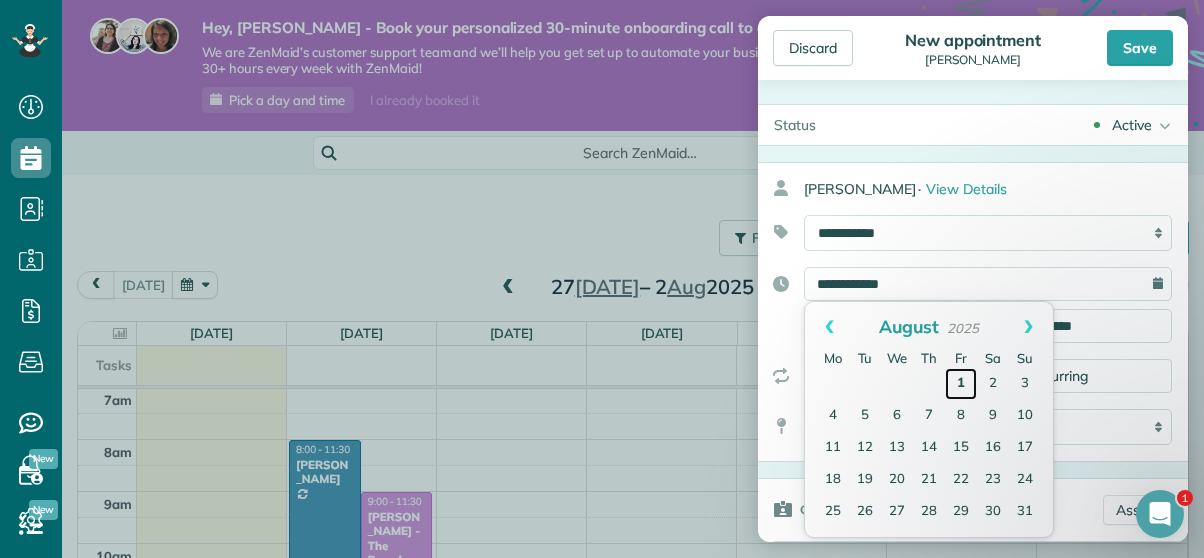 click on "1" at bounding box center (961, 384) 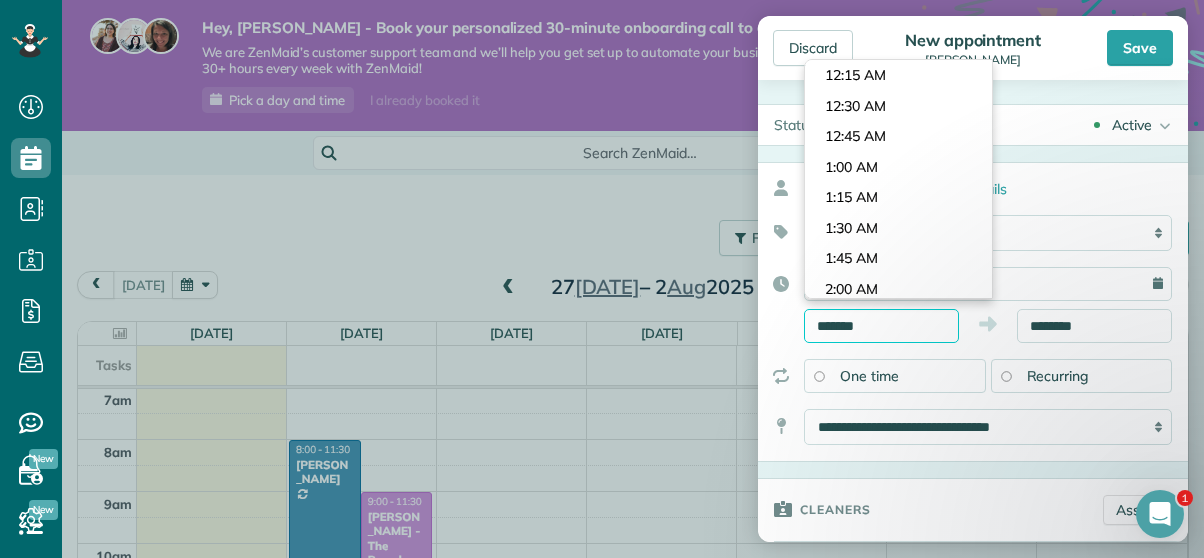 click on "*******" at bounding box center (881, 326) 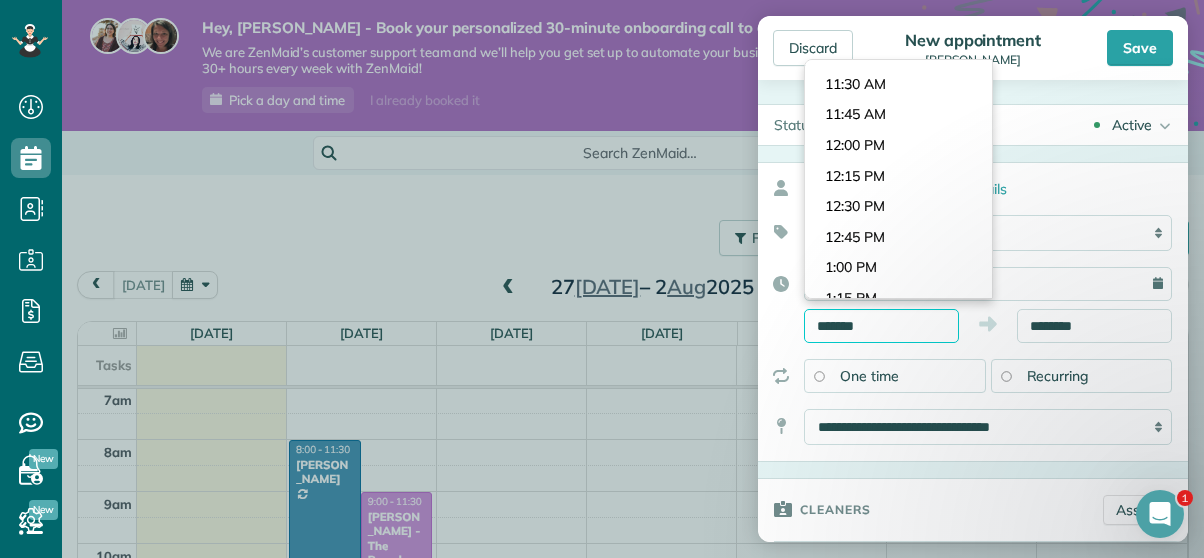 scroll, scrollTop: 1366, scrollLeft: 0, axis: vertical 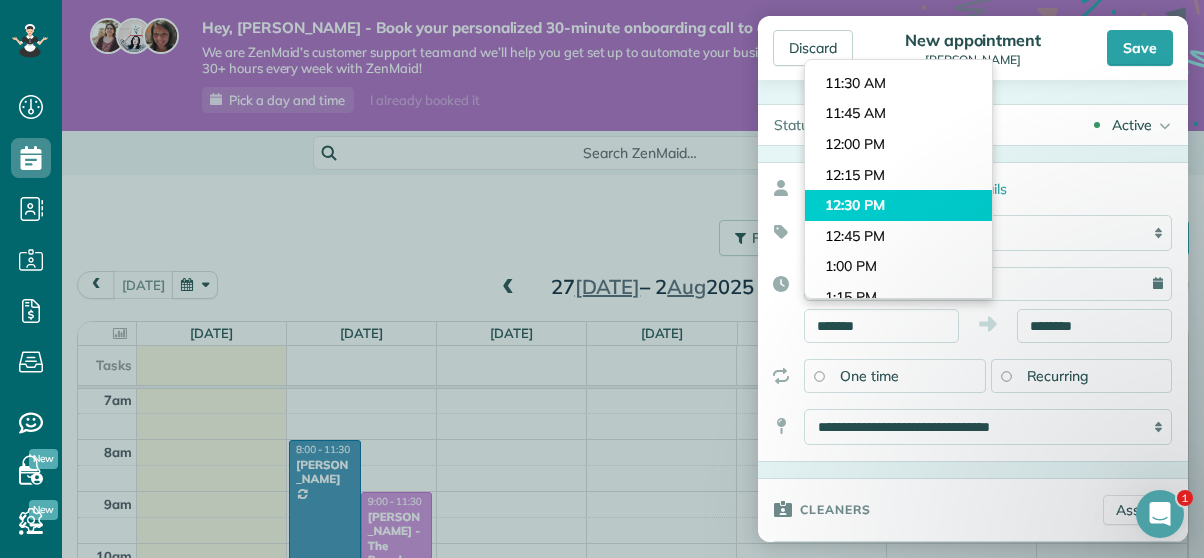 type on "********" 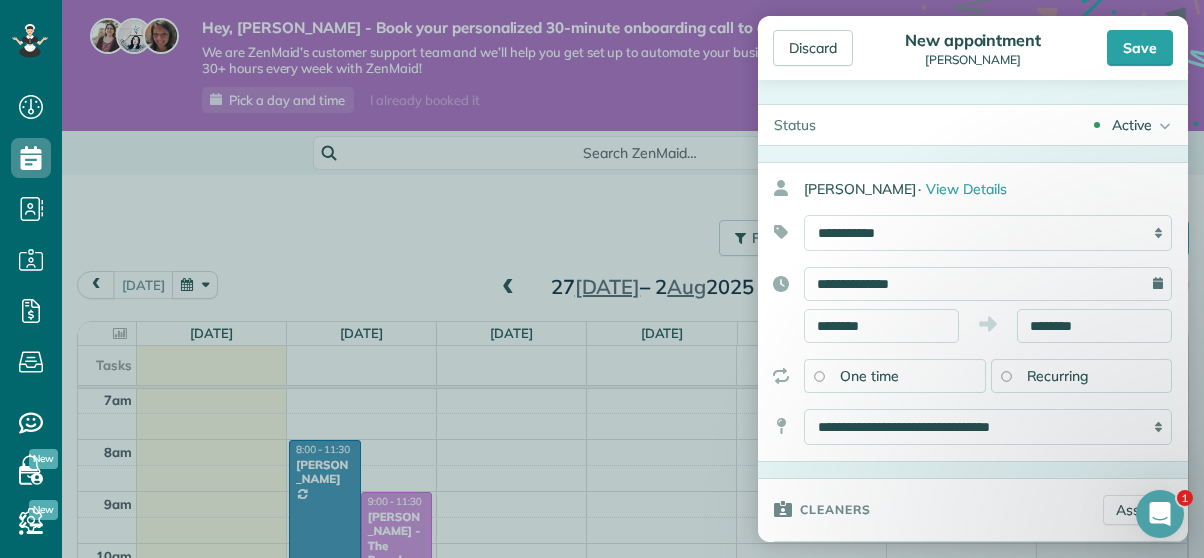 click on "Dashboard
Scheduling
Calendar View
List View
Dispatch View - Weekly scheduling (Beta)" at bounding box center (602, 279) 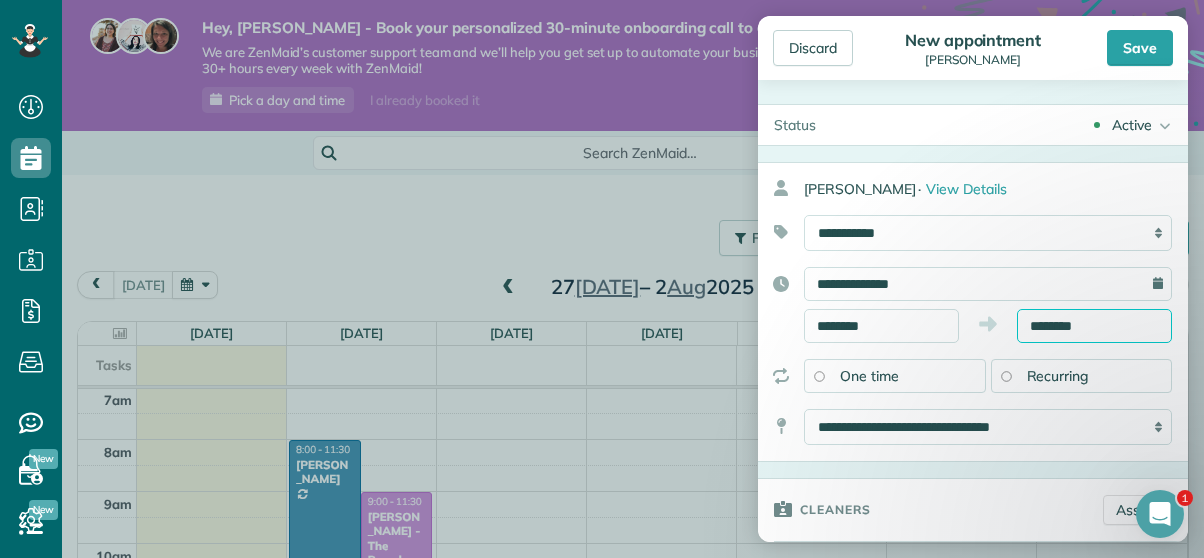 click on "********" at bounding box center [1094, 326] 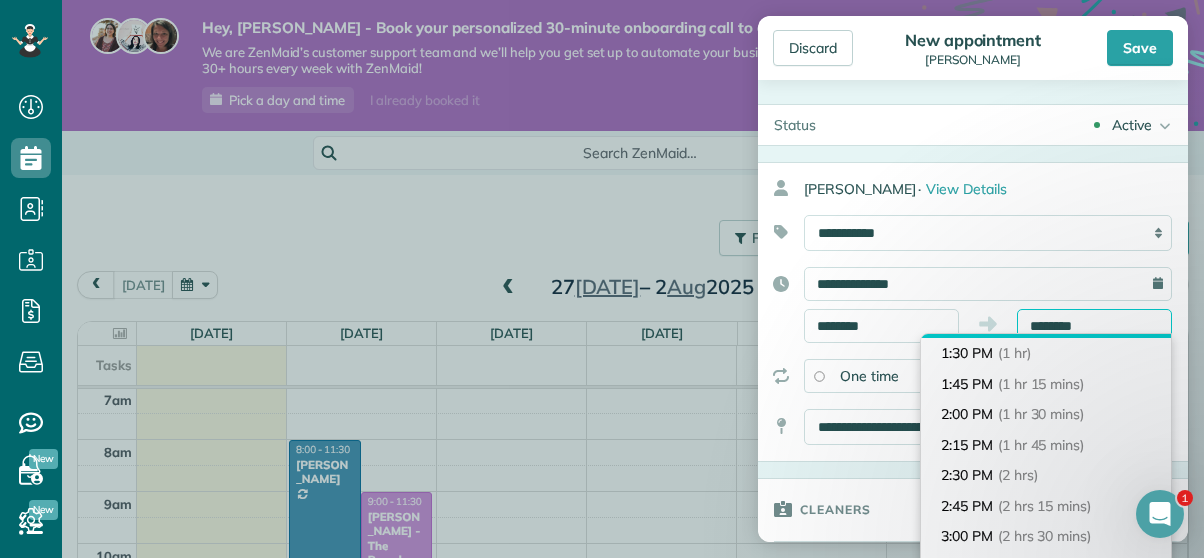 scroll, scrollTop: 119, scrollLeft: 0, axis: vertical 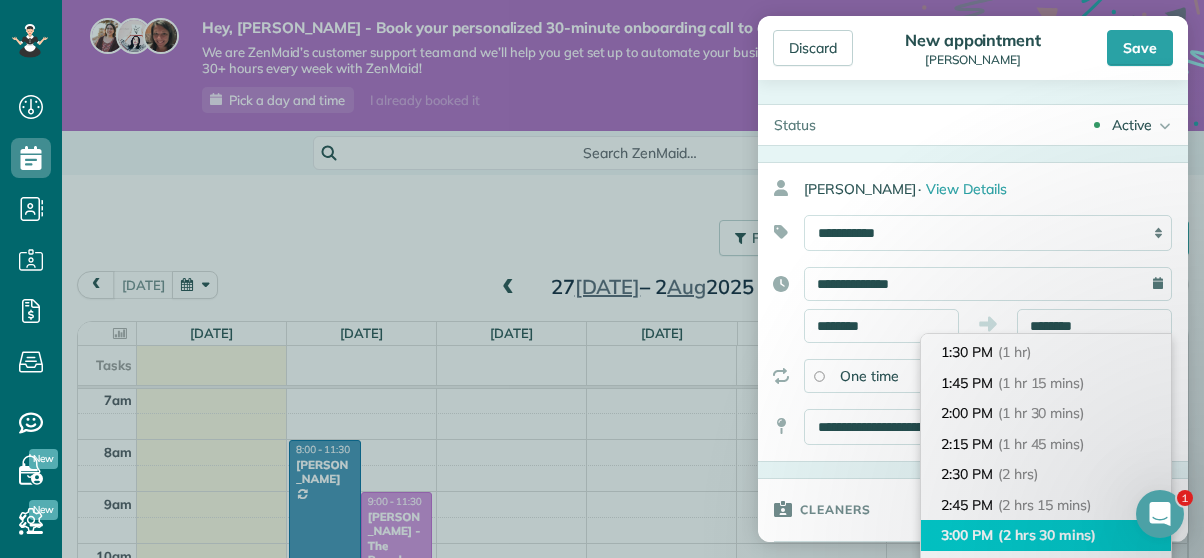 type on "*******" 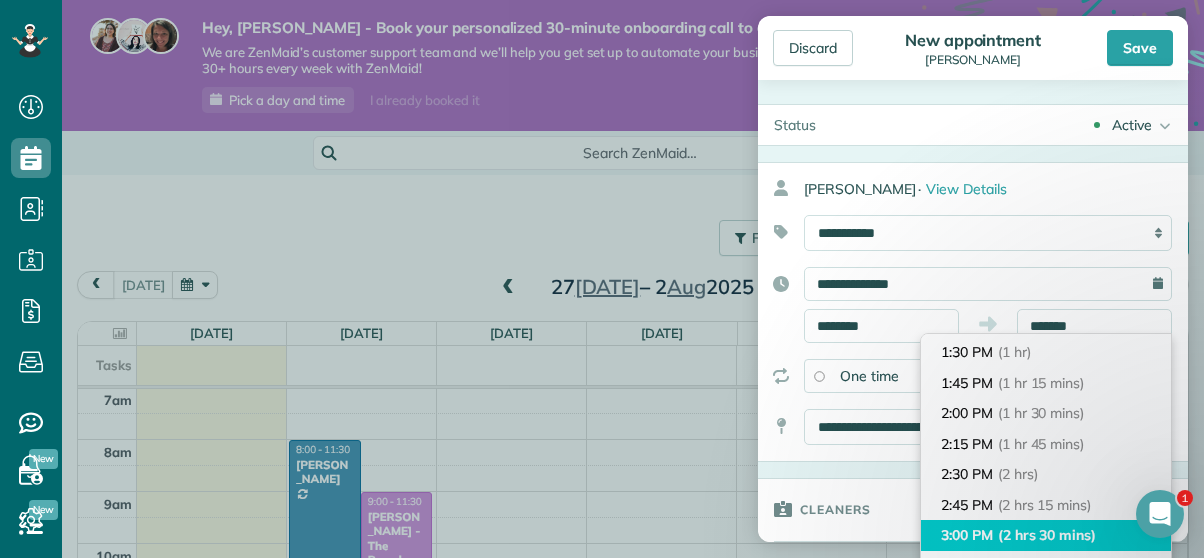 click on "3:00 PM  (2 hrs 30 mins)" at bounding box center (1046, 535) 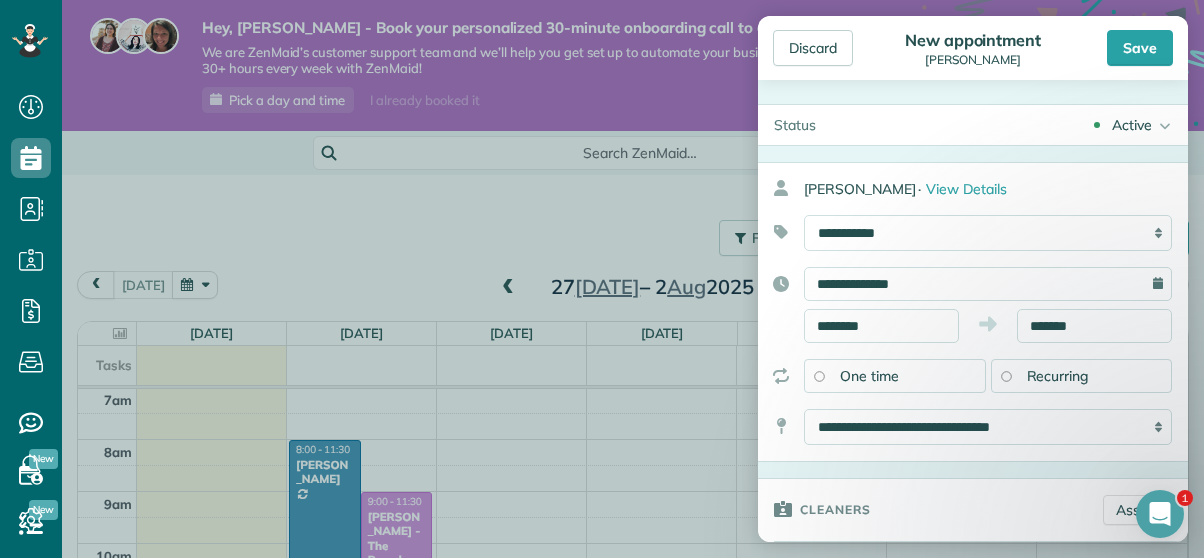 click on "Recurring" at bounding box center (1058, 376) 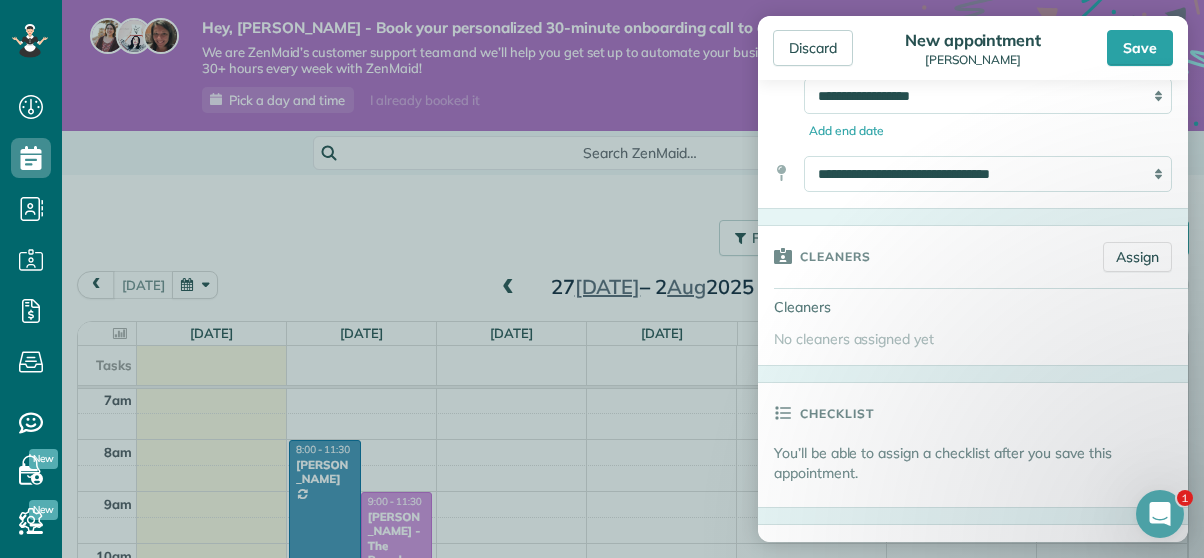 scroll, scrollTop: 331, scrollLeft: 0, axis: vertical 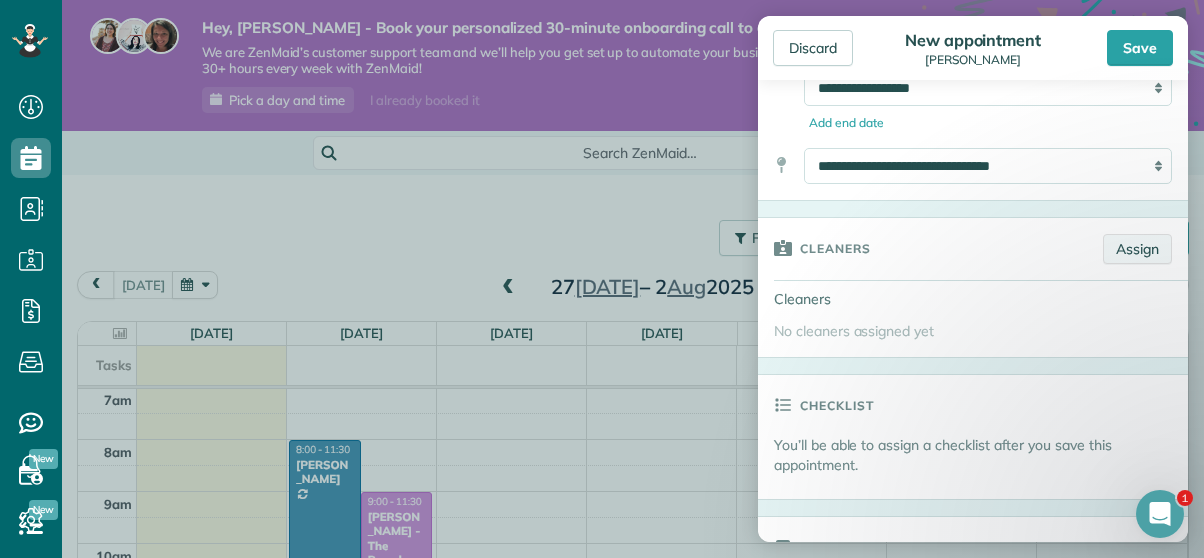 click on "Assign" at bounding box center (1137, 249) 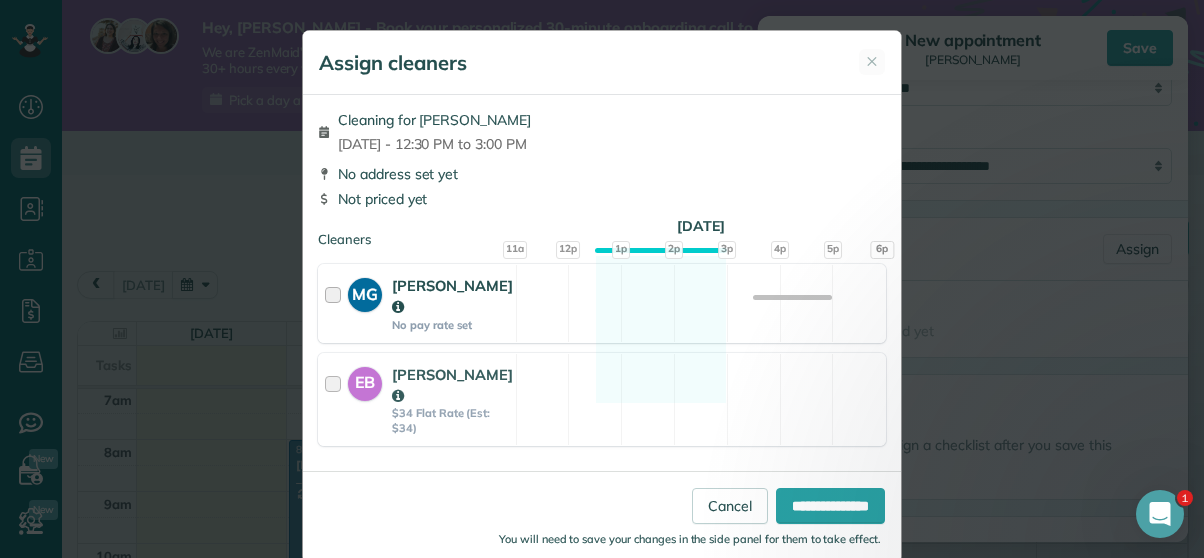 click on "Megan Gray" at bounding box center [452, 296] 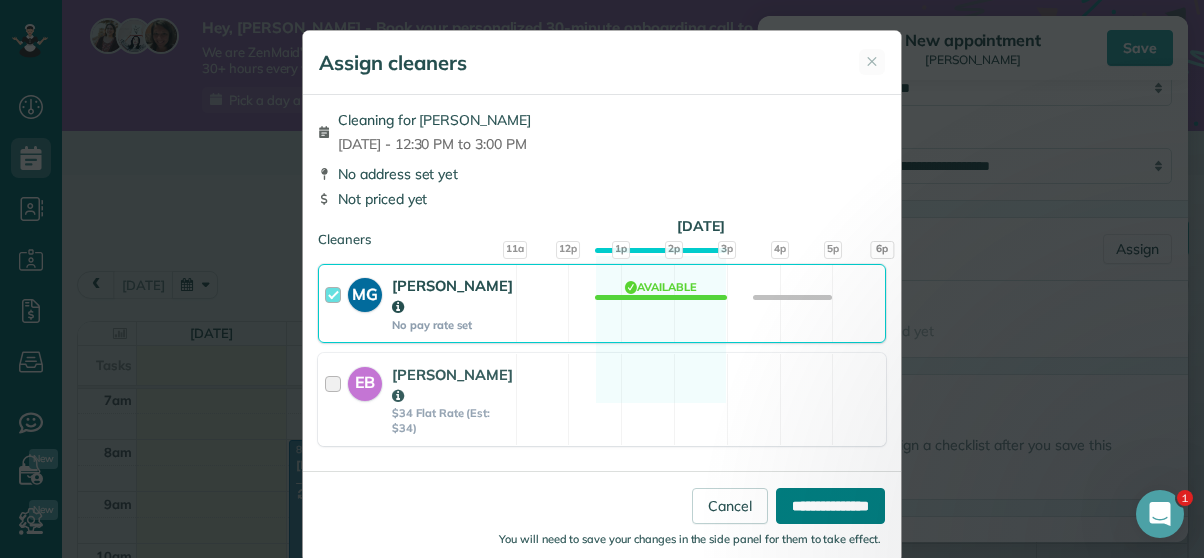 click on "**********" at bounding box center (830, 506) 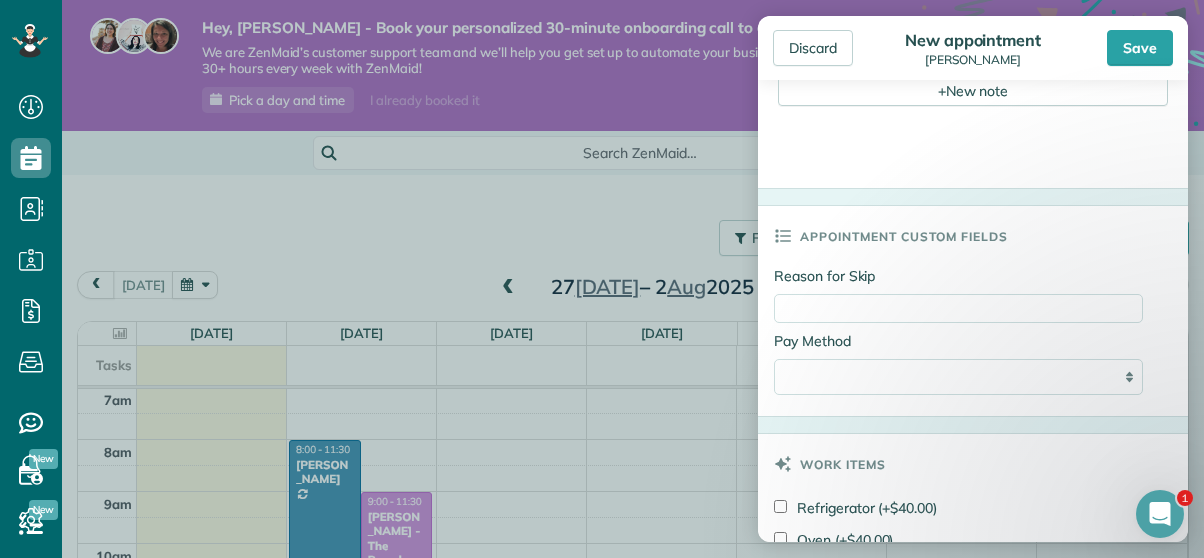scroll, scrollTop: 1197, scrollLeft: 0, axis: vertical 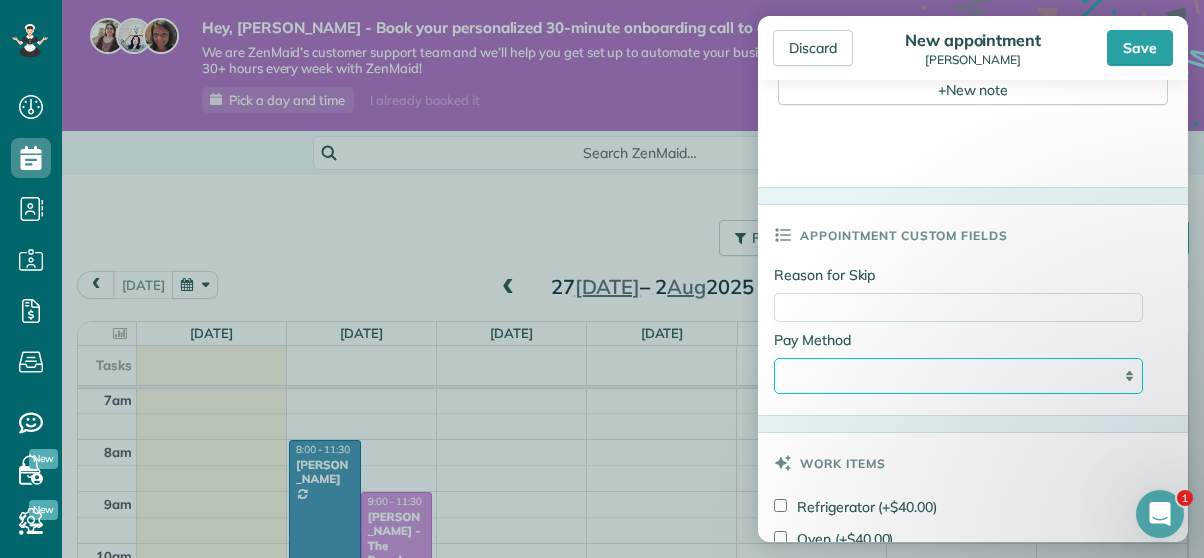 click on "**********" at bounding box center [958, 376] 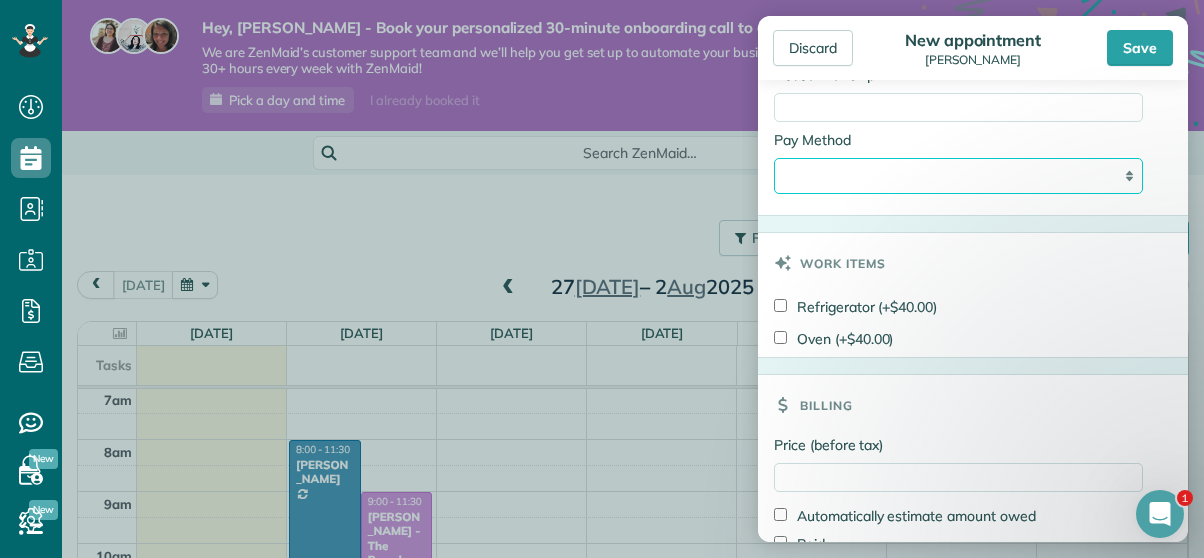 scroll, scrollTop: 1398, scrollLeft: 0, axis: vertical 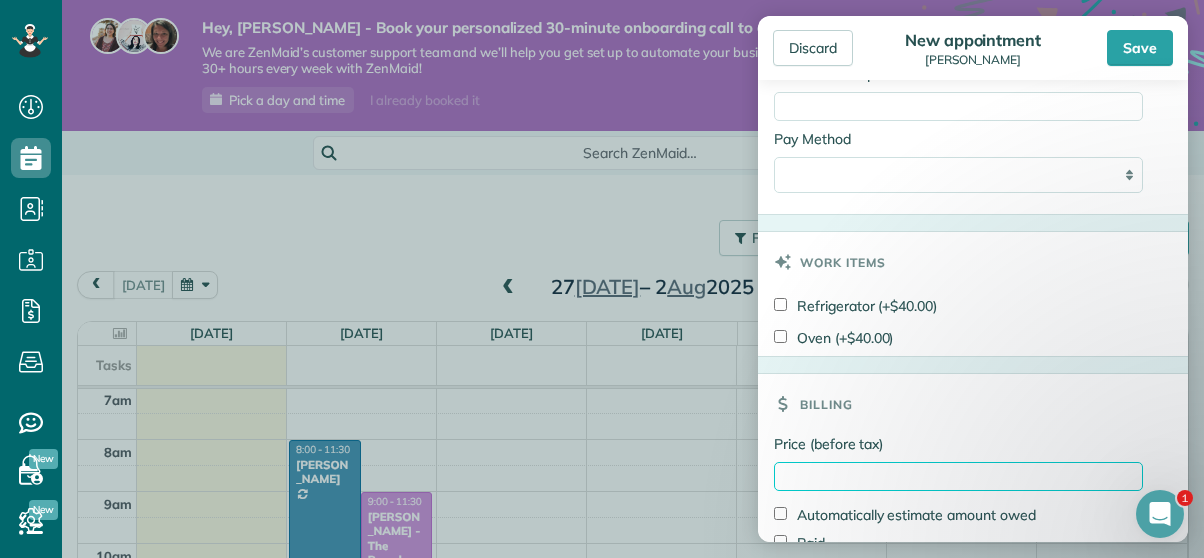 click on "Price (before tax)" at bounding box center (958, 476) 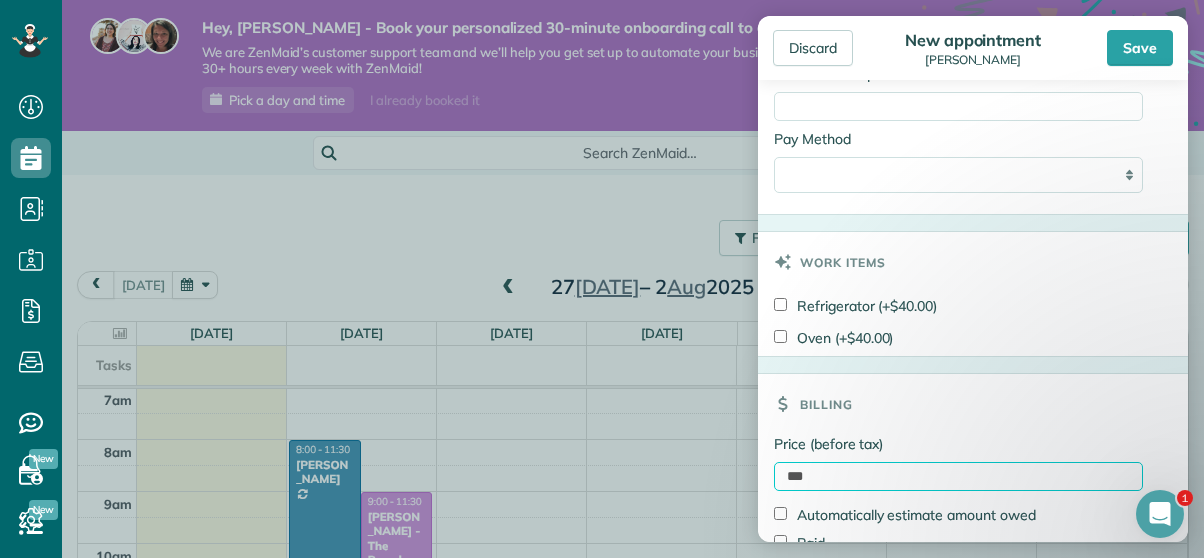 type on "***" 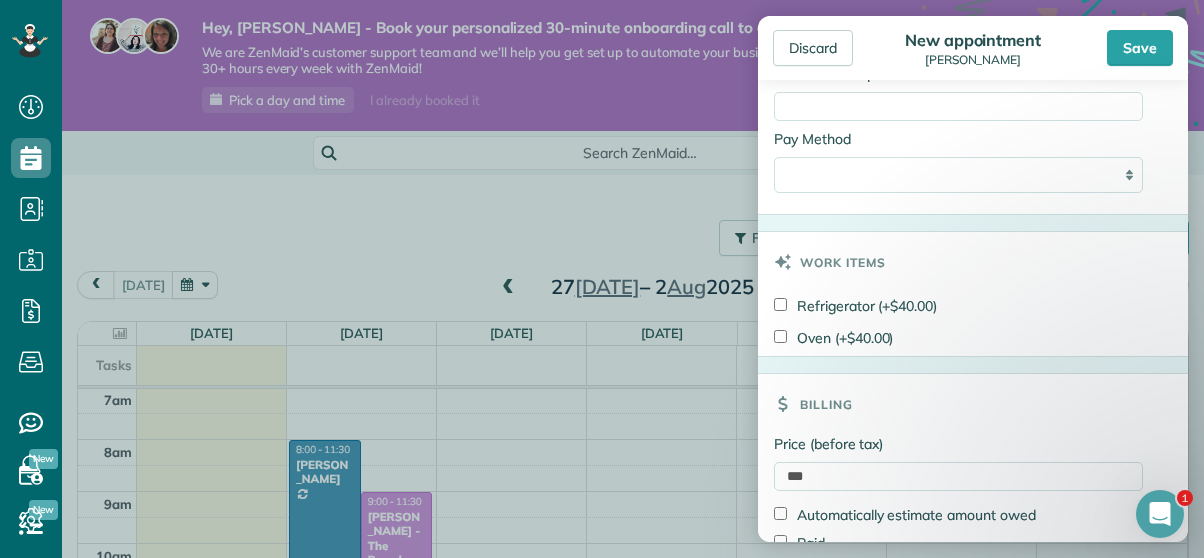 click on "Billing" at bounding box center [973, 404] 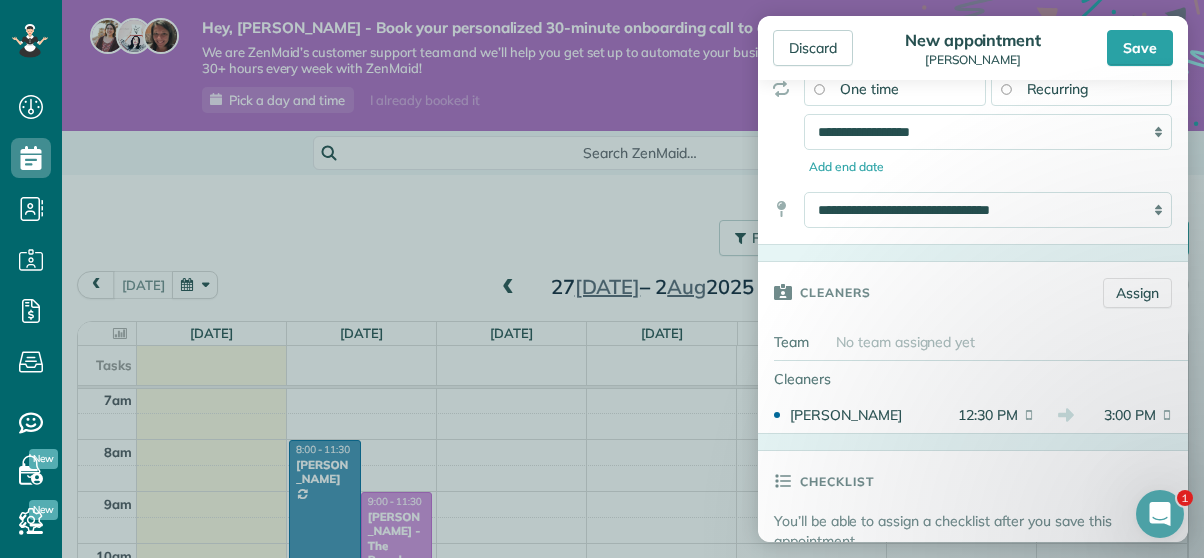scroll, scrollTop: 0, scrollLeft: 0, axis: both 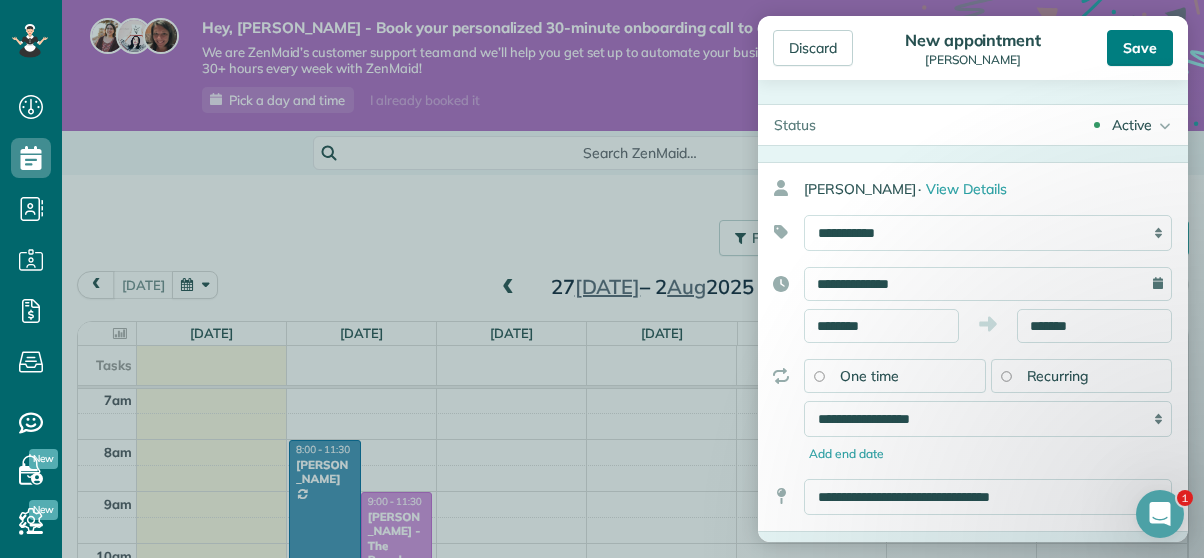 click on "Save" at bounding box center (1140, 48) 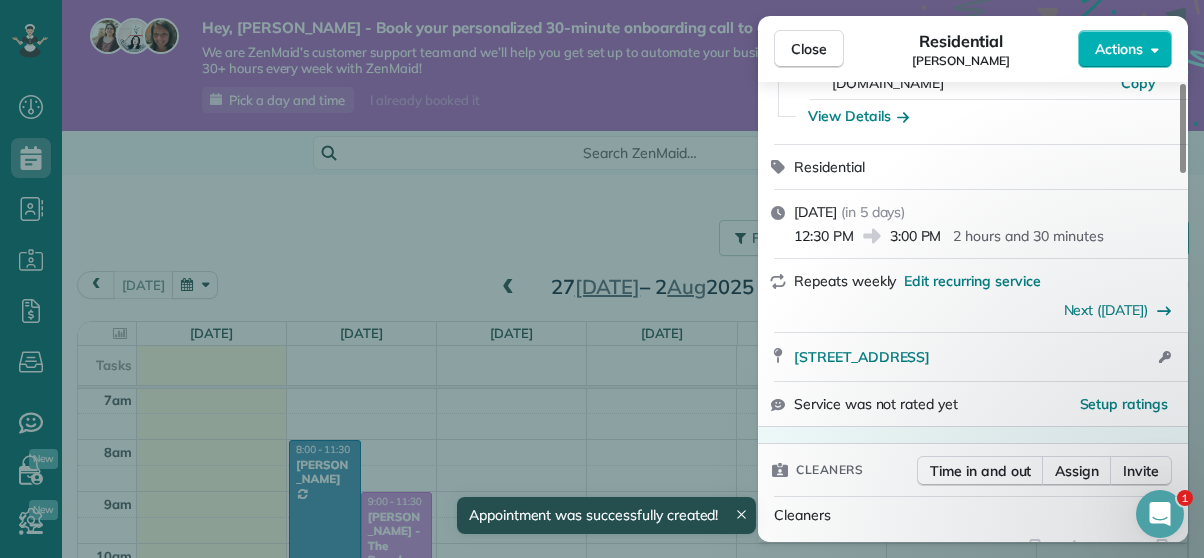 scroll, scrollTop: 198, scrollLeft: 0, axis: vertical 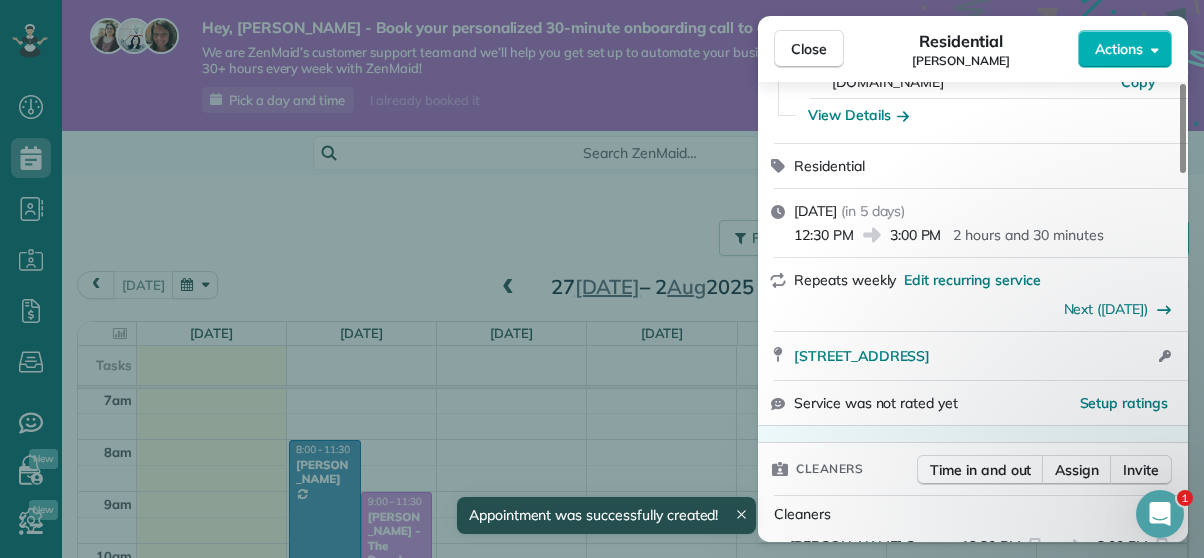 click on "Close Residential Michelle Actions Status Active Michelle · Open profile No phone number on record Add phone number michelle@aerowatt.asia Copy View Details Residential Friday, 01 August, 2025 ( in 5 days ) 12:30 PM 3:00 PM 2 hours and 30 minutes Repeats weekly Edit recurring service Next (08 Aug) 23 Somerset Drive Buderim QLD 4556 Open access information Service was not rated yet Setup ratings Cleaners Time in and out Assign Invite Cleaners Megan   Gray 12:30 PM 3:00 PM Checklist Try Now Keep this appointment up to your standards. Stay on top of every detail, keep your cleaners organised, and your client happy. Assign a checklist Watch a 5 min demo Billing Billing actions Price $165.00 Overcharge $0.00 Discount $0.00 Coupon discount - Primary tax - Secondary tax - Total appointment price $165.00 Tips collected New feature! $0.00 Unpaid Mark as paid Total including tip $165.00 Get paid online in no-time! Send an invoice and reward your cleaners with tips Charge customer credit card Appointment custom fields" at bounding box center (602, 279) 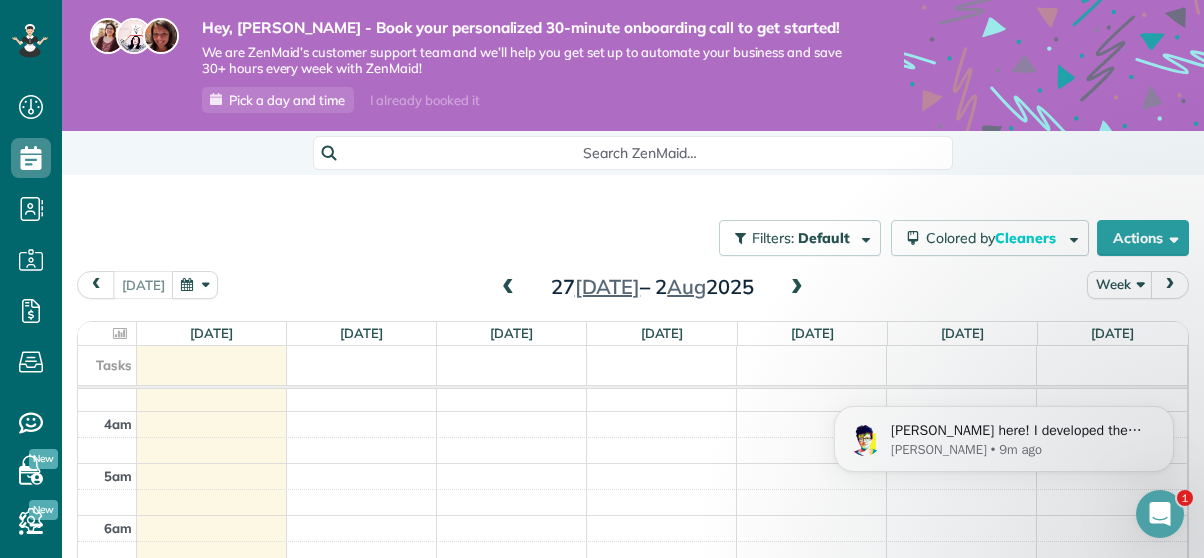 scroll, scrollTop: 186, scrollLeft: 0, axis: vertical 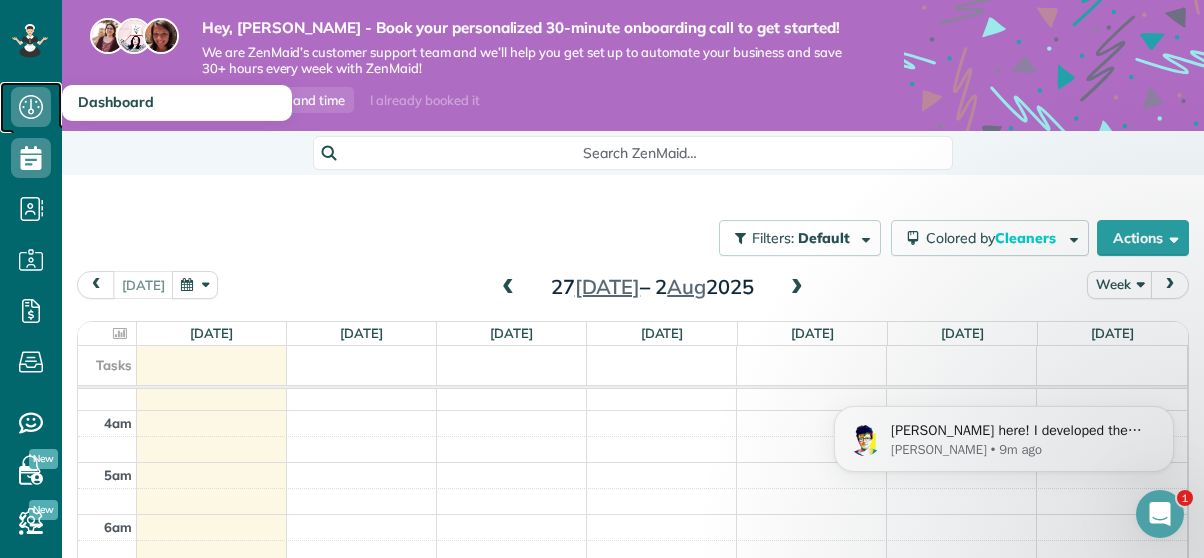 click 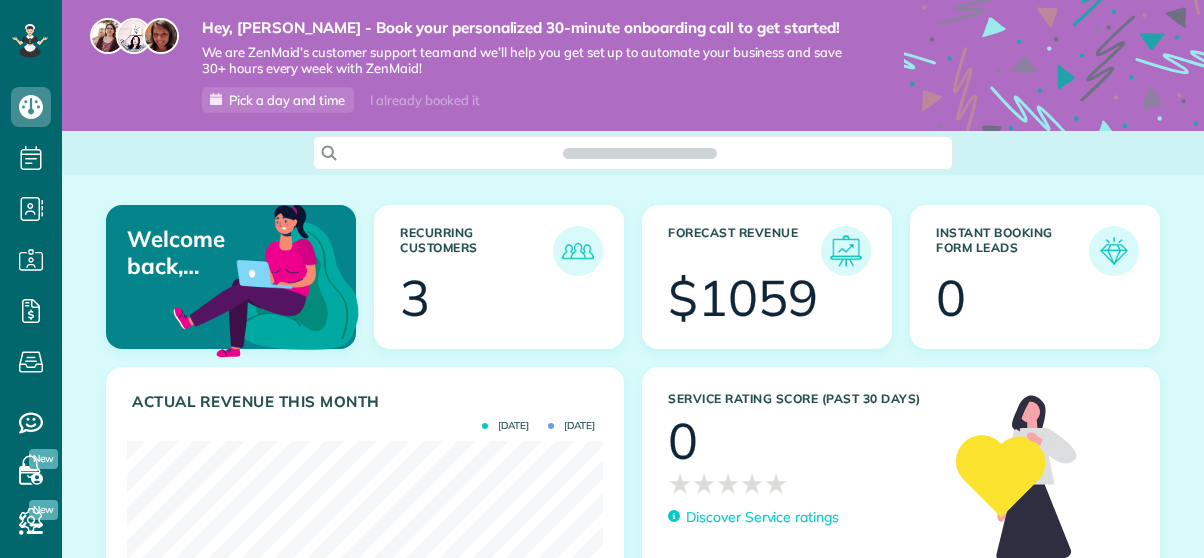 scroll, scrollTop: 0, scrollLeft: 0, axis: both 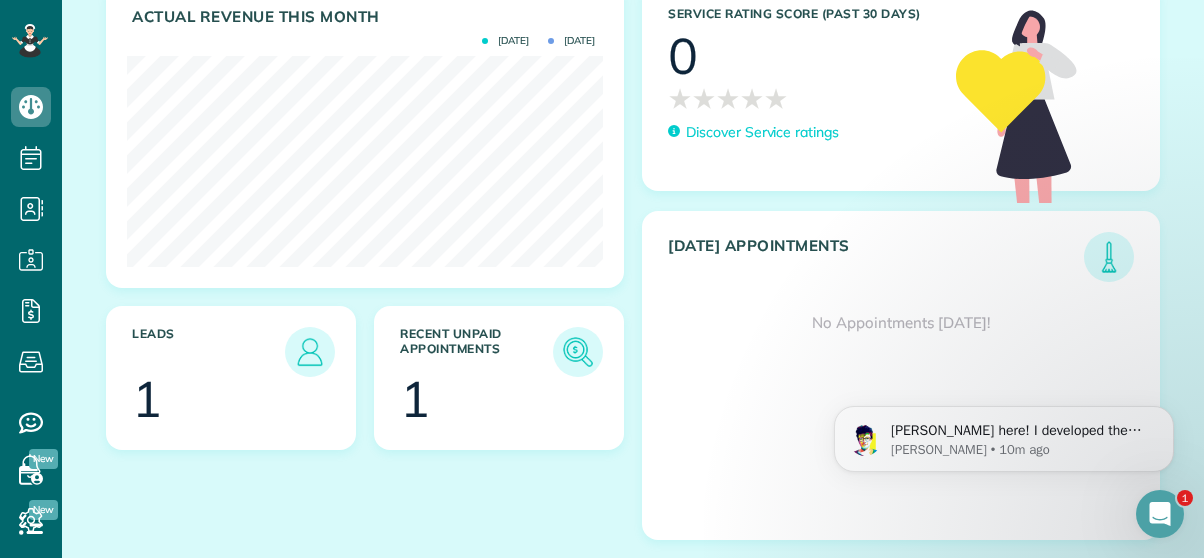 click at bounding box center (250, 402) 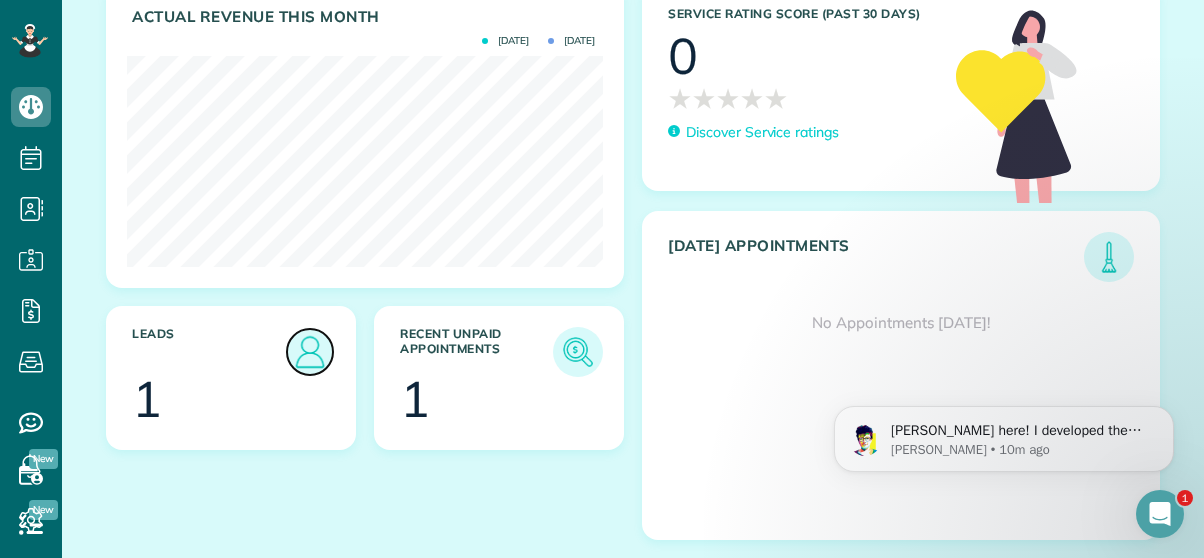 click at bounding box center [310, 352] 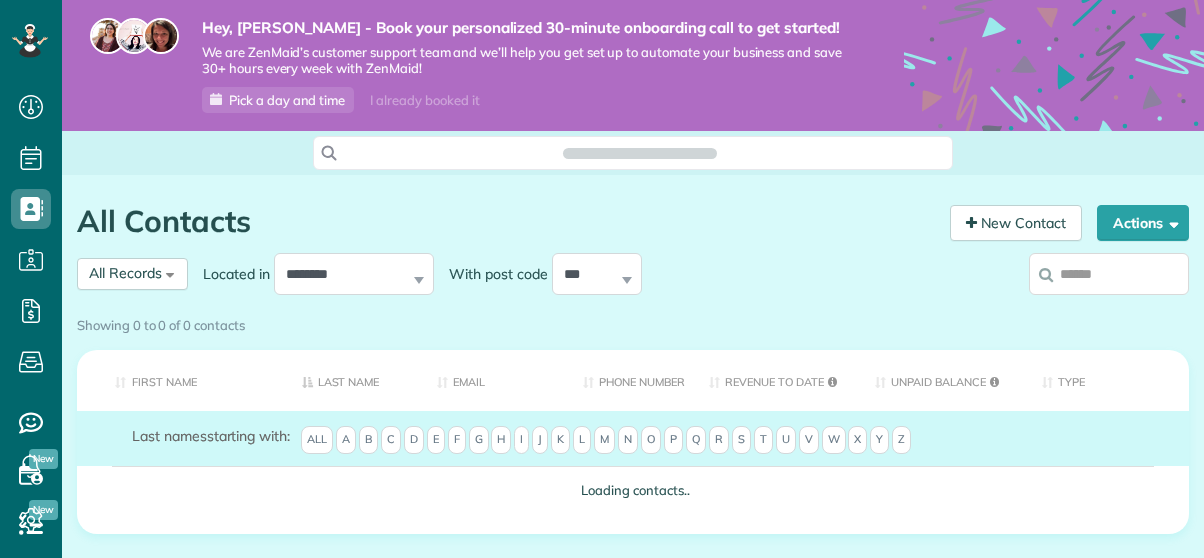 scroll, scrollTop: 0, scrollLeft: 0, axis: both 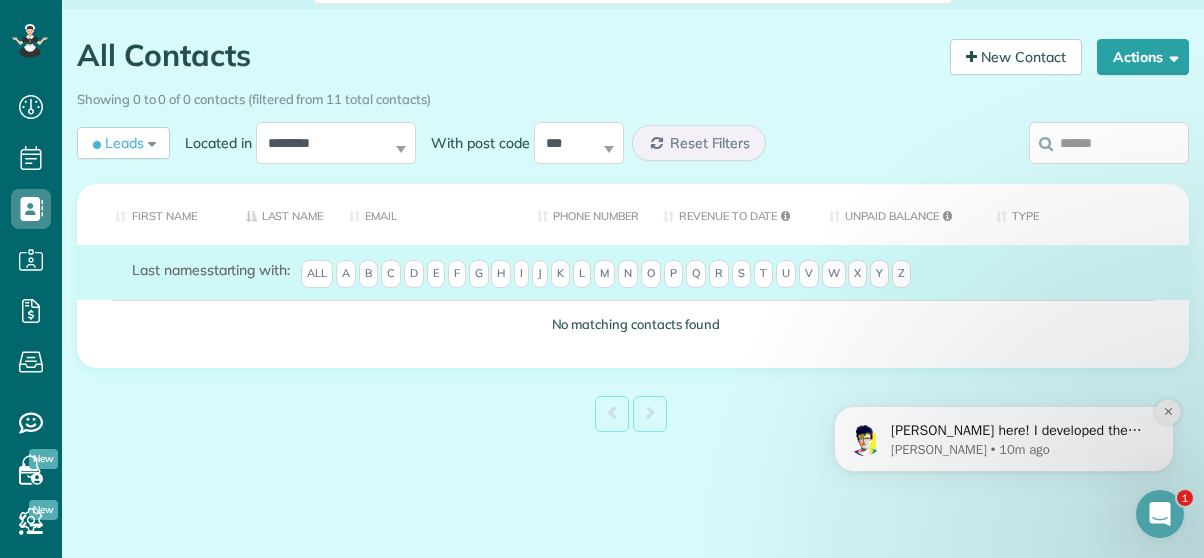 click 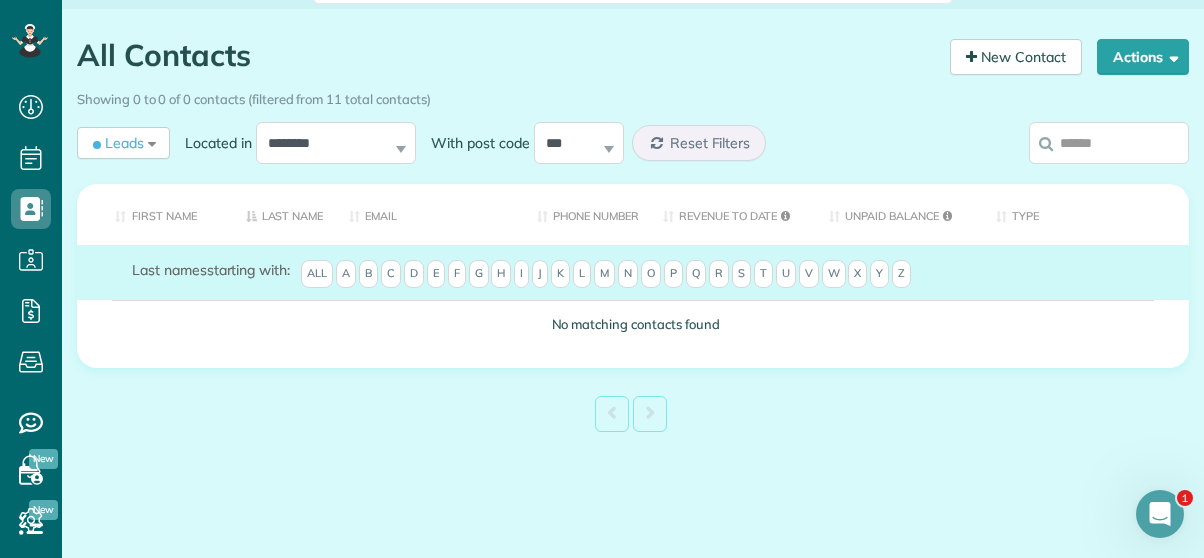 scroll, scrollTop: 104, scrollLeft: 0, axis: vertical 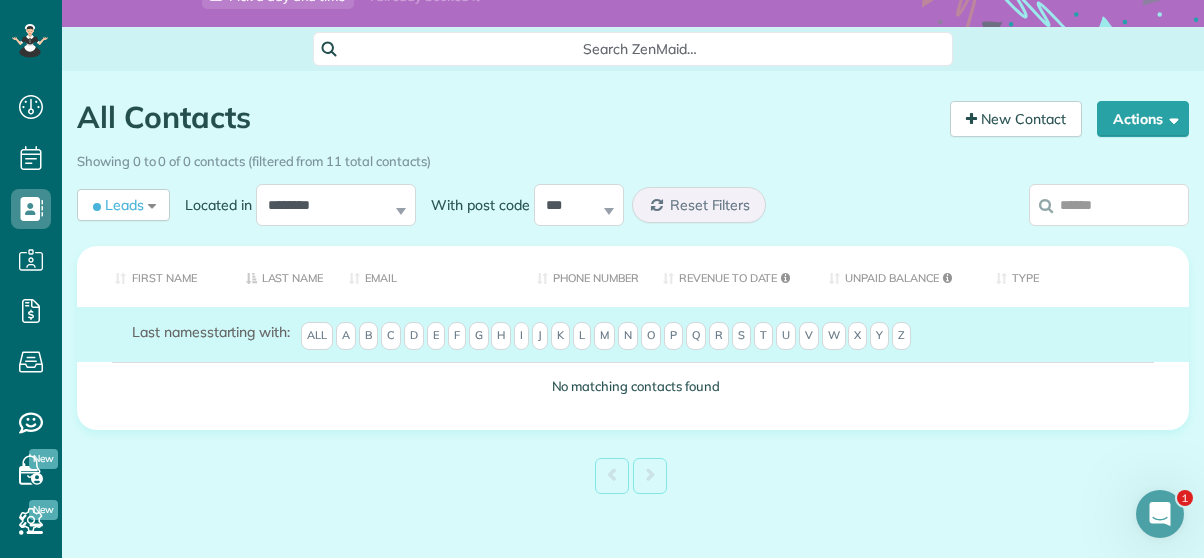 click on "Showing 0 to 0 of 0 contacts (filtered from 11 total contacts)" at bounding box center [633, 157] 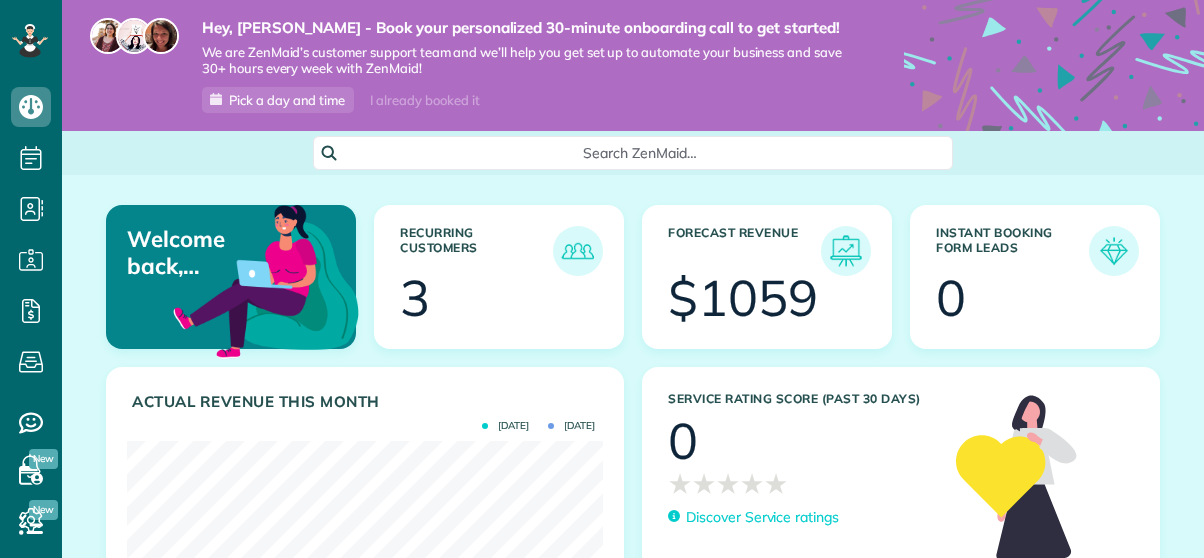 scroll, scrollTop: 0, scrollLeft: 0, axis: both 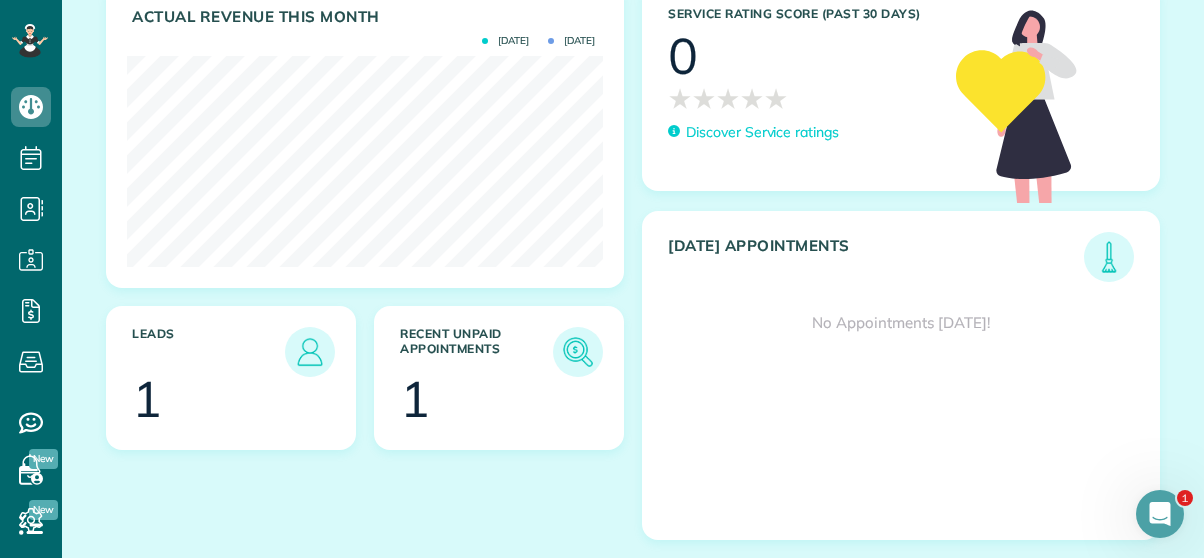 click on "1" at bounding box center [499, 399] 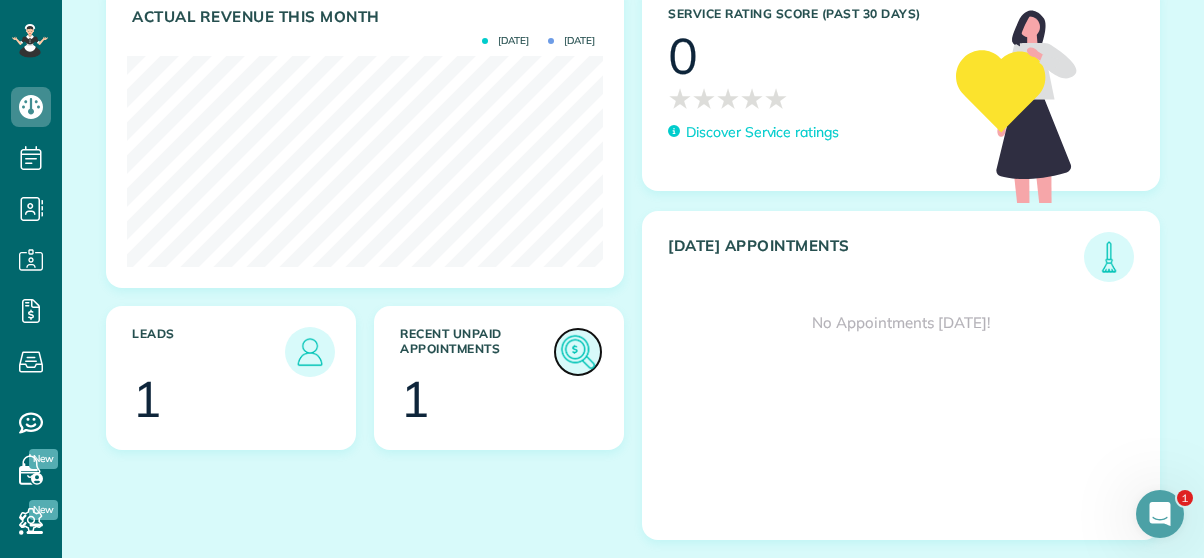 click at bounding box center (578, 352) 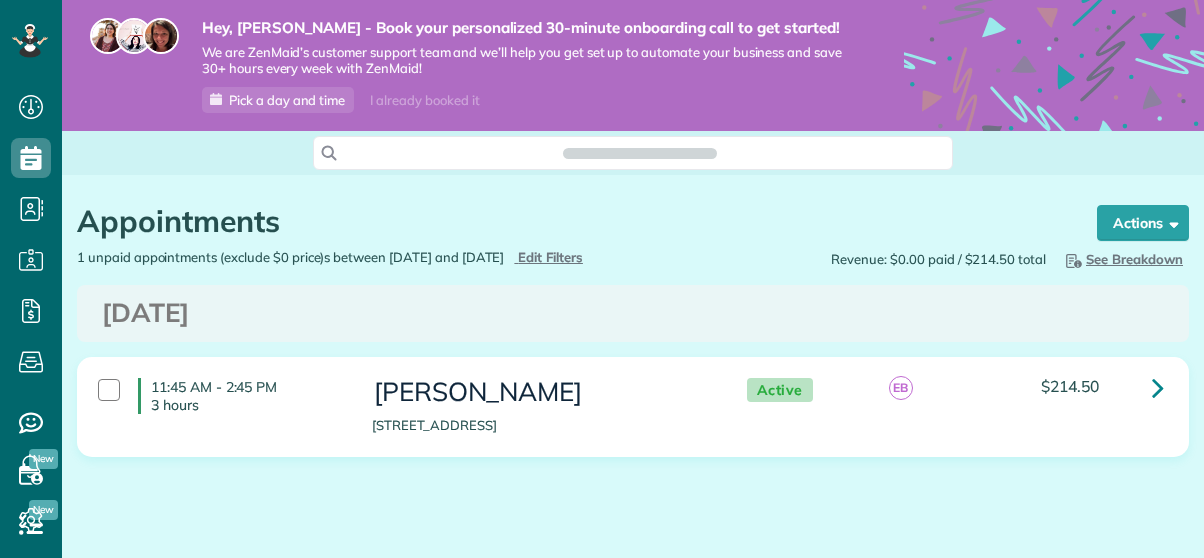 scroll, scrollTop: 0, scrollLeft: 0, axis: both 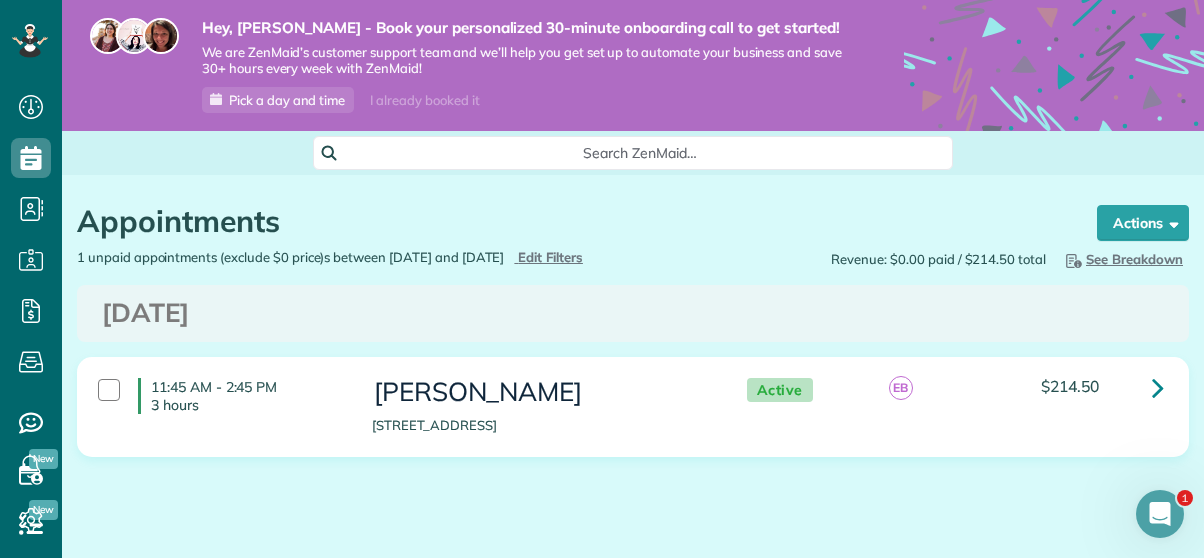 click on "$214.50" at bounding box center (1102, 386) 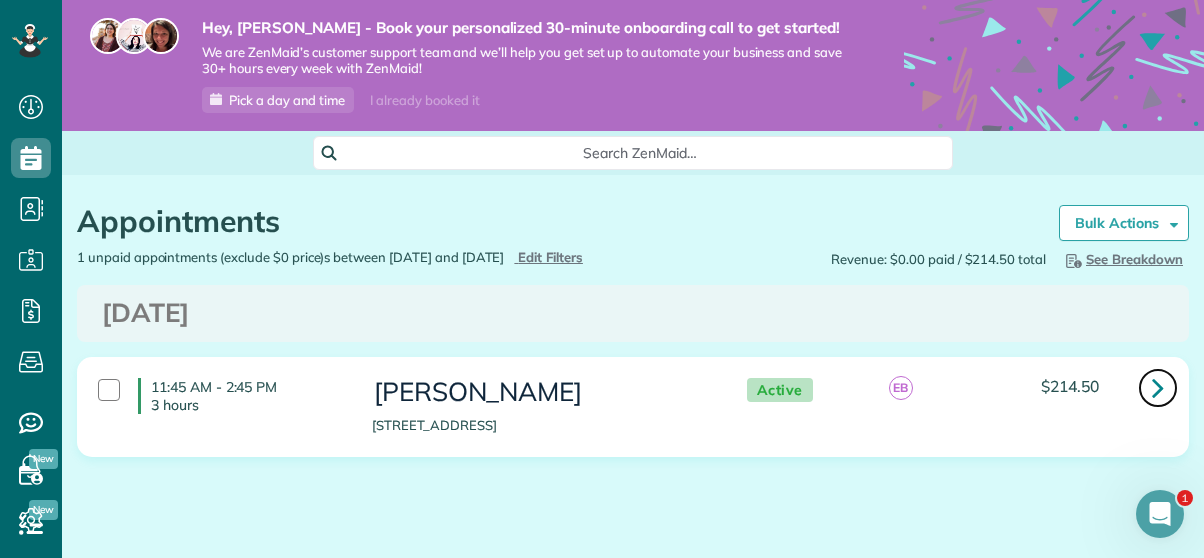 click at bounding box center (1158, 387) 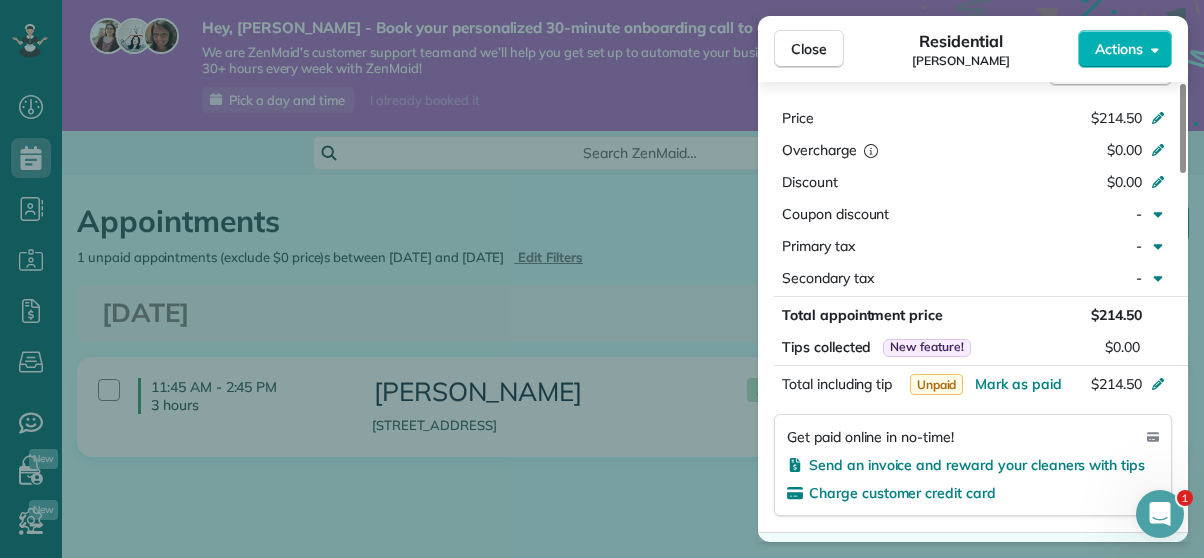 scroll, scrollTop: 930, scrollLeft: 0, axis: vertical 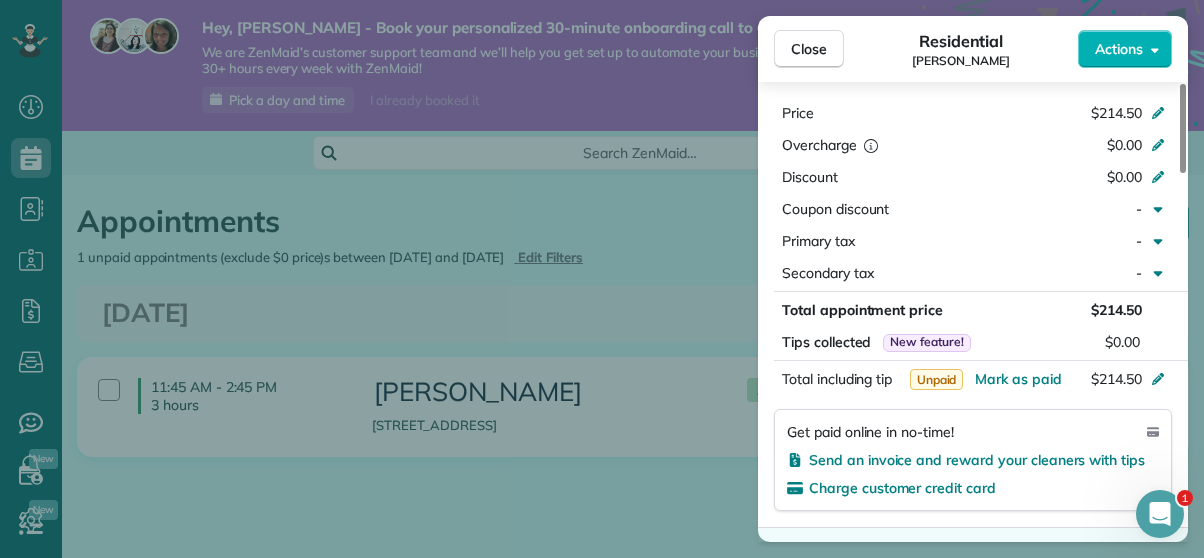 click on "Close Residential Katie Wilkie Actions Status Active Katie Wilkie · Open profile No phone number on record Add phone number wilkiefamily5@yahoo.com Copy View Details Residential Monday, 21 July, 2025 ( last week ) 11:45 AM 2:45 PM 3 hours and 0 minutes Repeats weekly Edit recurring service Next (28 Jul) 87 Jingellic Drive Buderim QLD 4556 Open access information Service was not rated yet Setup ratings Cleaners Time in and out Assign Invite Cleaners Emily   Baxter 11:45 AM 2:45 PM Checklist Try Now Keep this appointment up to your standards. Stay on top of every detail, keep your cleaners organised, and your client happy. Assign a checklist Watch a 5 min demo Billing Billing actions Price $214.50 Overcharge $0.00 Discount $0.00 Coupon discount - Primary tax - Secondary tax - Total appointment price $214.50 Tips collected New feature! $0.00 Unpaid Mark as paid Total including tip $214.50 Get paid online in no-time! Send an invoice and reward your cleaners with tips Charge customer credit card Reason for Skip -" at bounding box center (602, 279) 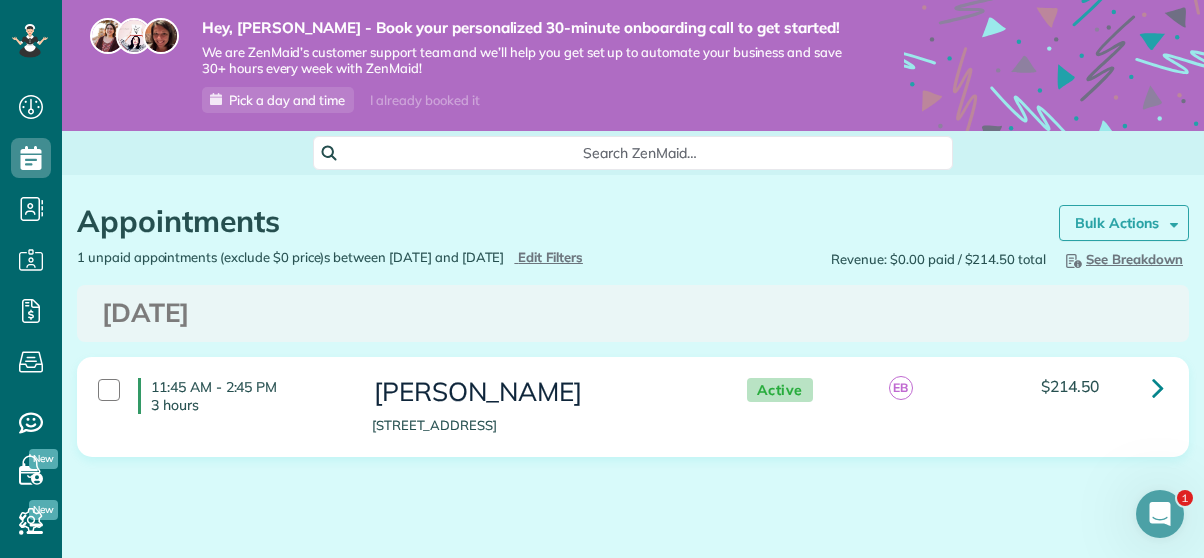 click at bounding box center [1170, 222] 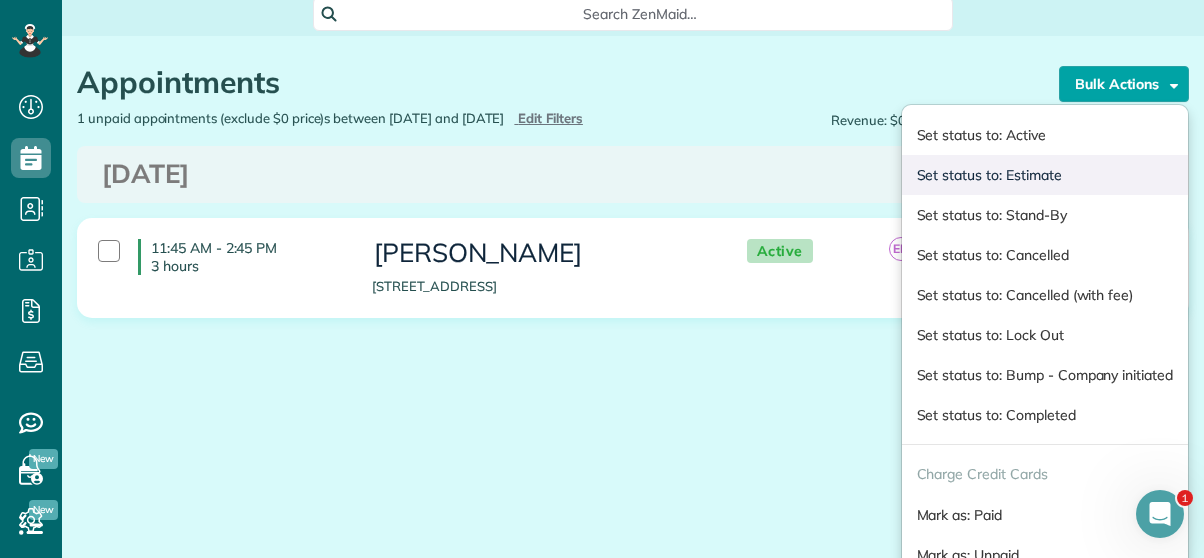 scroll, scrollTop: 226, scrollLeft: 0, axis: vertical 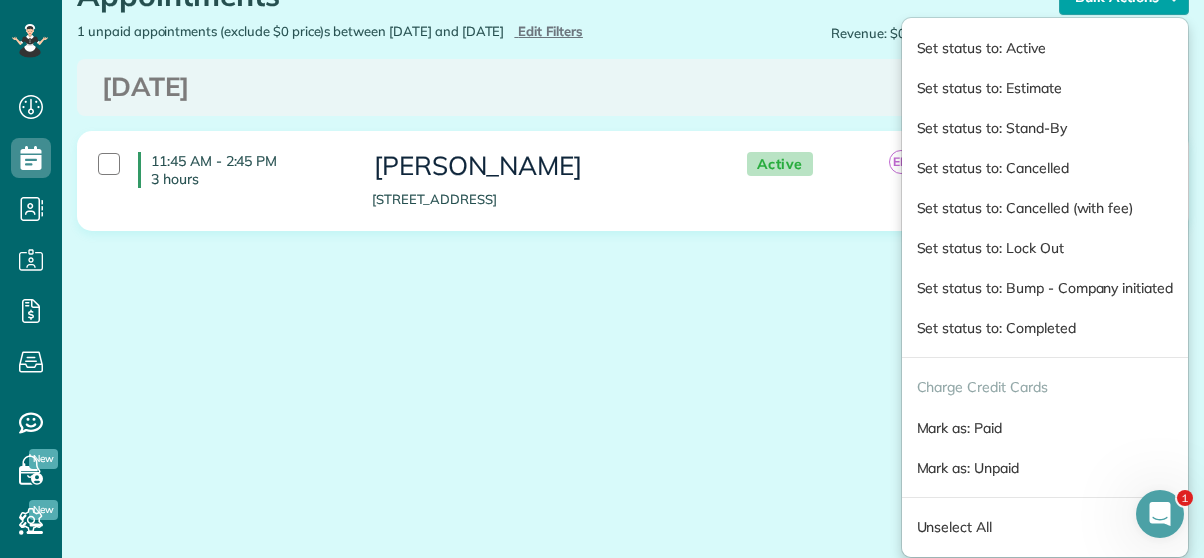 click on "Hey, Megan - Book your personalized 30-minute onboarding call to get started!
We are ZenMaid’s customer support team and we’ll help you get set up to automate your business and save 30+ hours every week with ZenMaid!
Pick a day and time
I already booked it
Search ZenMaid…
Appointments
the List View [2 min]
Schedule Changes
Actions
Create Appointment
Create Task
Clock In/Out" at bounding box center [633, 279] 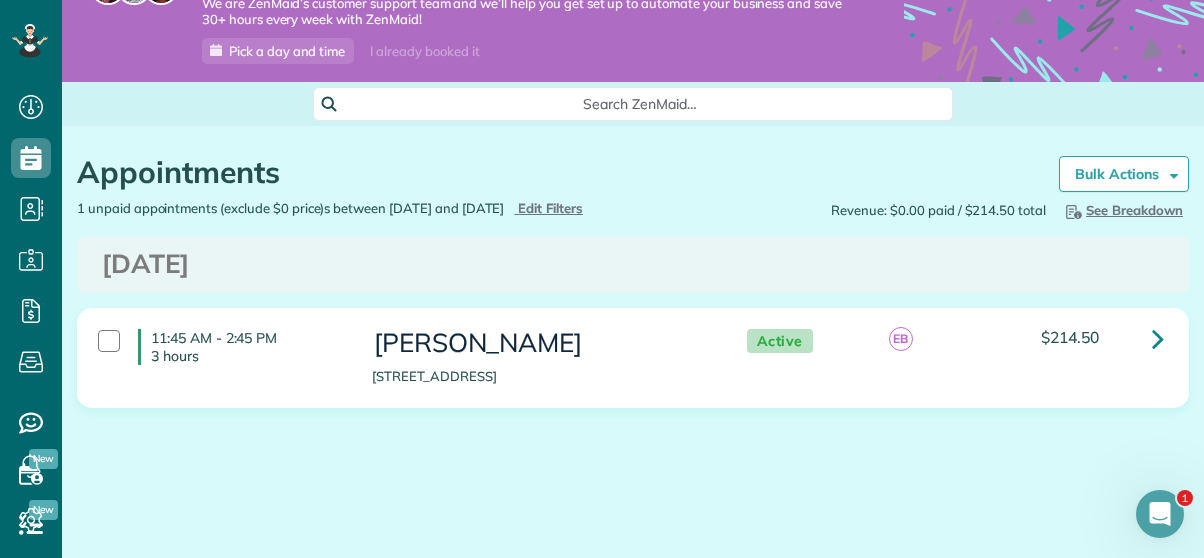 scroll, scrollTop: 64, scrollLeft: 0, axis: vertical 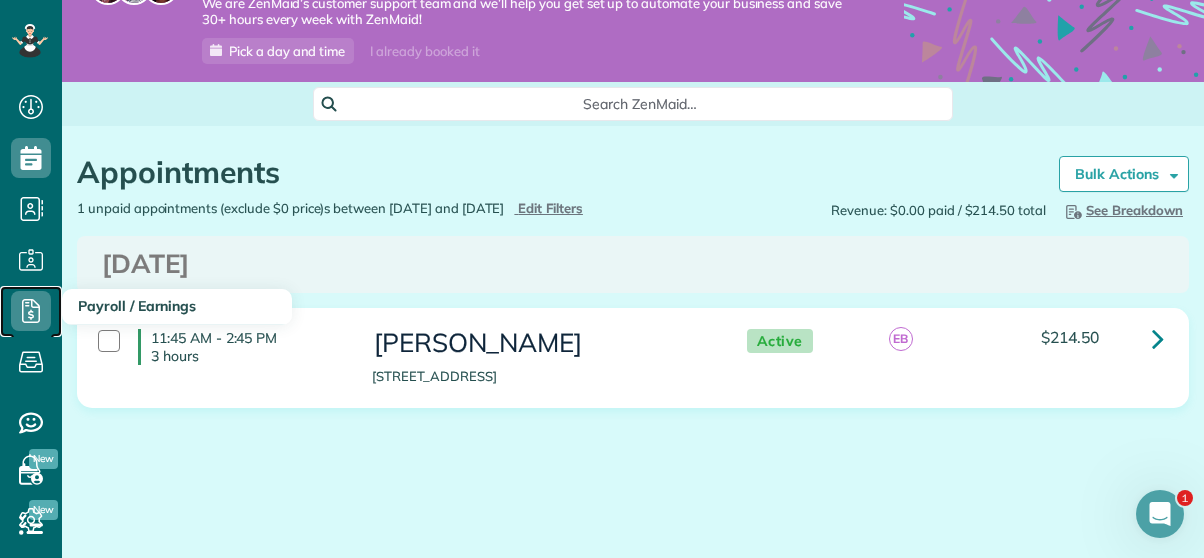 click 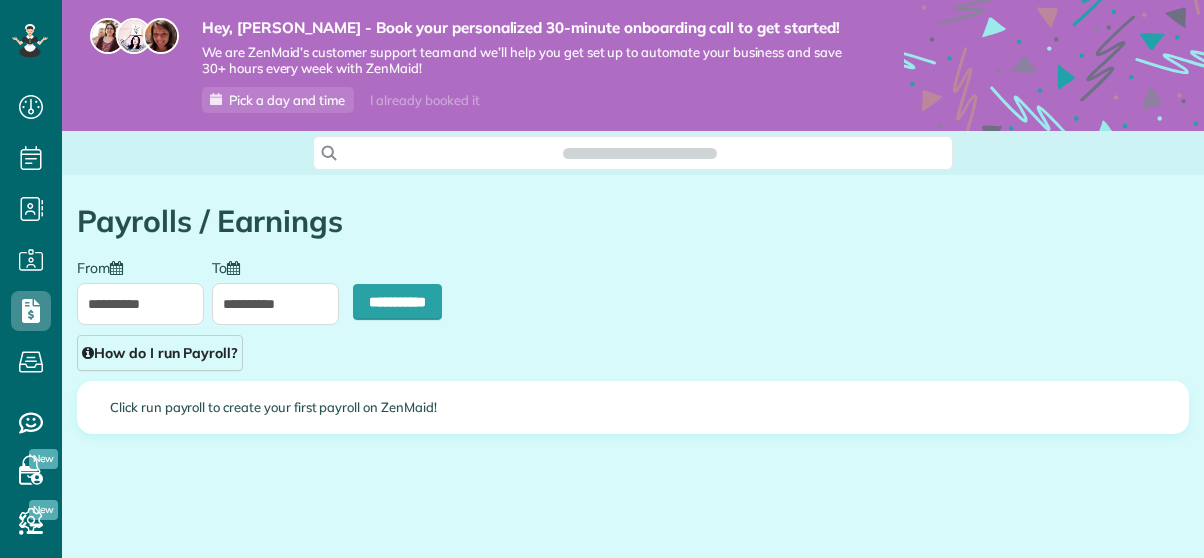 scroll, scrollTop: 0, scrollLeft: 0, axis: both 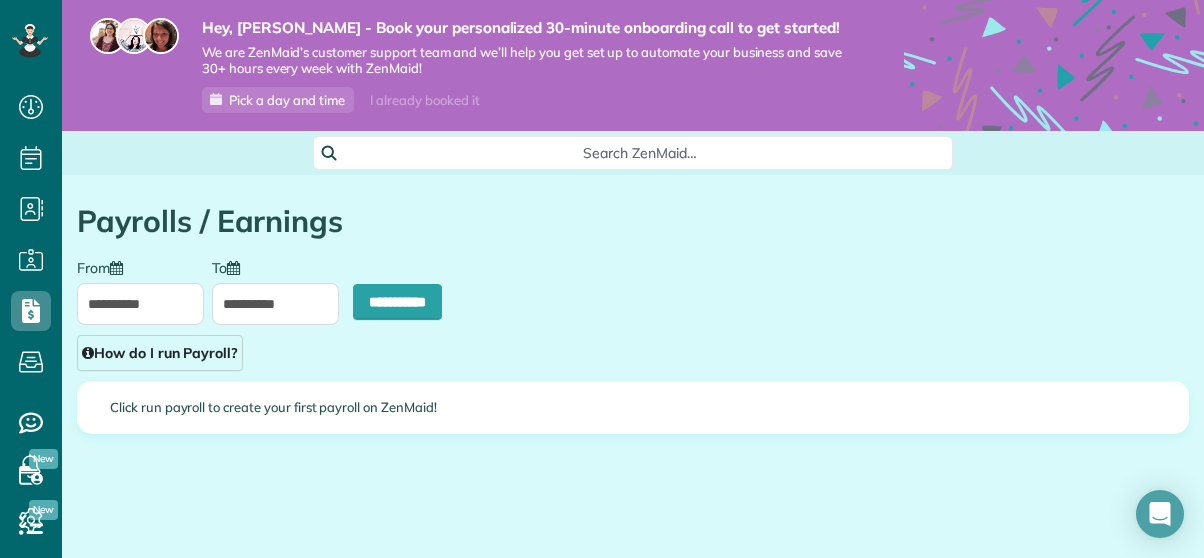 type on "**********" 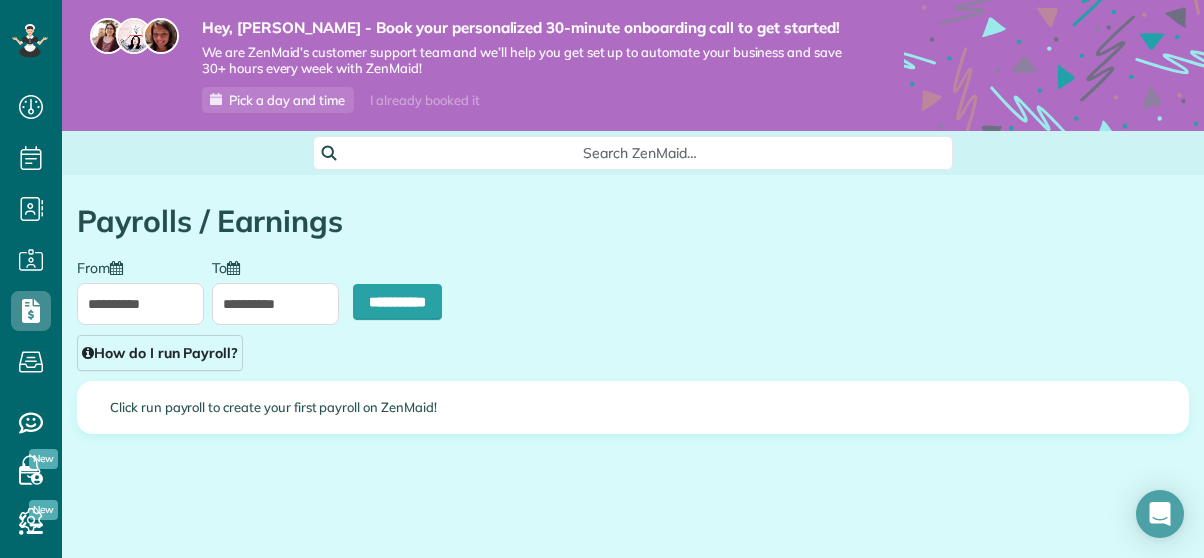 type on "**********" 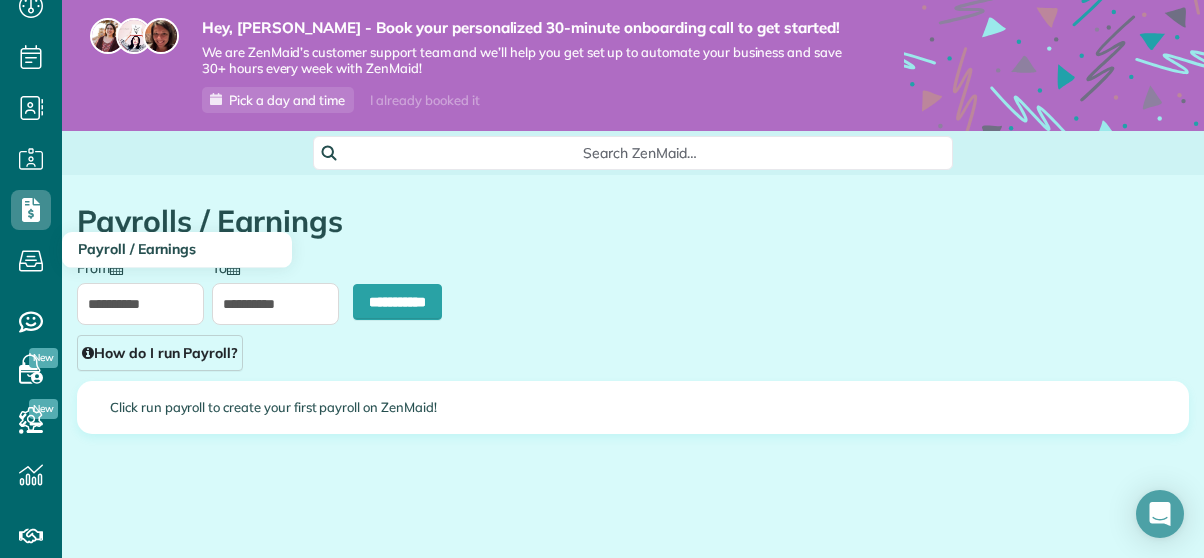 scroll, scrollTop: 103, scrollLeft: 0, axis: vertical 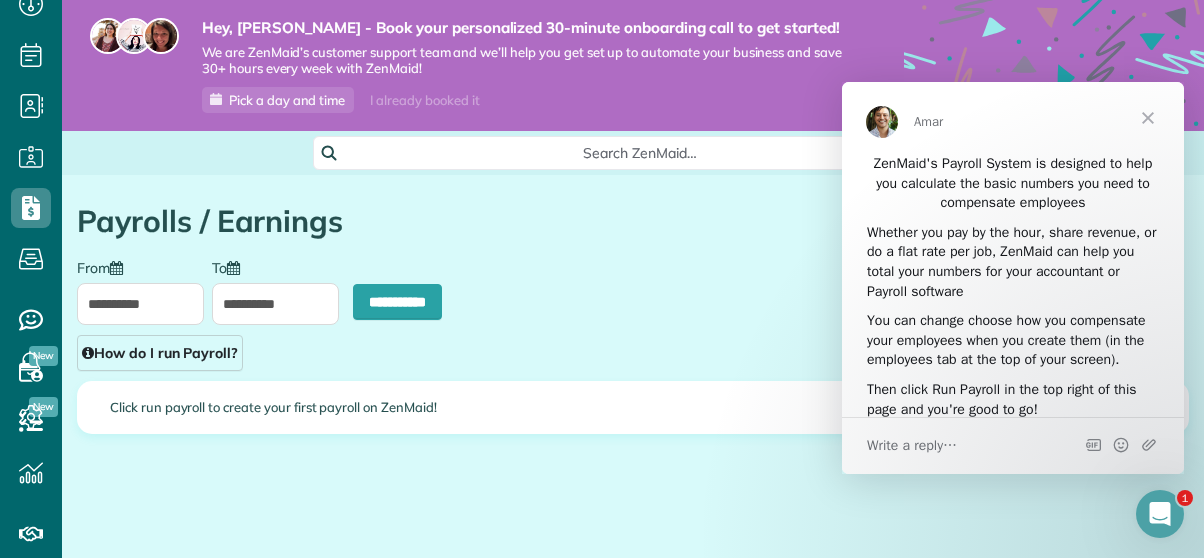 click 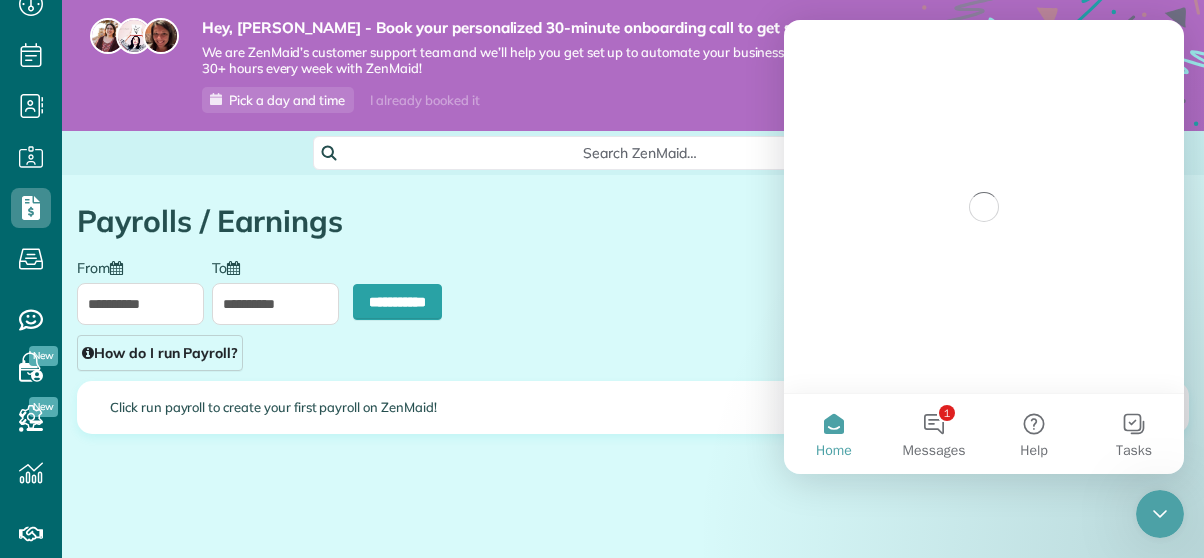 scroll, scrollTop: 0, scrollLeft: 0, axis: both 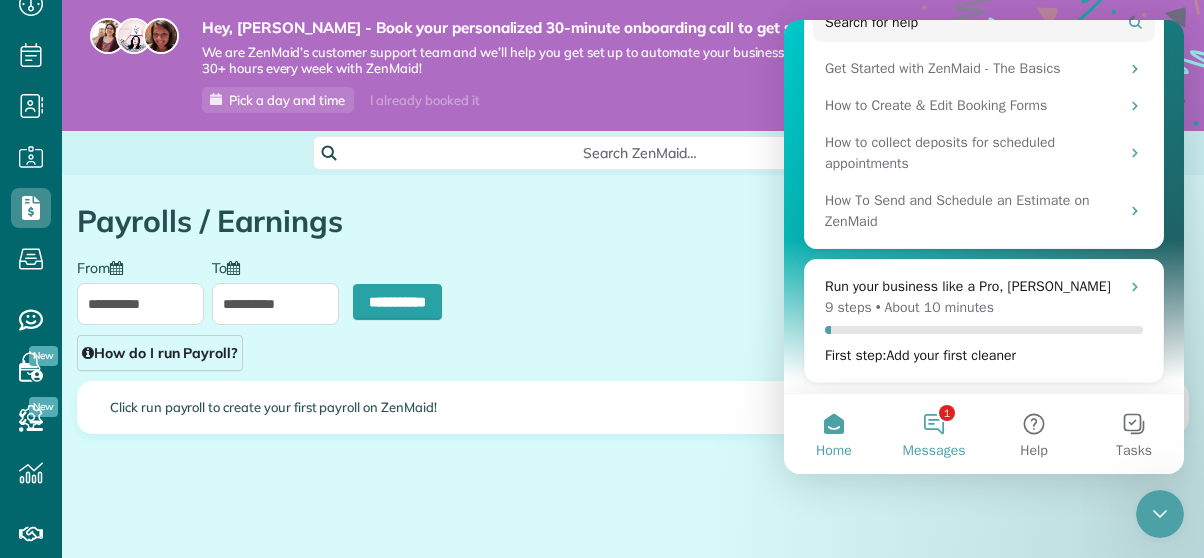 click on "1 Messages" at bounding box center [934, 434] 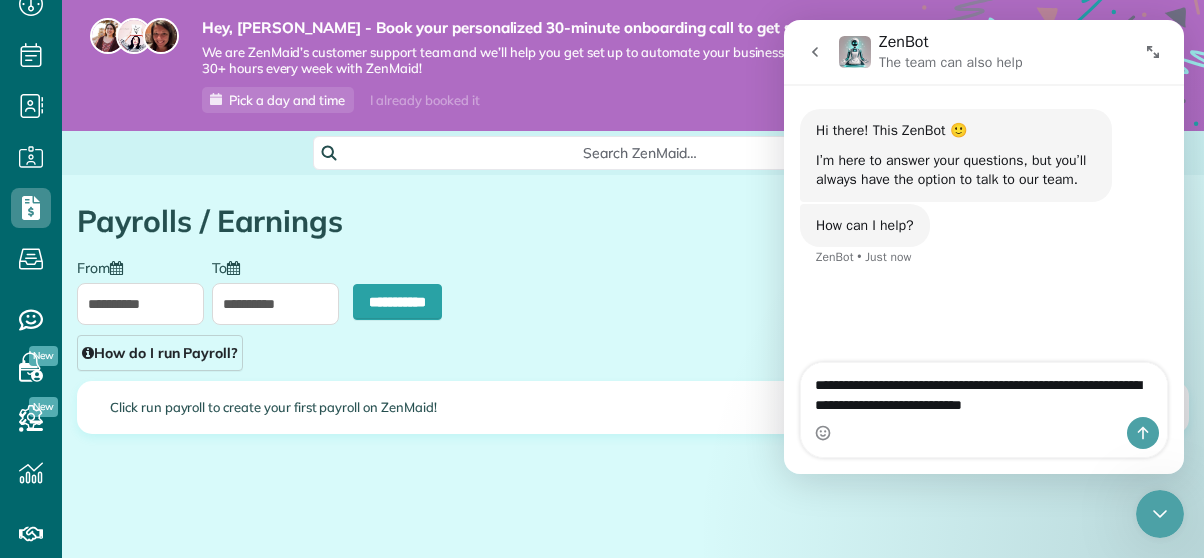 type on "**********" 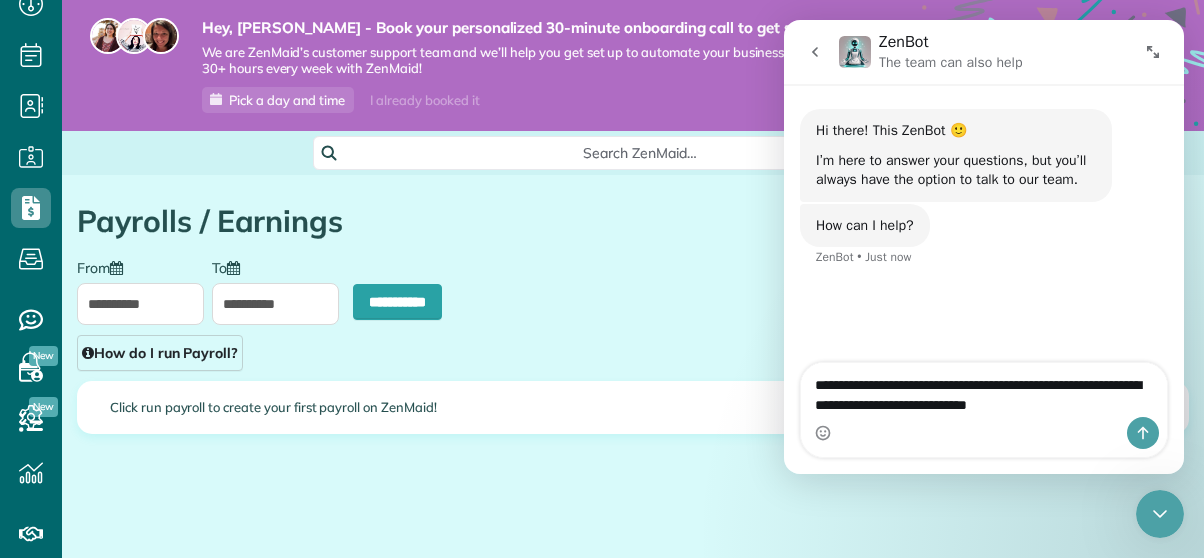 type 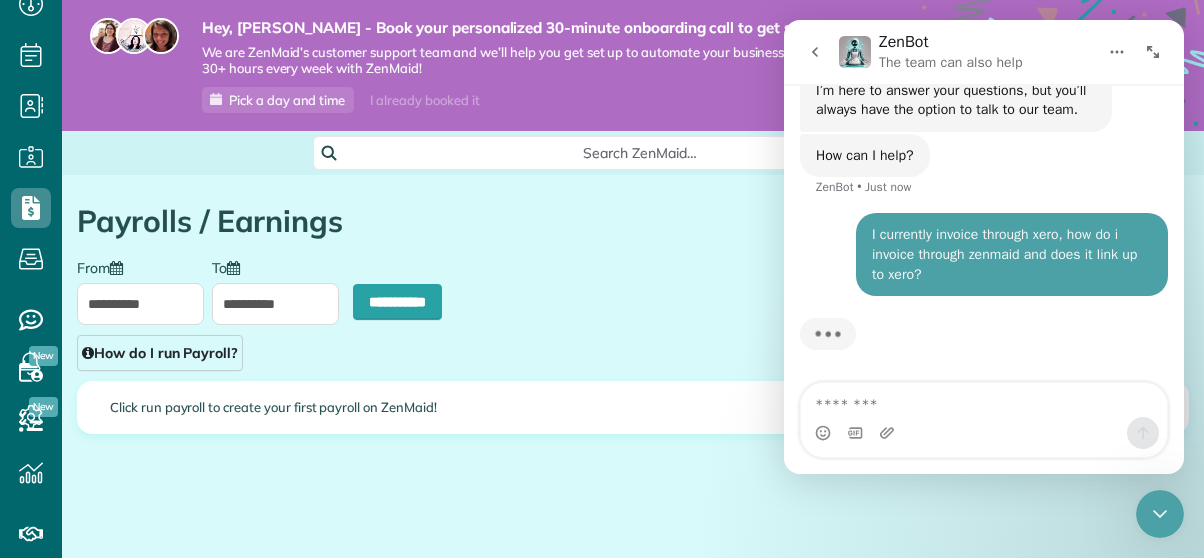 scroll, scrollTop: 0, scrollLeft: 0, axis: both 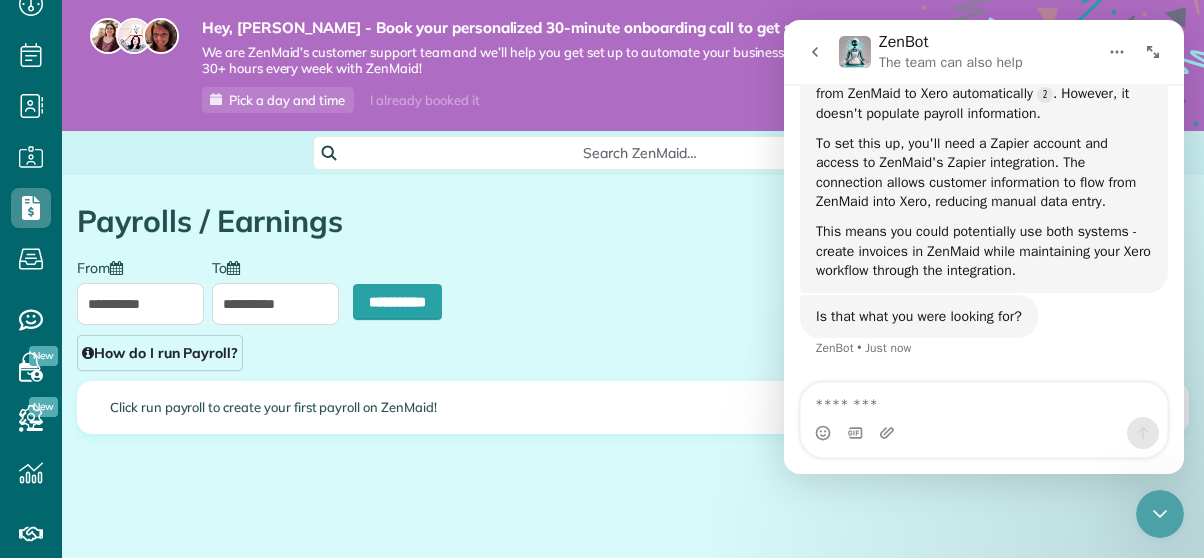 click at bounding box center (984, 400) 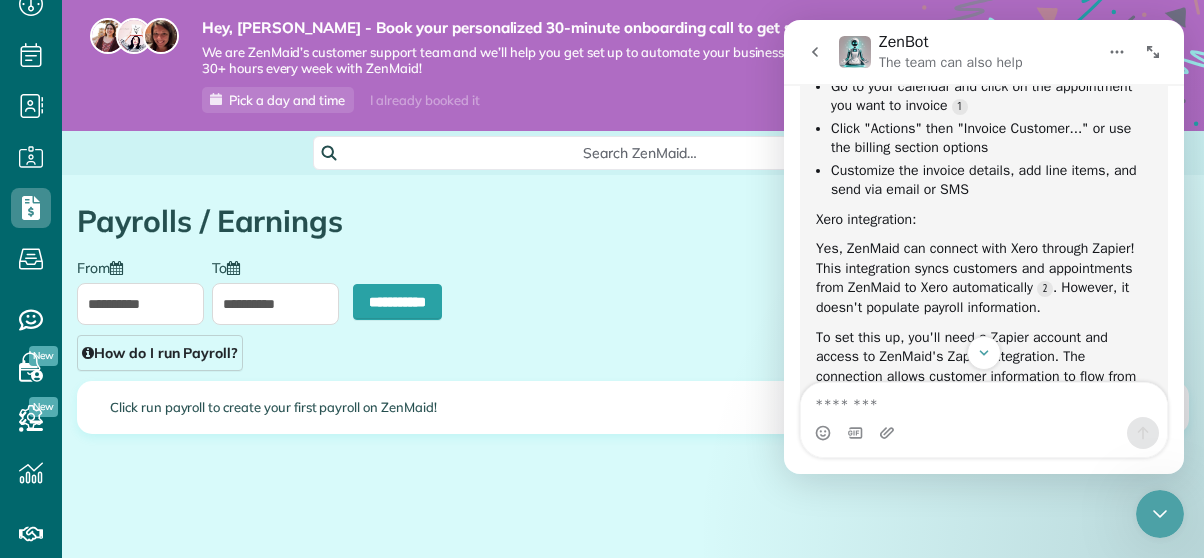 scroll, scrollTop: 383, scrollLeft: 0, axis: vertical 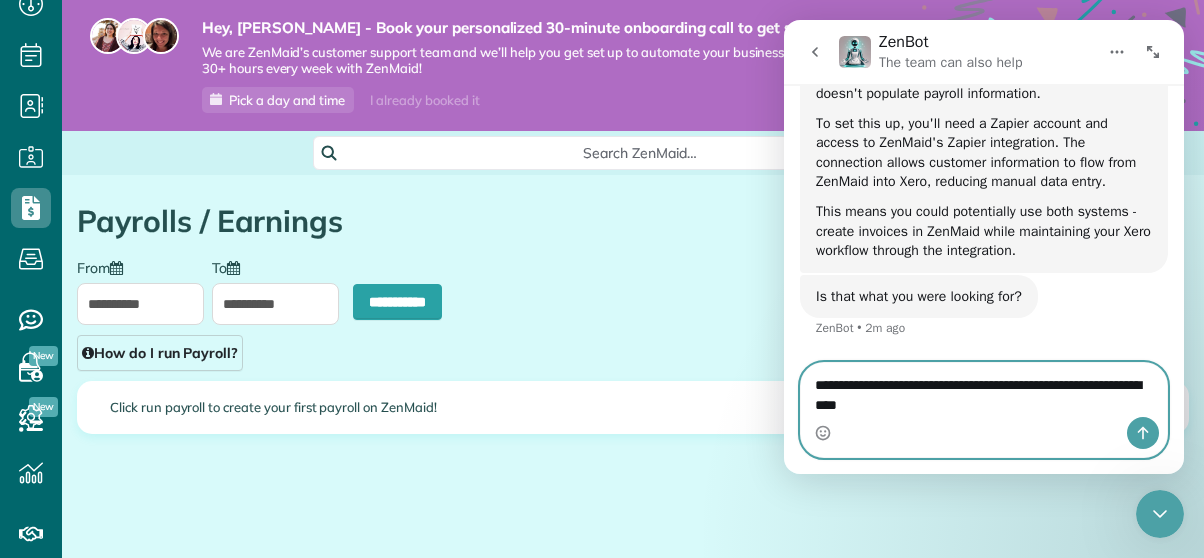 type on "**********" 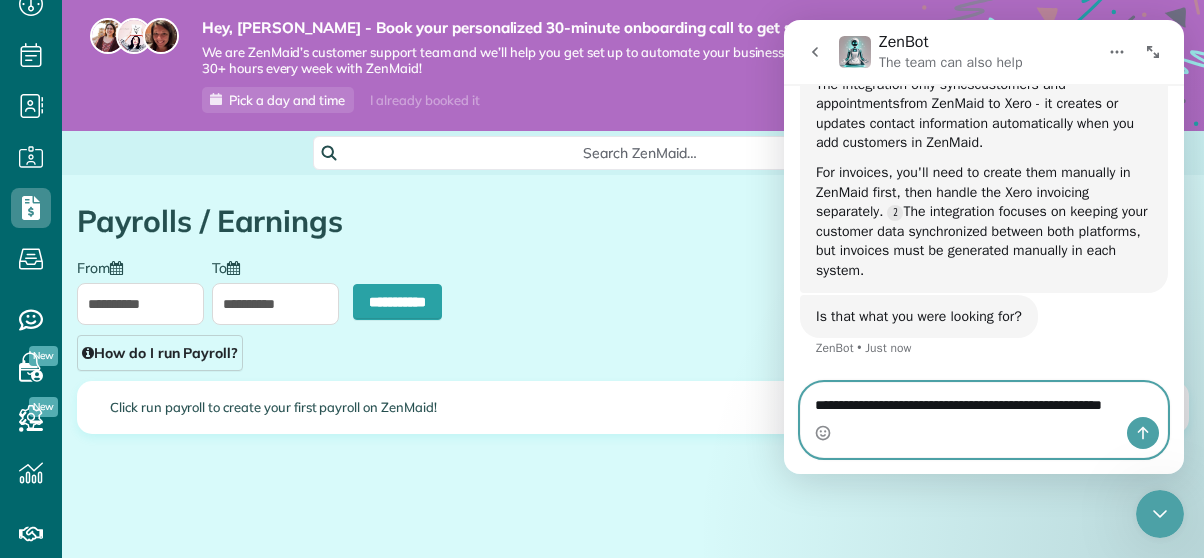 scroll, scrollTop: 1065, scrollLeft: 0, axis: vertical 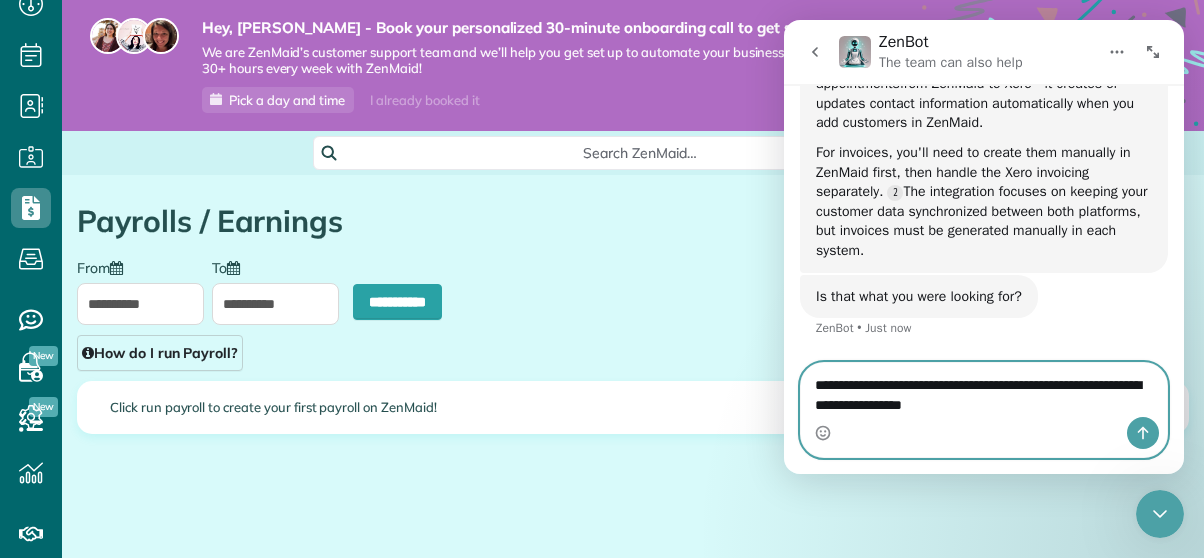 type on "**********" 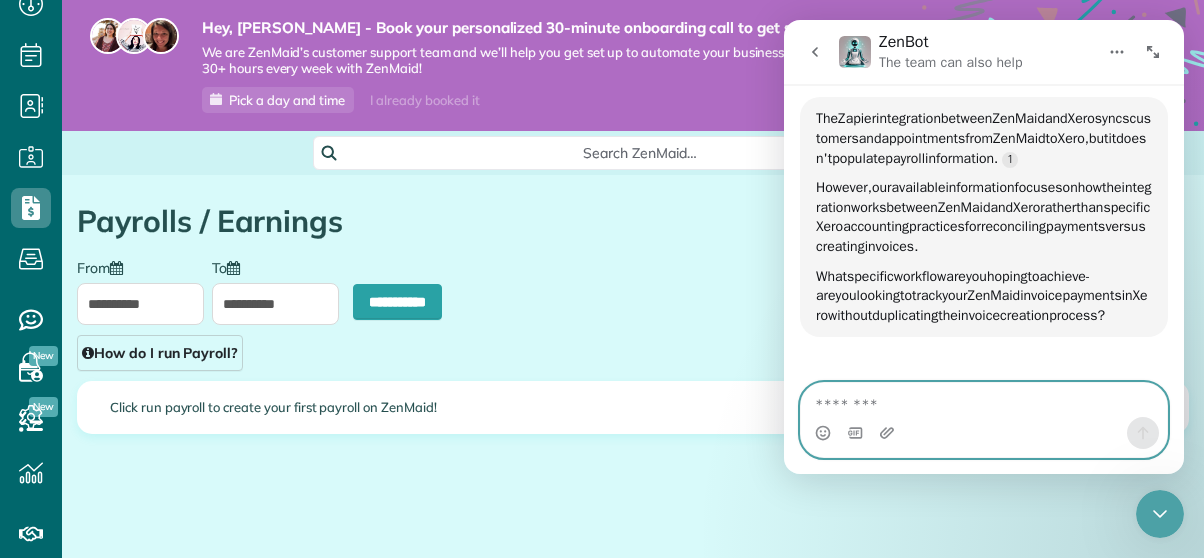 scroll, scrollTop: 1383, scrollLeft: 0, axis: vertical 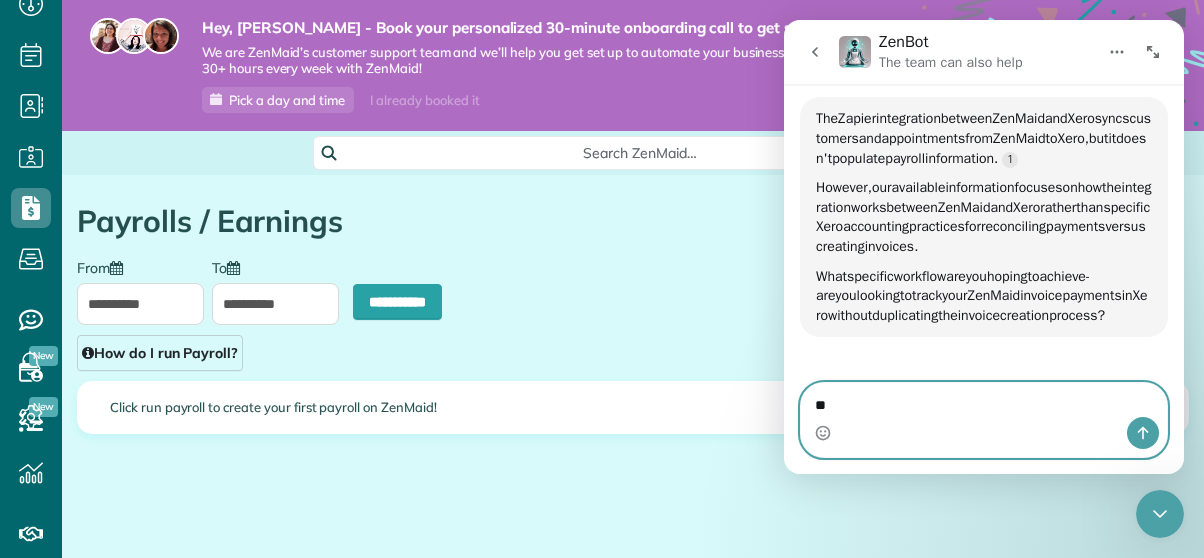 type on "*" 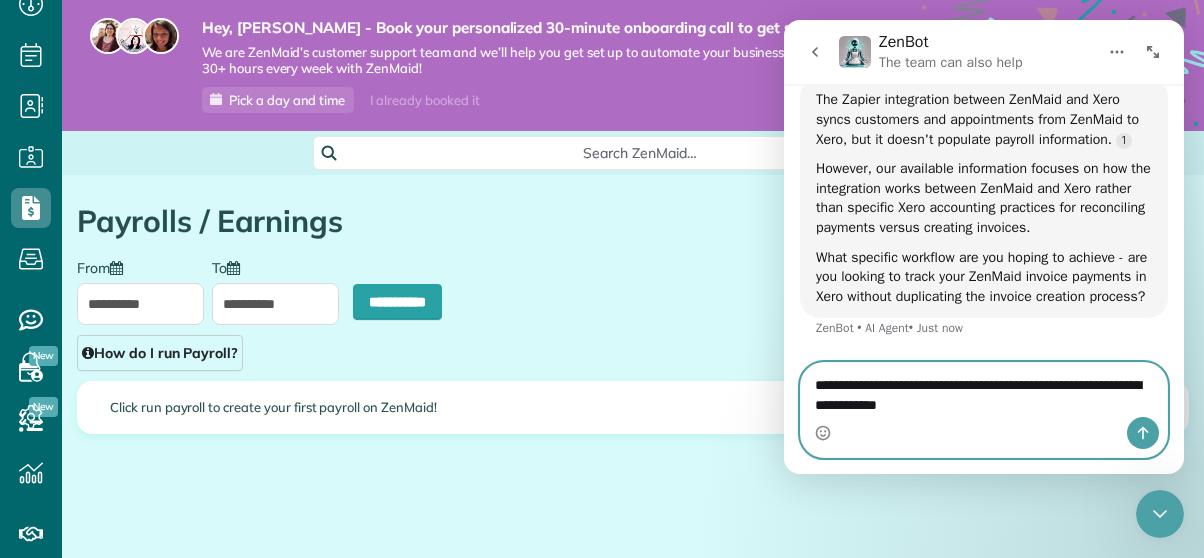 type on "**********" 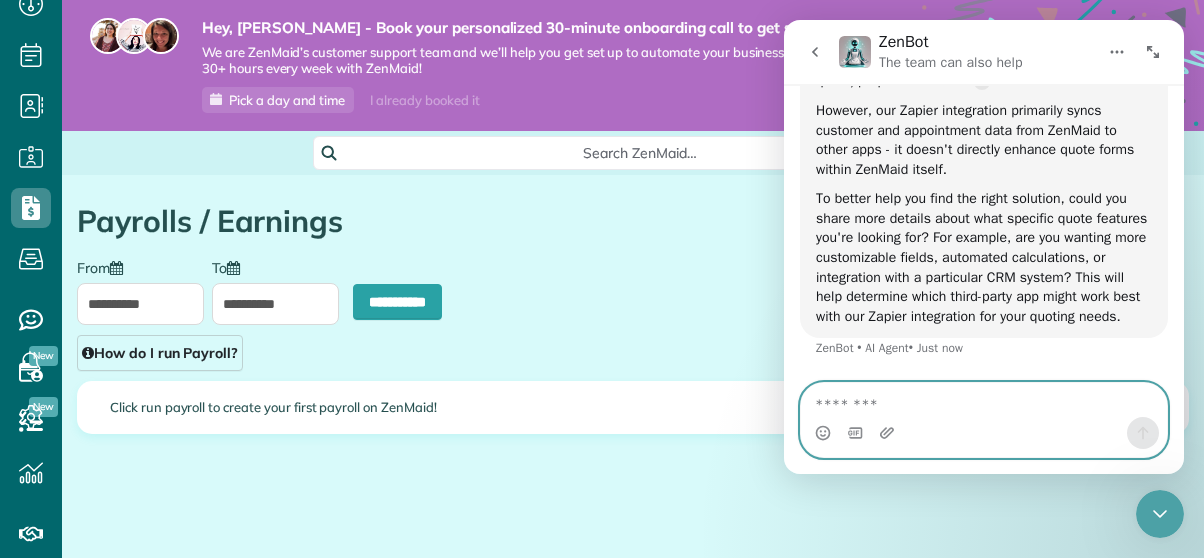 scroll, scrollTop: 1856, scrollLeft: 0, axis: vertical 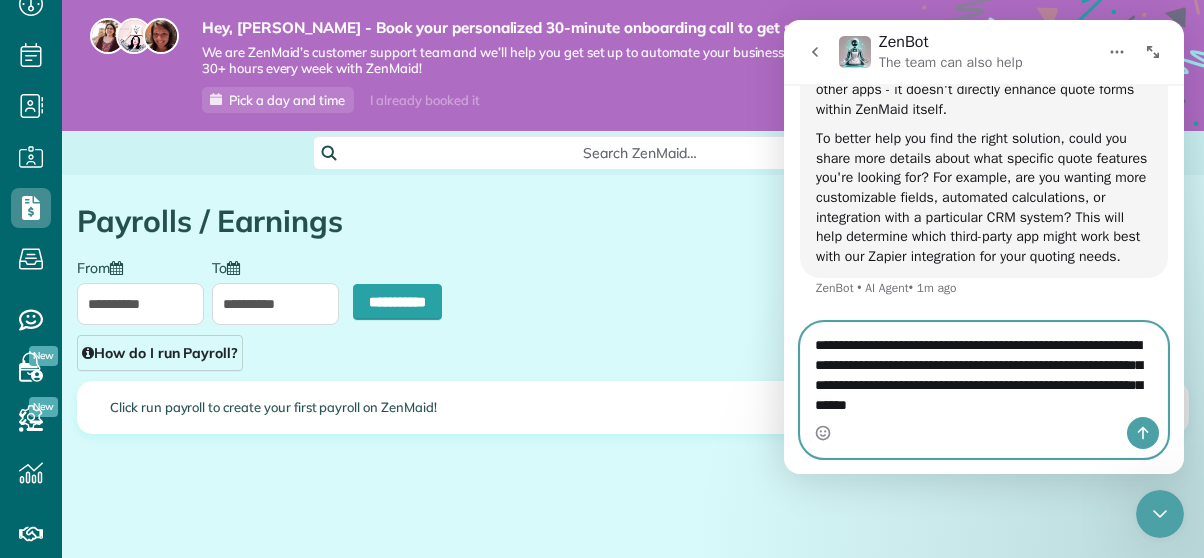 type on "**********" 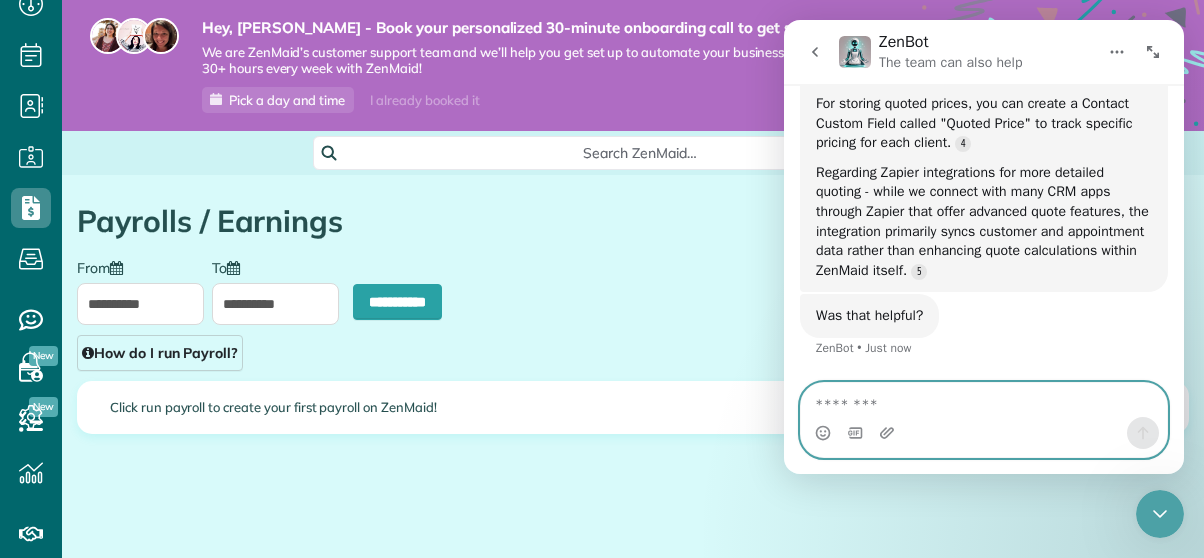 scroll, scrollTop: 2706, scrollLeft: 0, axis: vertical 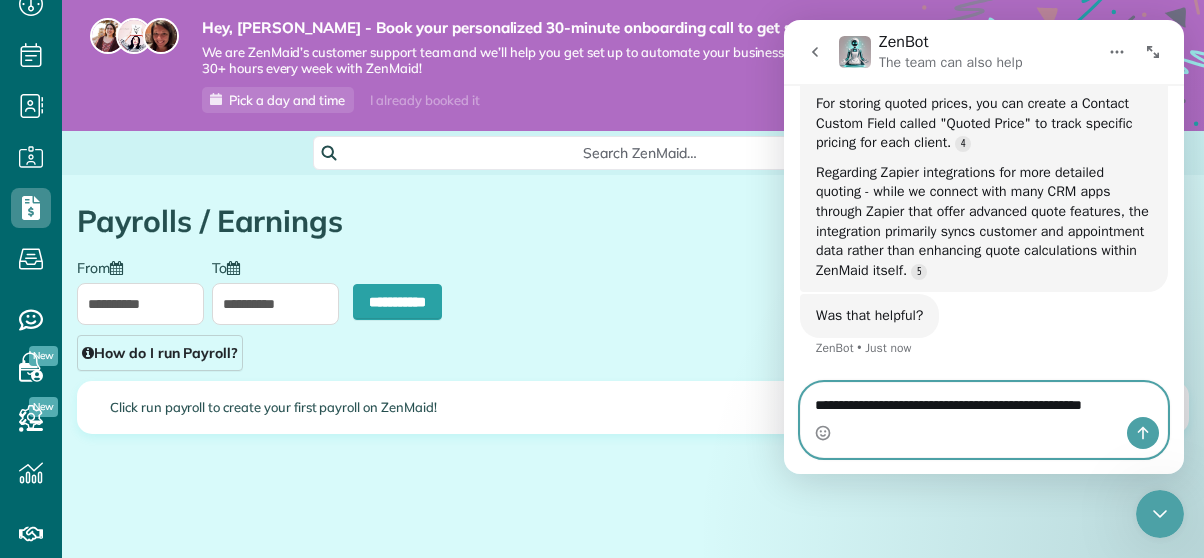 type on "**********" 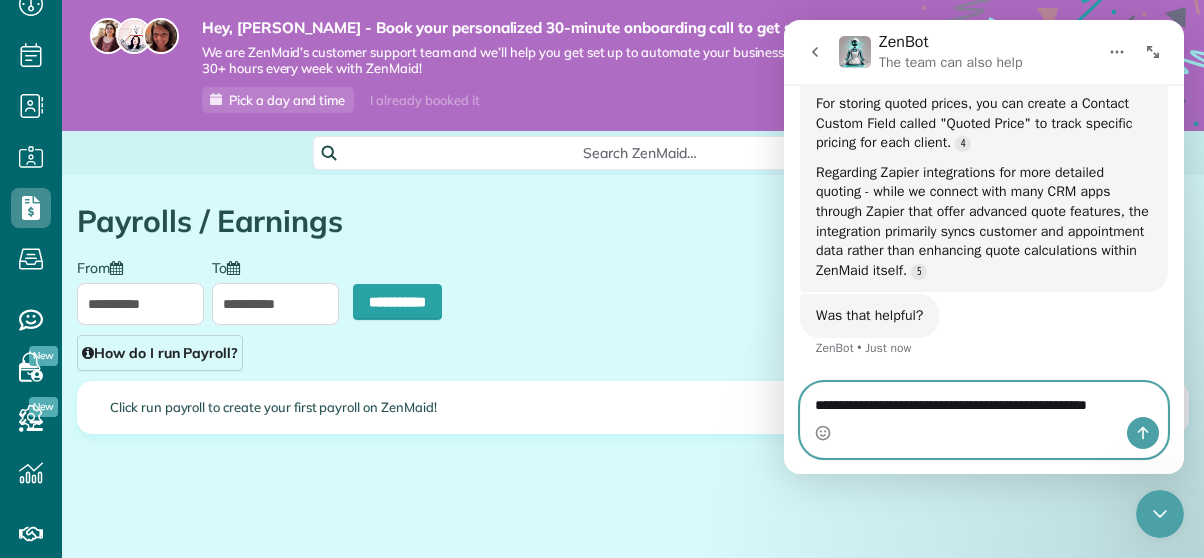 type 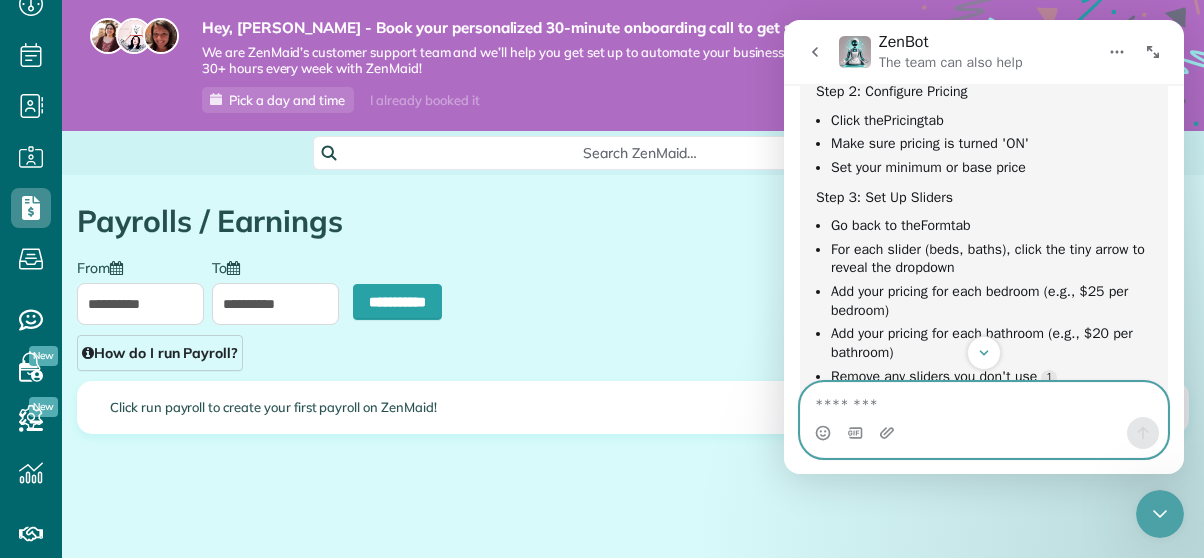 scroll, scrollTop: 3033, scrollLeft: 0, axis: vertical 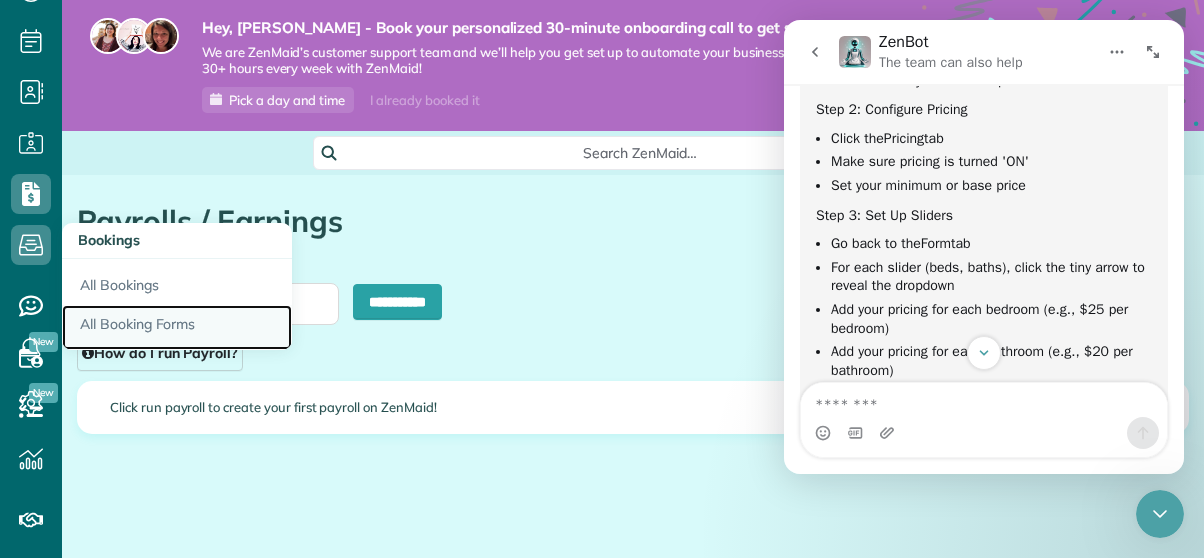 click on "All Booking Forms" at bounding box center (177, 328) 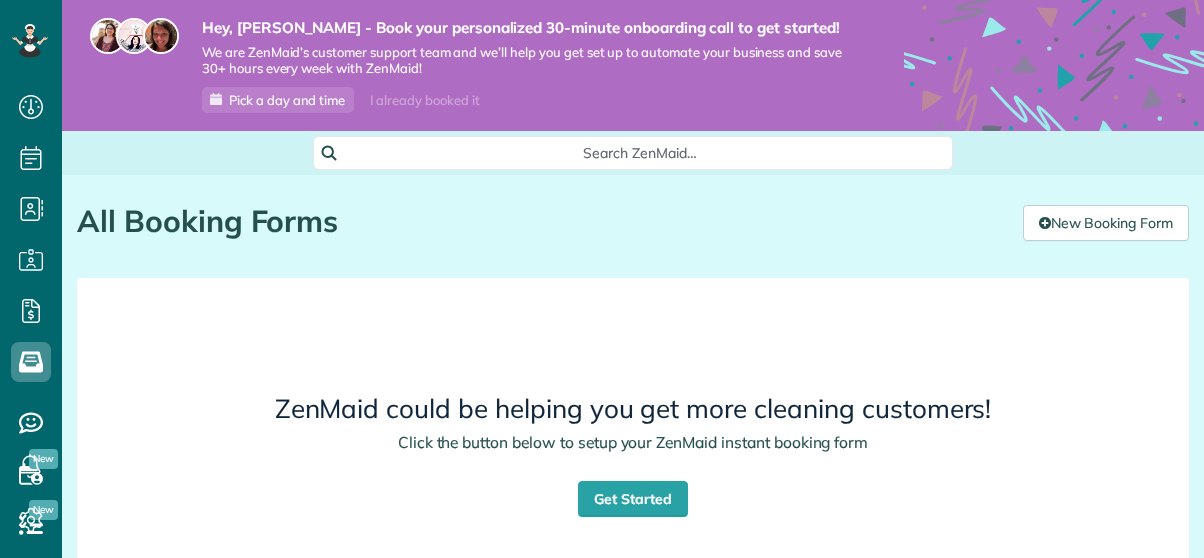 scroll, scrollTop: 0, scrollLeft: 0, axis: both 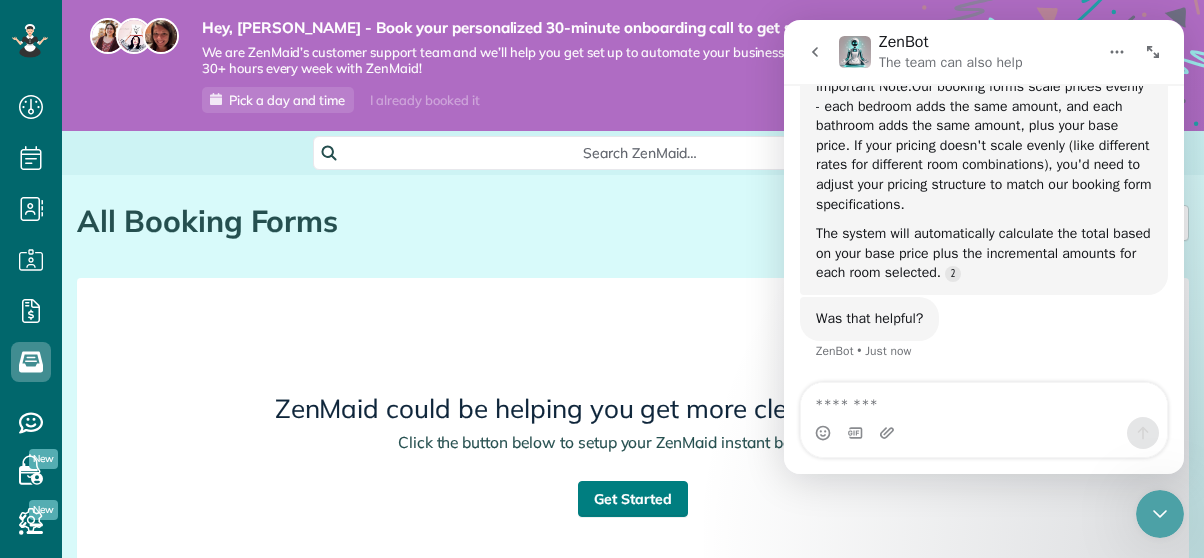 click on "Get Started" at bounding box center [633, 499] 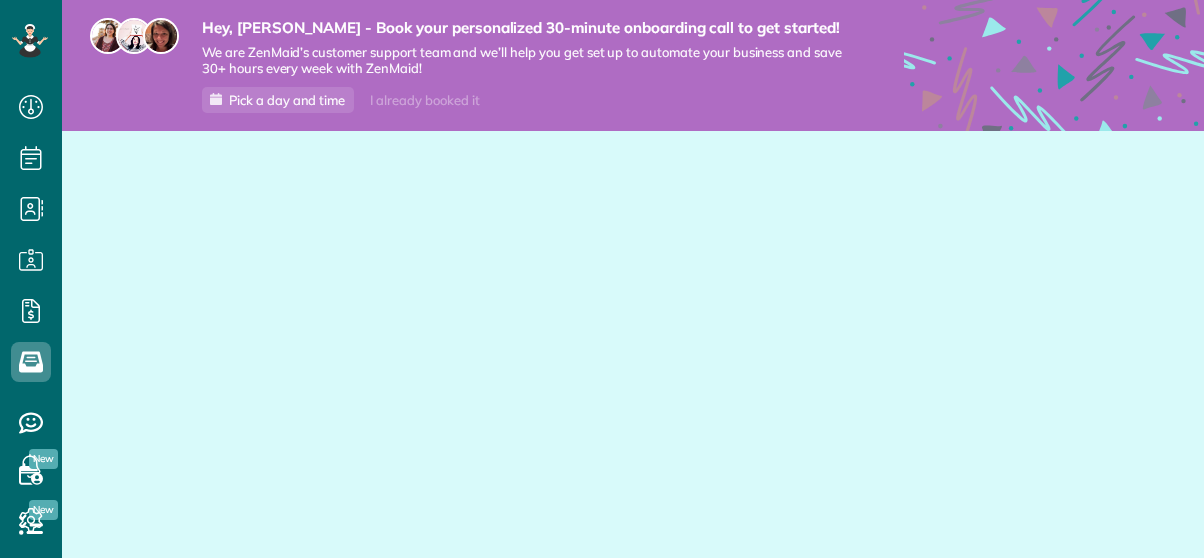 scroll, scrollTop: 0, scrollLeft: 0, axis: both 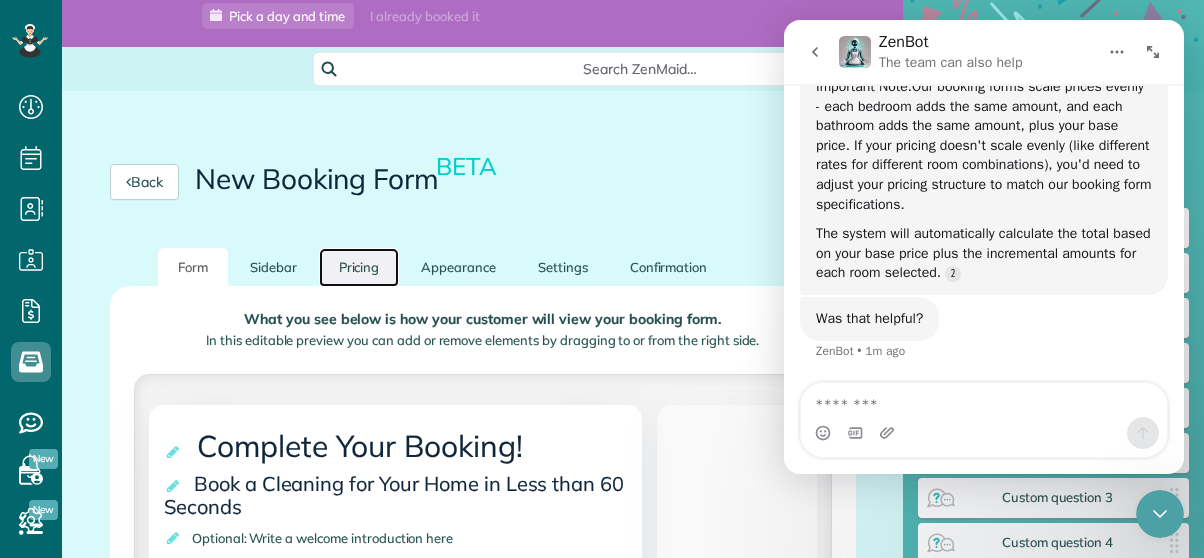 click on "Pricing" at bounding box center [359, 267] 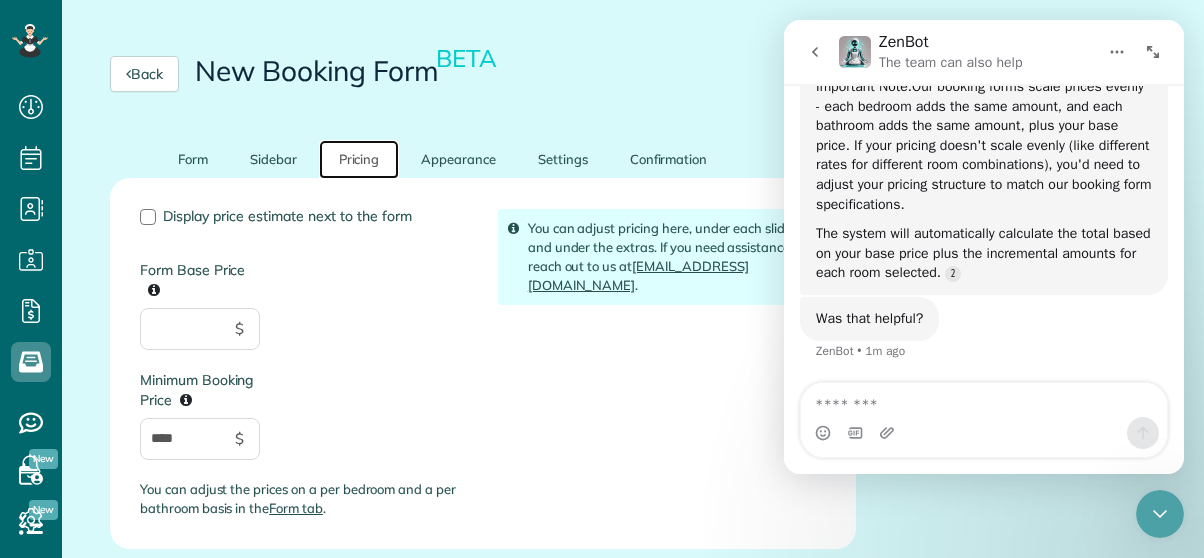 scroll, scrollTop: 204, scrollLeft: 0, axis: vertical 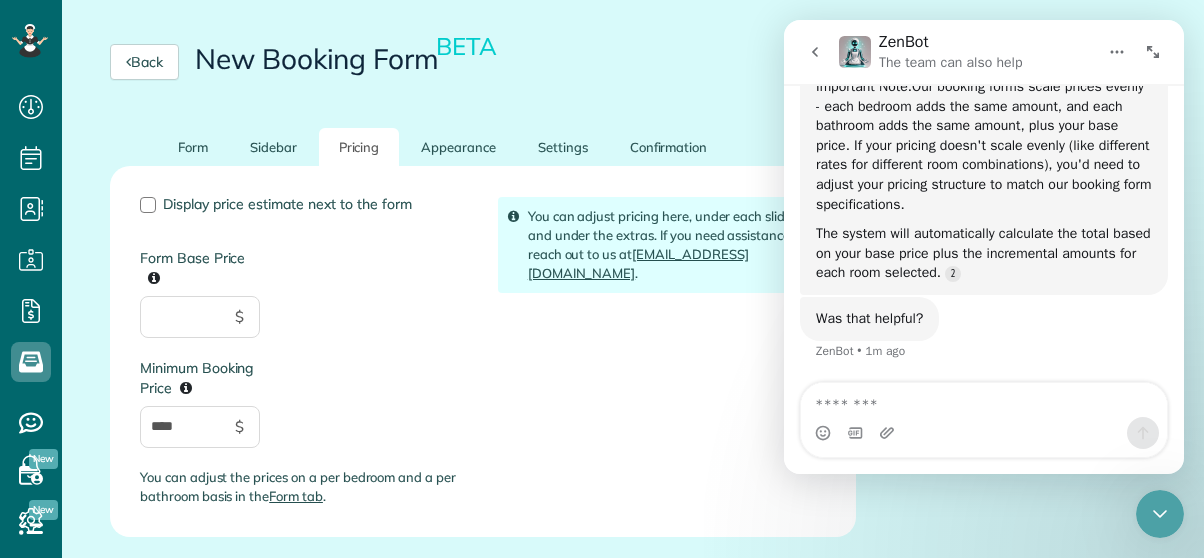 click on "$" at bounding box center [239, 317] 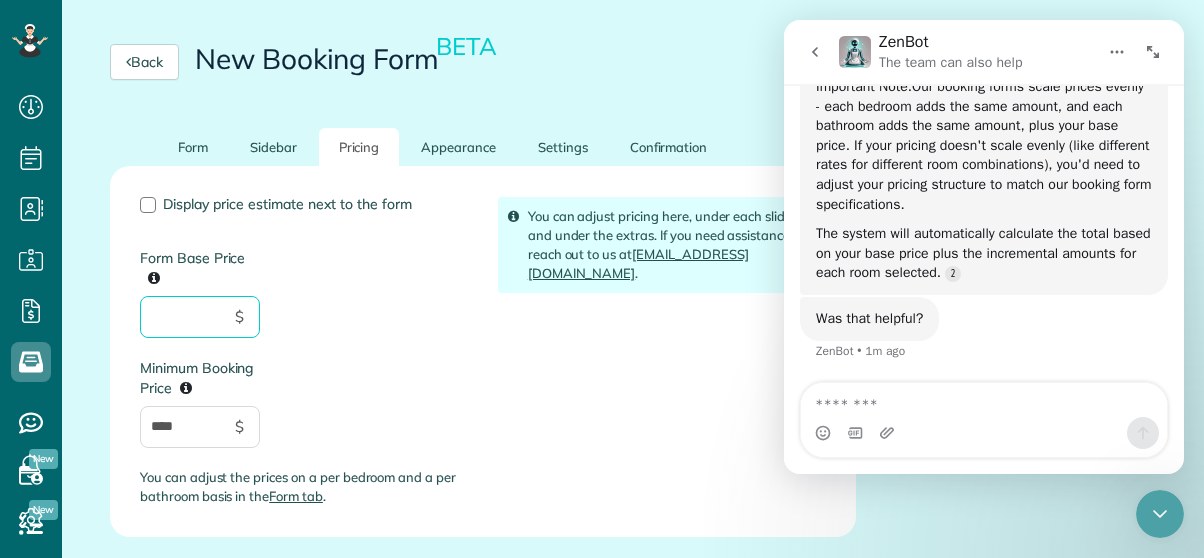 click on "Form Base Price" at bounding box center [200, 317] 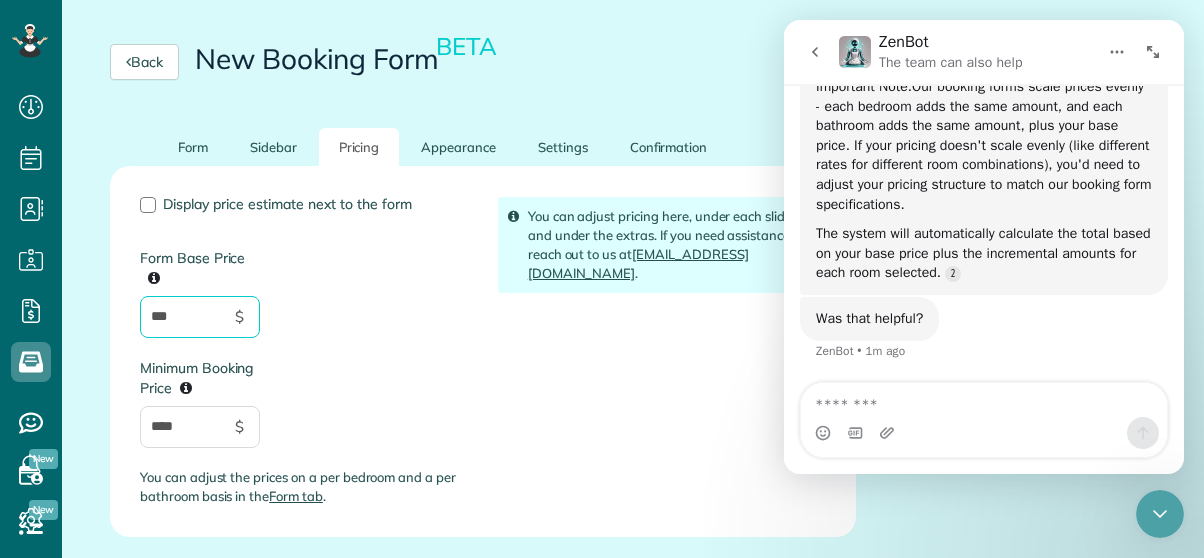 type on "***" 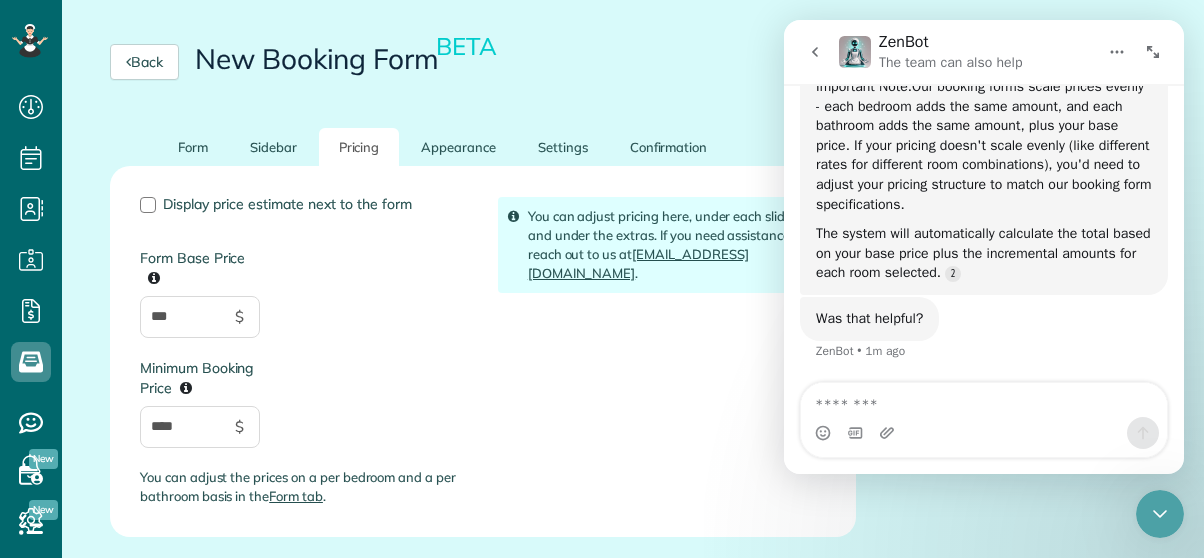 click on "Display price estimate next to the form
Form Base Price
***
$
Minimum Booking Price
****
$
You can adjust the prices on a per bedroom and a per bathroom basis in the  Form tab ." at bounding box center (304, 359) 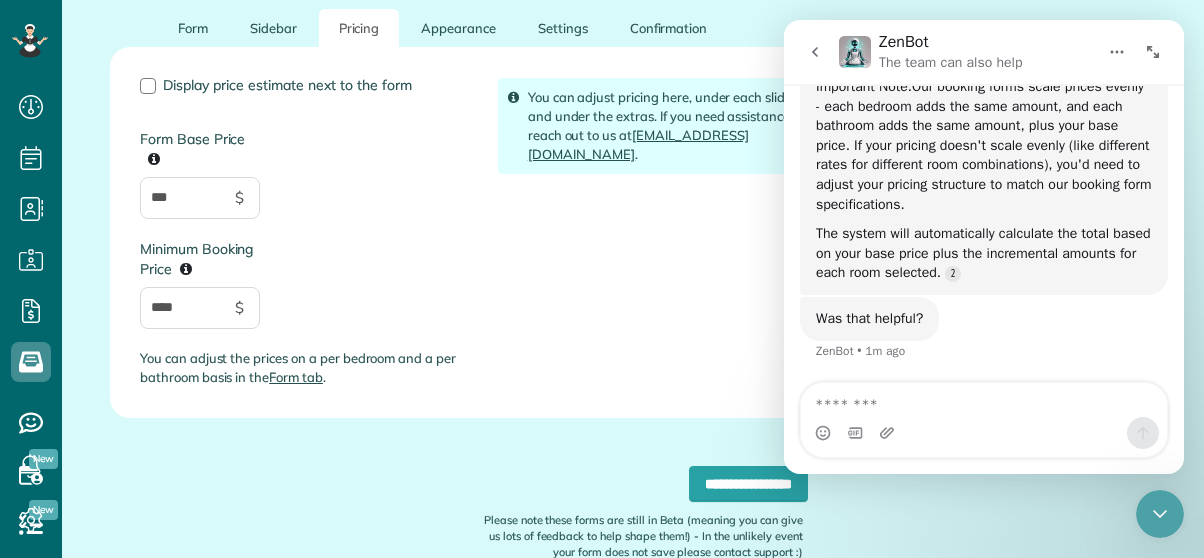 scroll, scrollTop: 327, scrollLeft: 0, axis: vertical 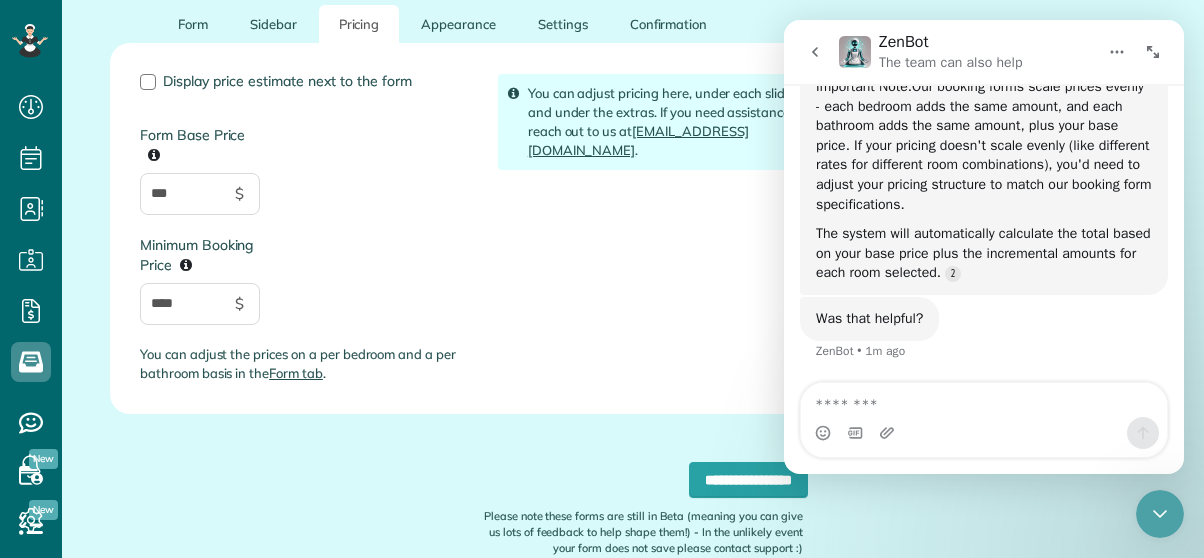 click on "$" at bounding box center [239, 304] 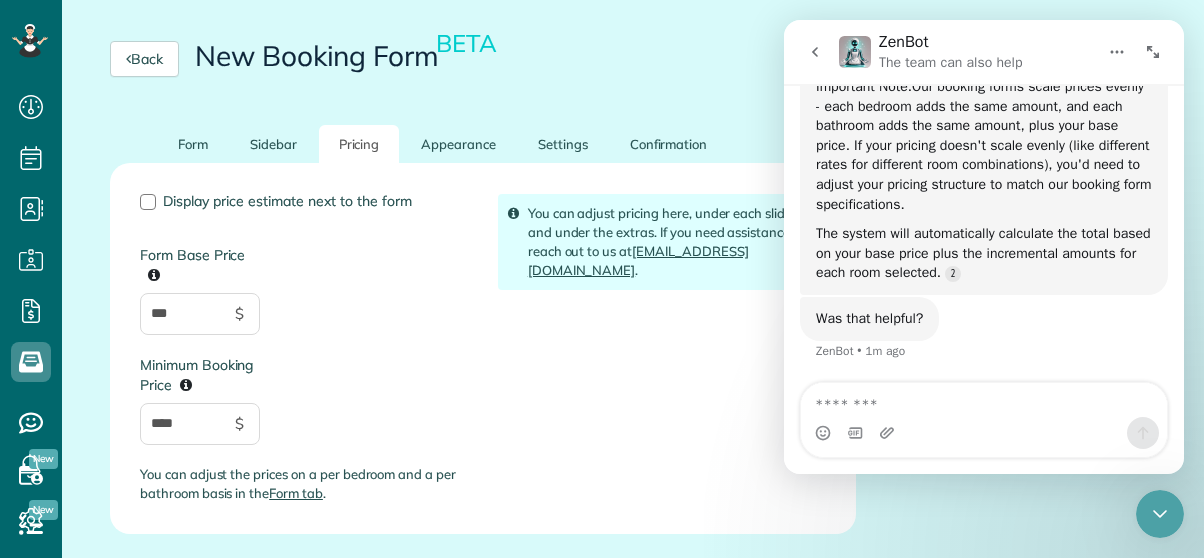 scroll, scrollTop: 213, scrollLeft: 0, axis: vertical 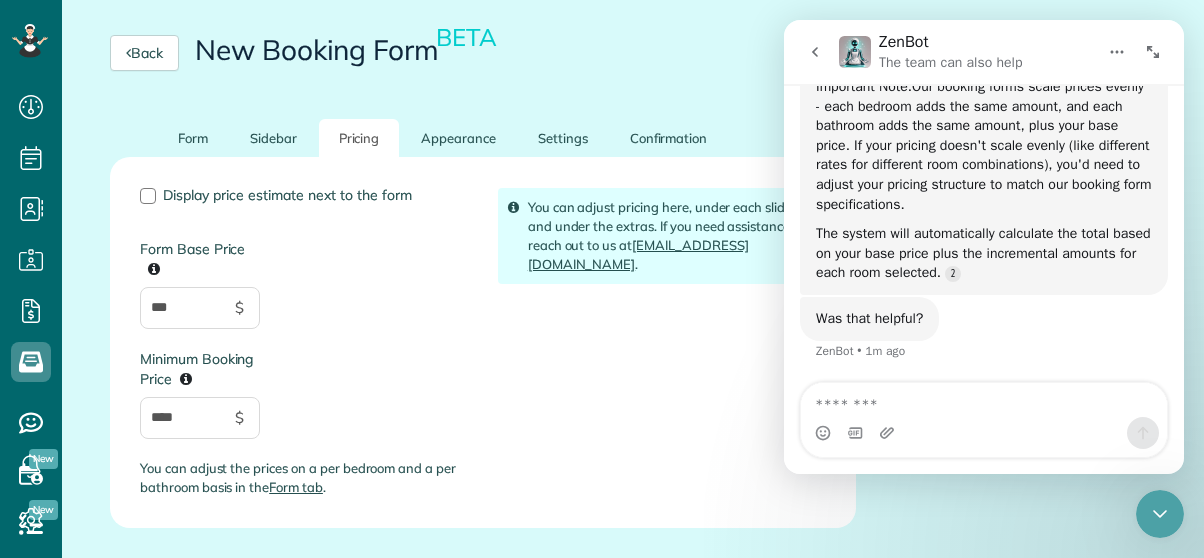 click on "You can adjust pricing here, under each slider, and under the extras. If you need assistance, reach out to us at   [EMAIL_ADDRESS][DOMAIN_NAME] ." at bounding box center [662, 236] 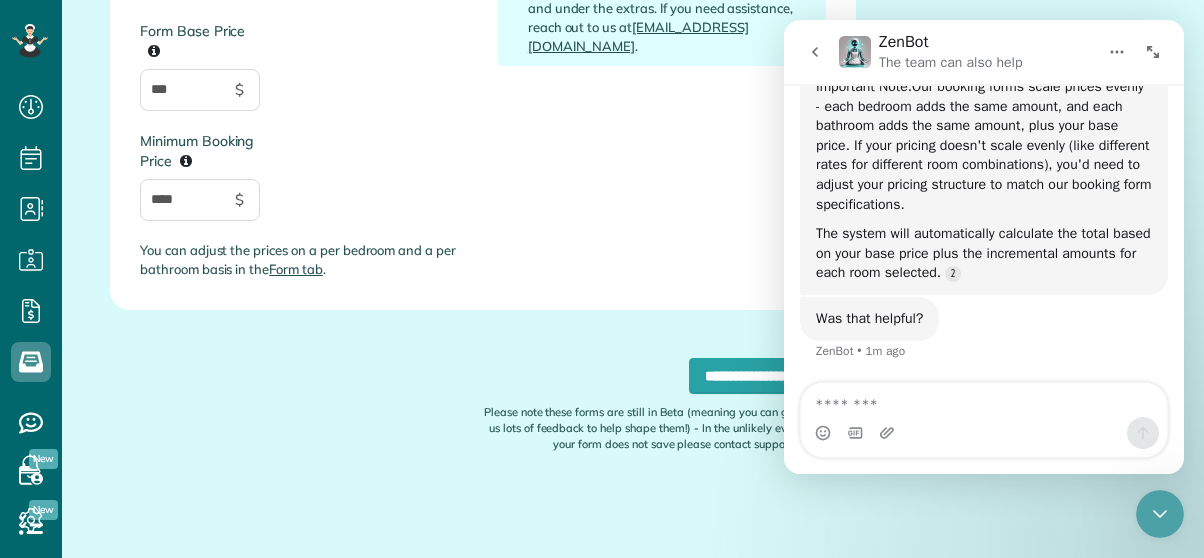 click at bounding box center (1160, 514) 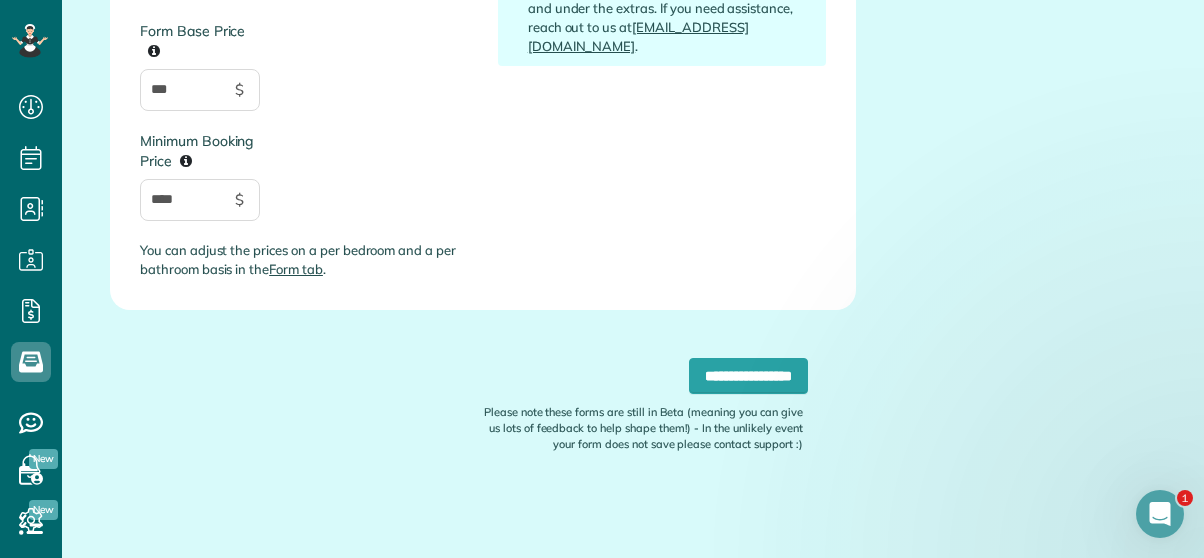 scroll, scrollTop: 0, scrollLeft: 0, axis: both 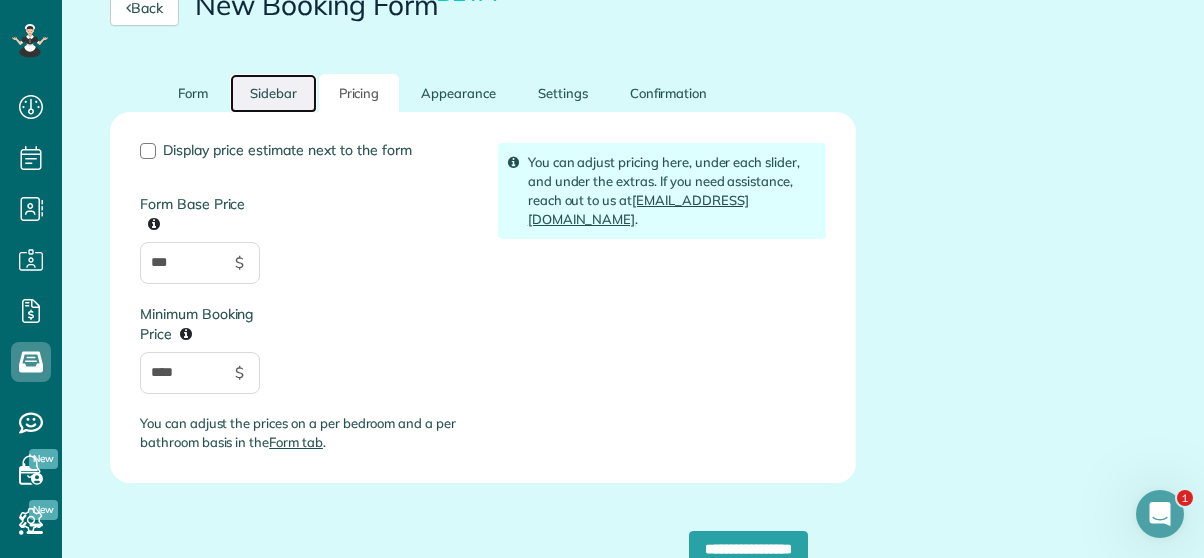 click on "Sidebar" at bounding box center [273, 93] 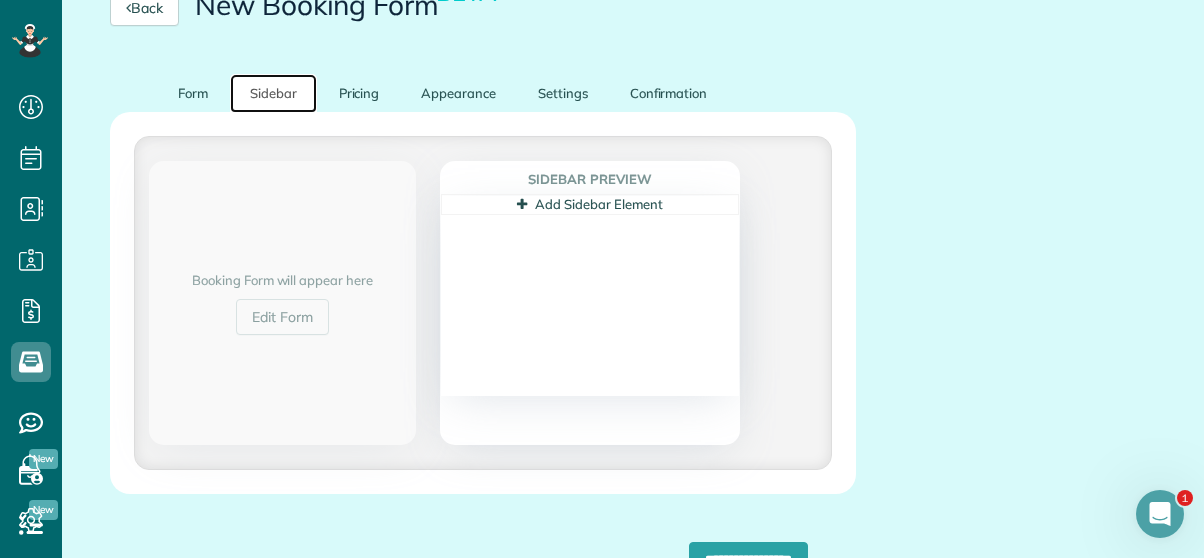 click on "Add Sidebar Element" at bounding box center (589, 204) 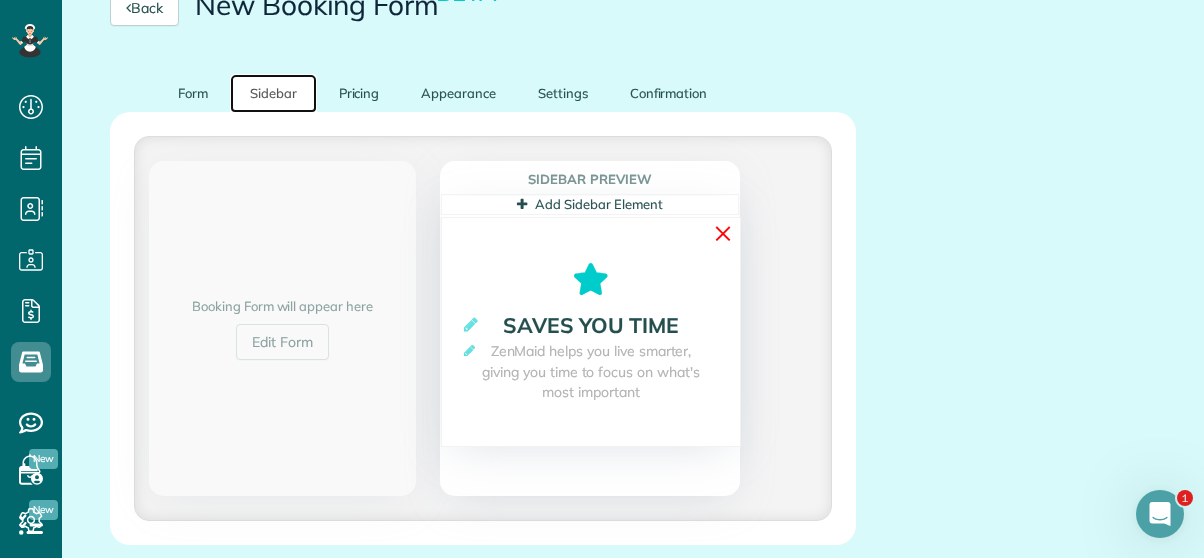 click on "✕" at bounding box center (723, 233) 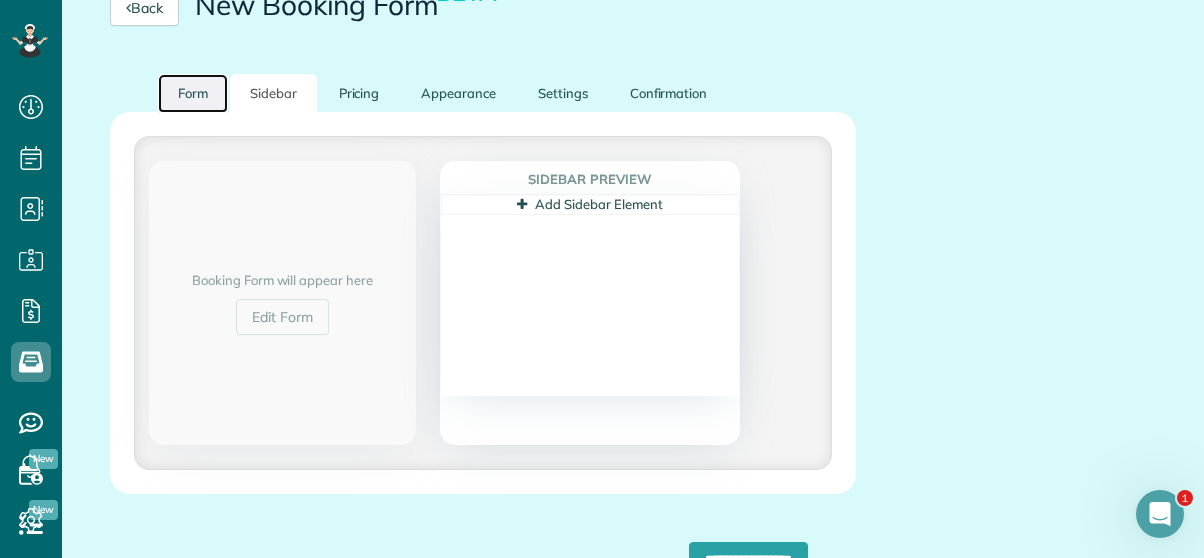 click on "Form" at bounding box center (193, 93) 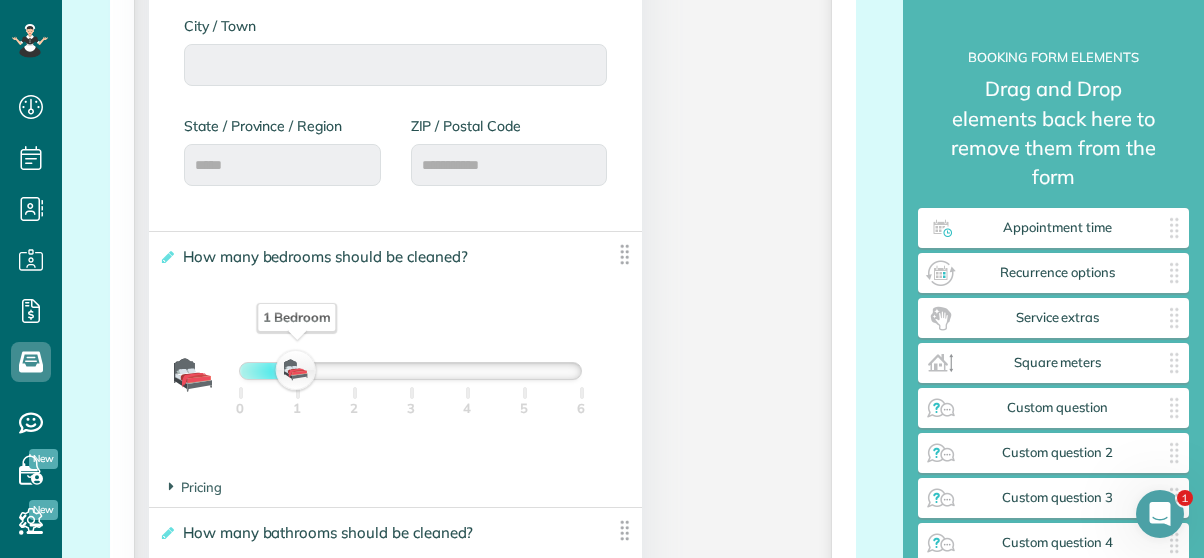 scroll, scrollTop: 1252, scrollLeft: 0, axis: vertical 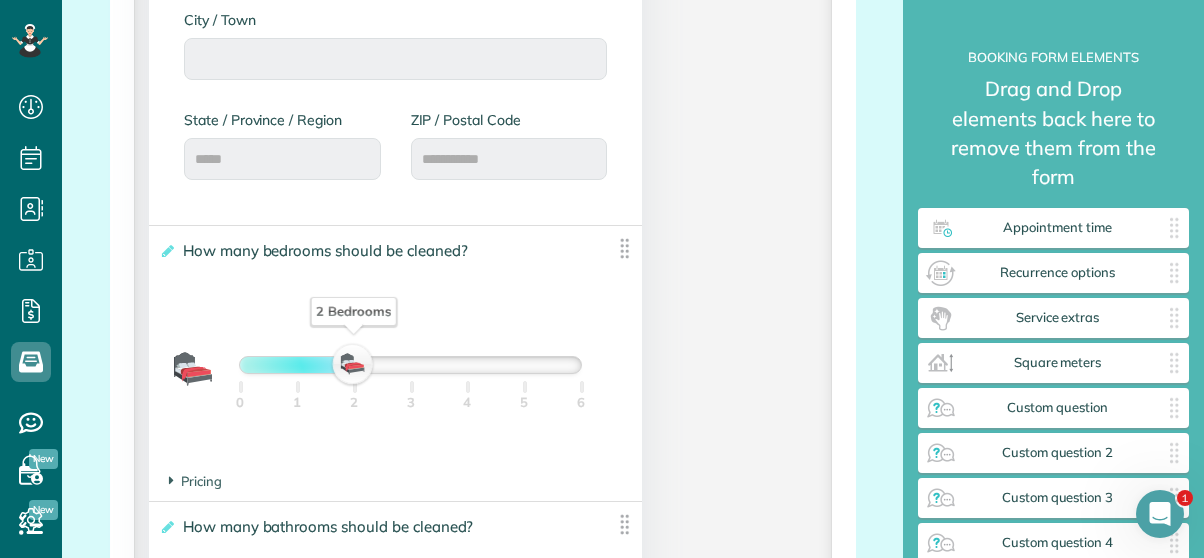drag, startPoint x: 294, startPoint y: 374, endPoint x: 337, endPoint y: 379, distance: 43.289722 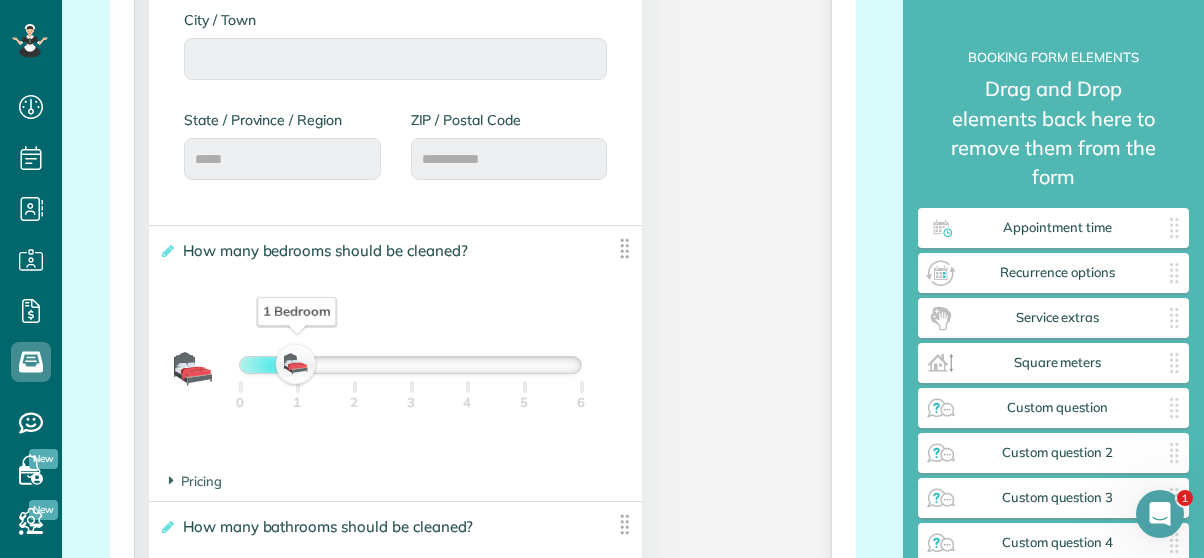 drag, startPoint x: 350, startPoint y: 368, endPoint x: 300, endPoint y: 368, distance: 50 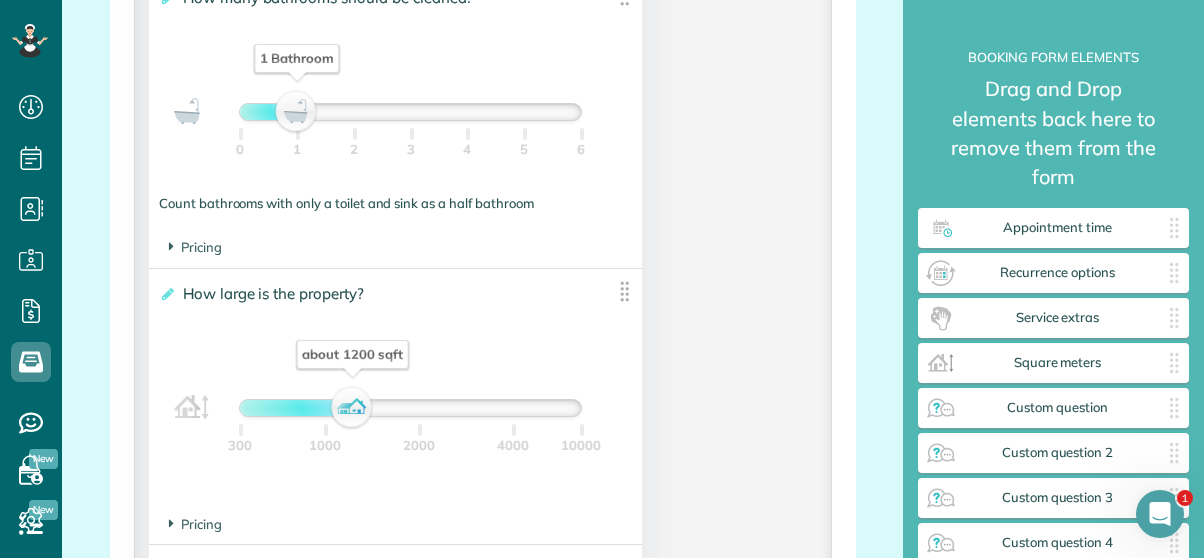 scroll, scrollTop: 1793, scrollLeft: 0, axis: vertical 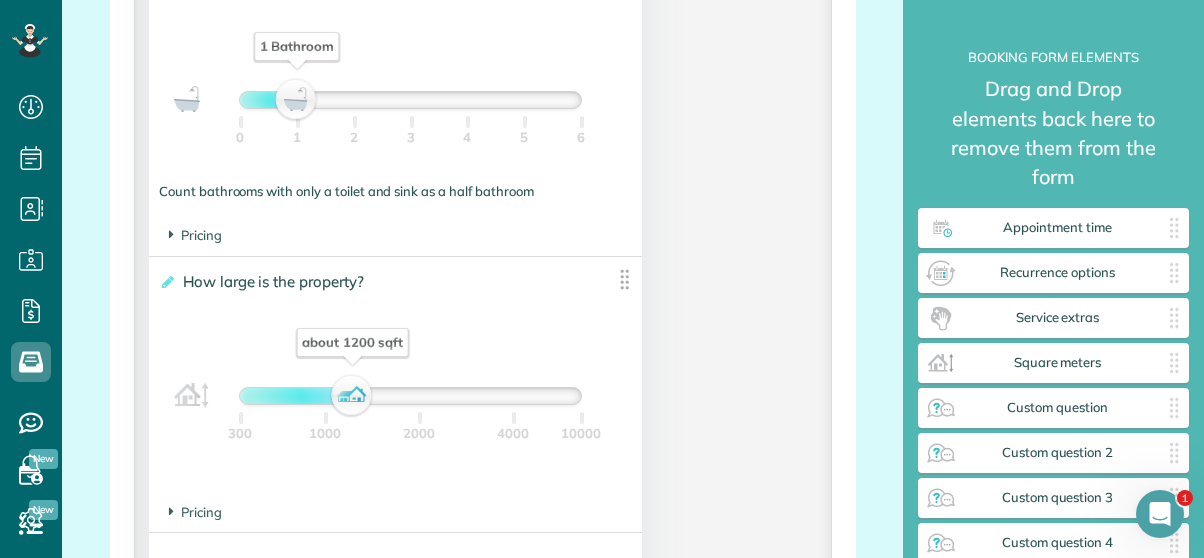 click at bounding box center (624, 279) 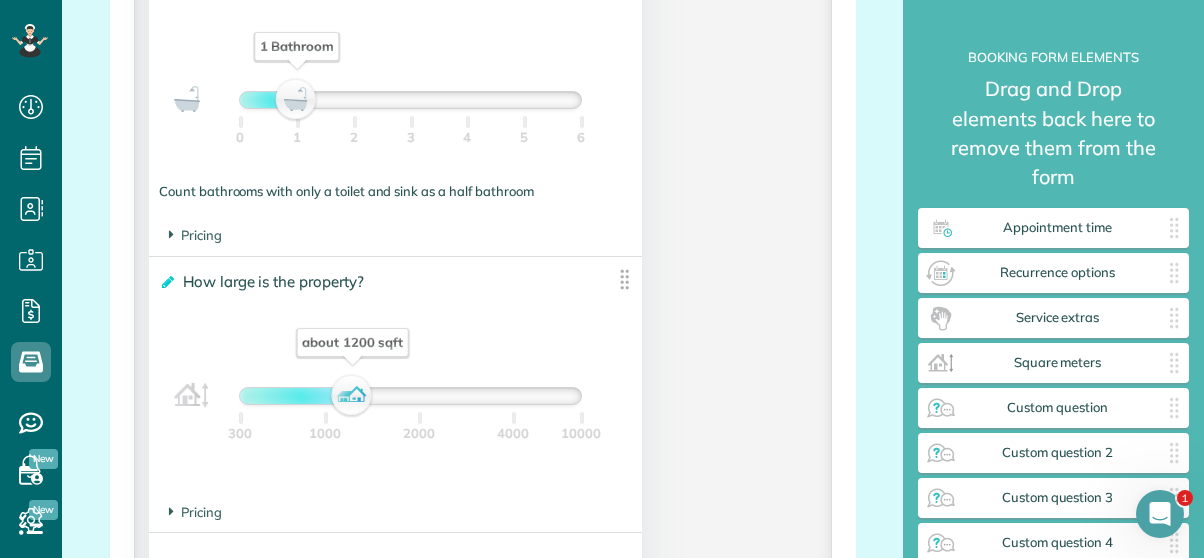 click at bounding box center (166, 282) 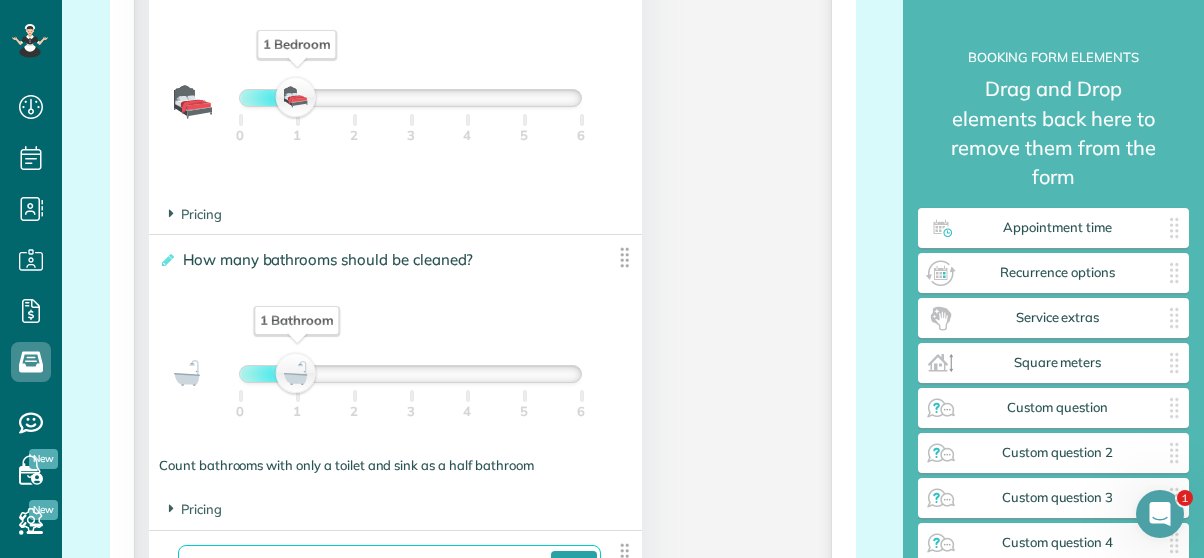 scroll, scrollTop: 1343, scrollLeft: 0, axis: vertical 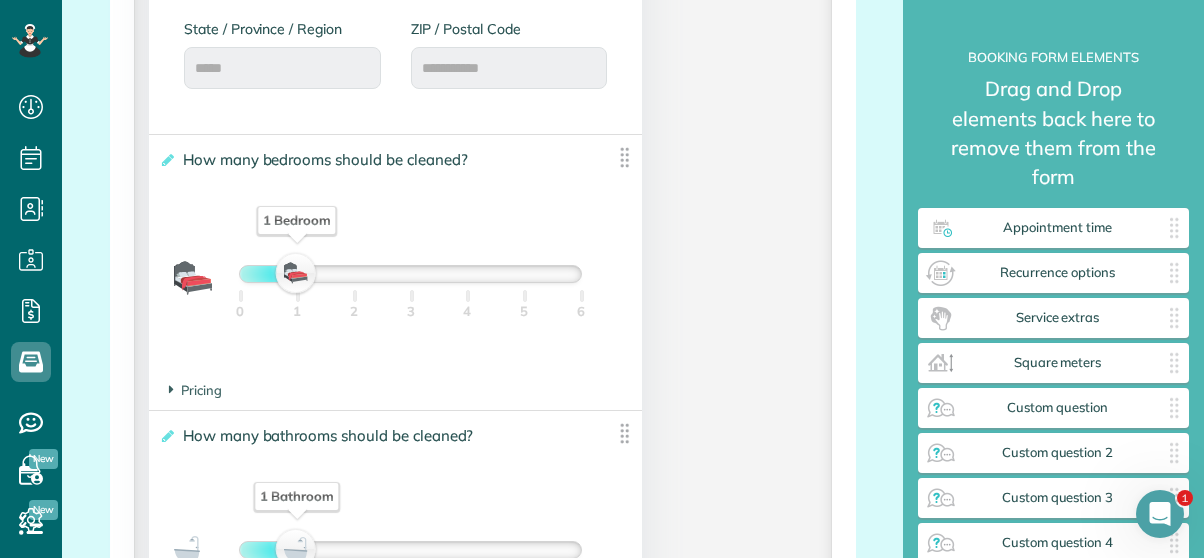 click on "How many bedrooms should be cleaned?" at bounding box center (329, 159) 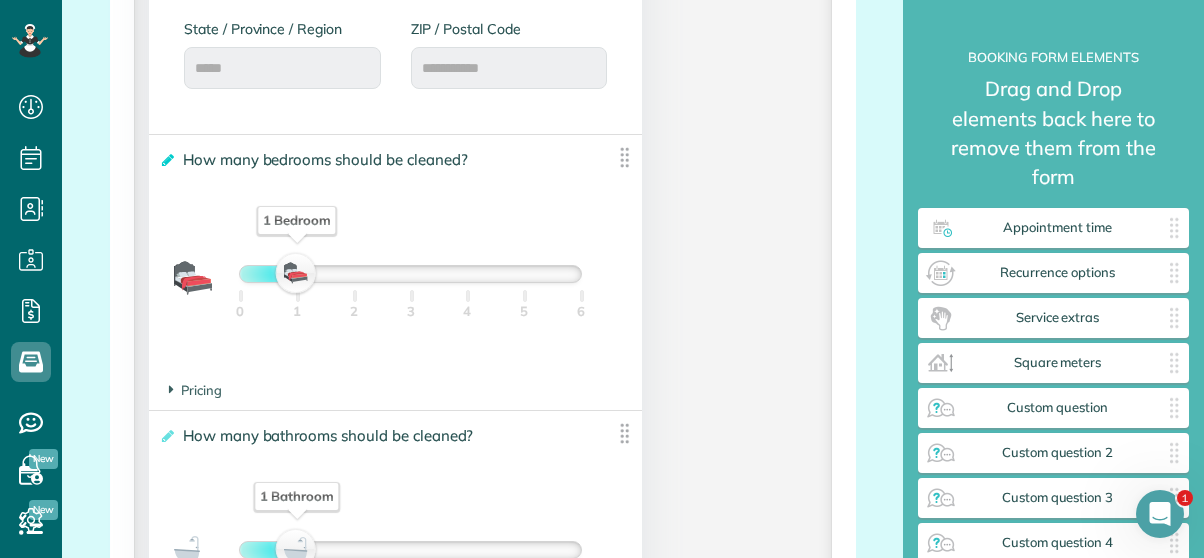 click at bounding box center [166, 160] 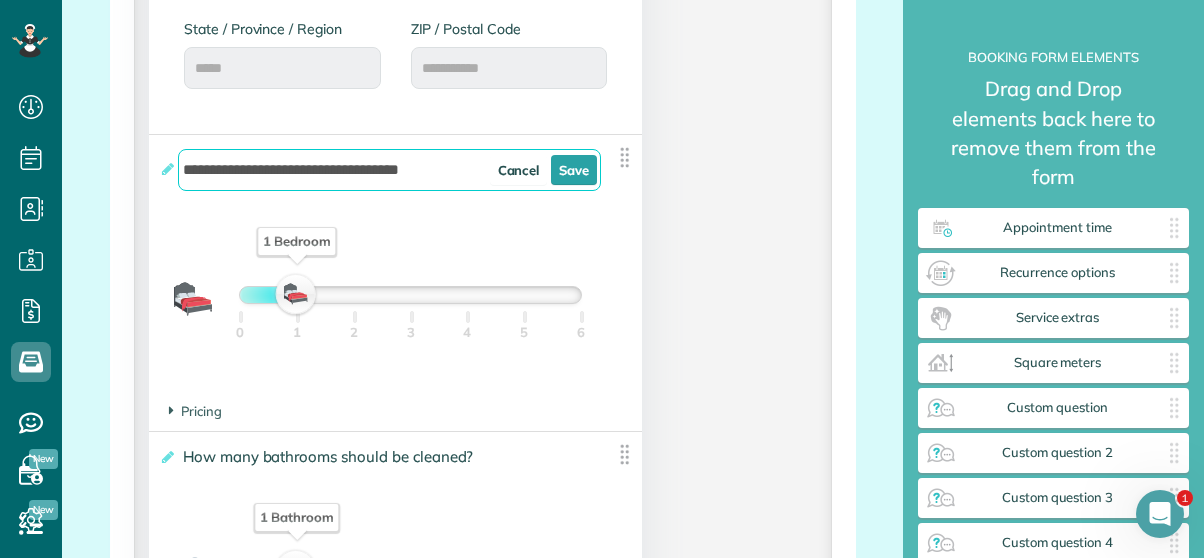 click on "**********" at bounding box center [389, 170] 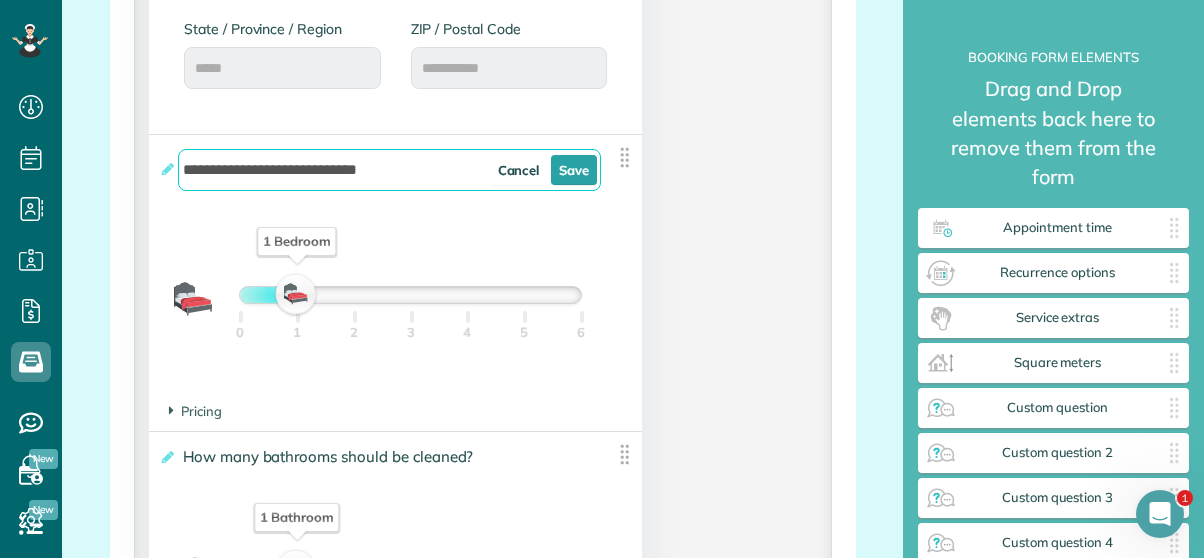 type on "**********" 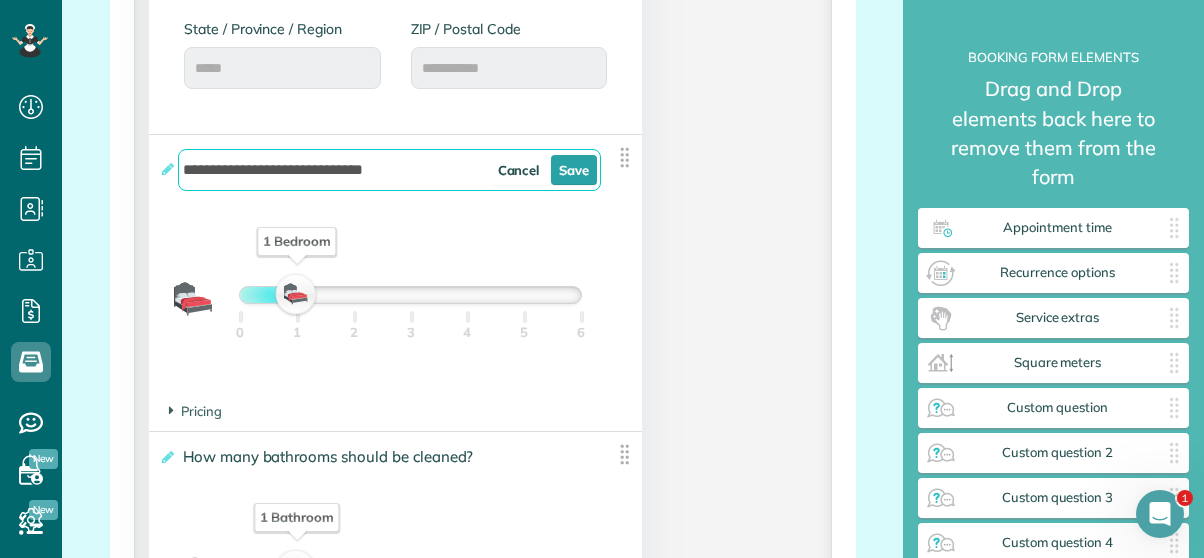 click on "0 1 2 3 4 5 6" at bounding box center [410, 343] 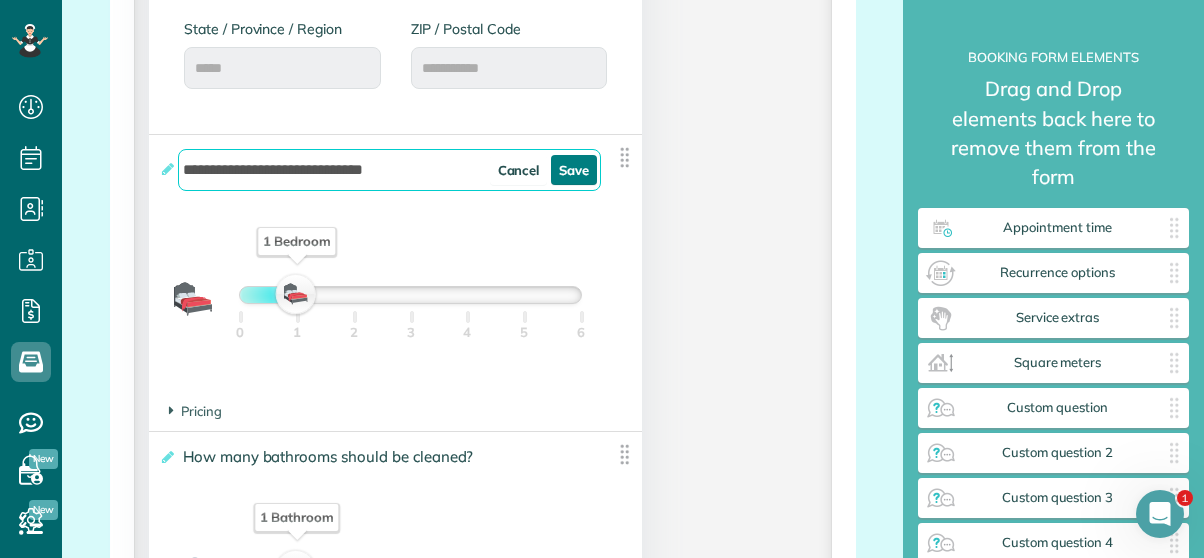 click on "Save" at bounding box center [574, 170] 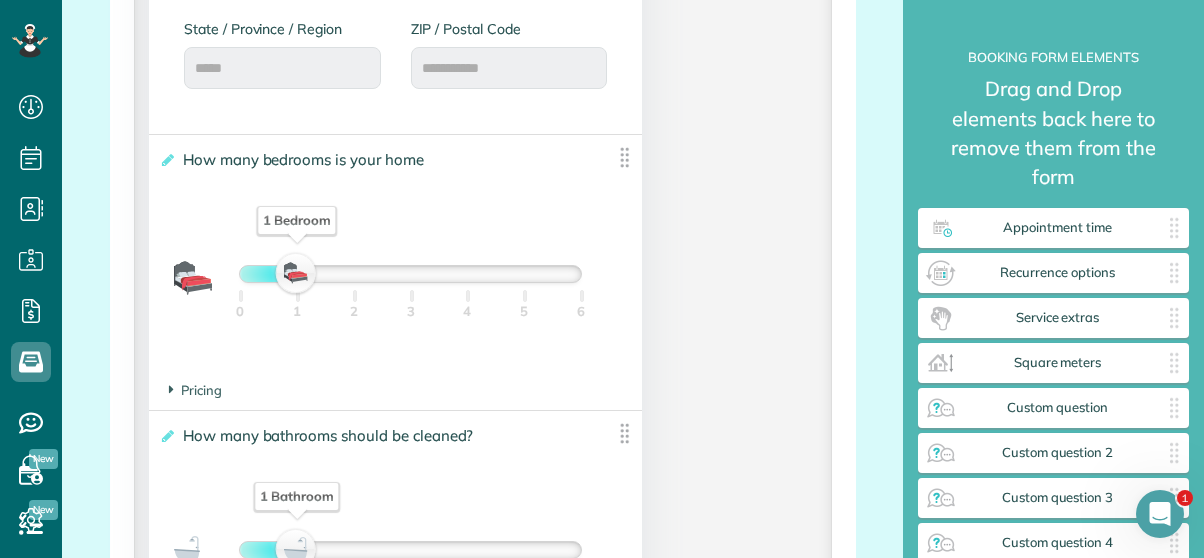 click on "0 1 2 3 4 5 6" at bounding box center (410, 322) 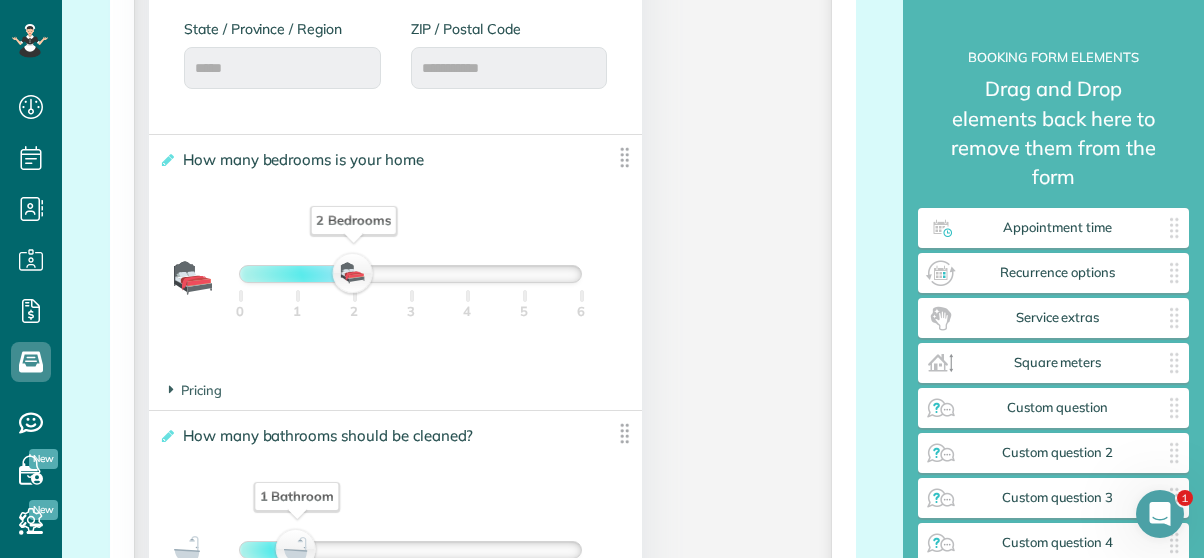 drag, startPoint x: 241, startPoint y: 282, endPoint x: 349, endPoint y: 284, distance: 108.01852 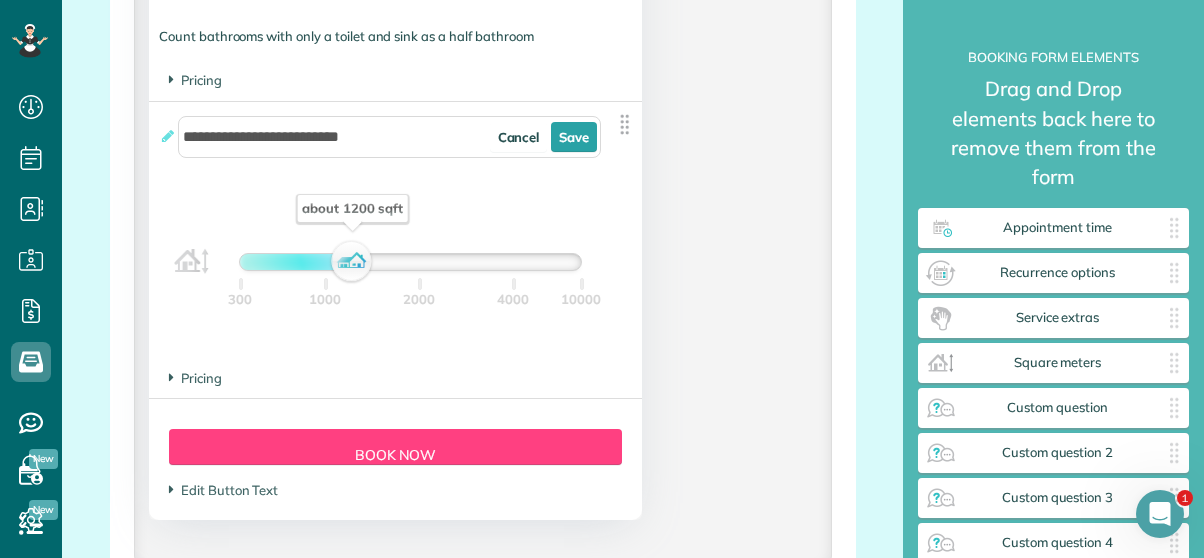 scroll, scrollTop: 1964, scrollLeft: 0, axis: vertical 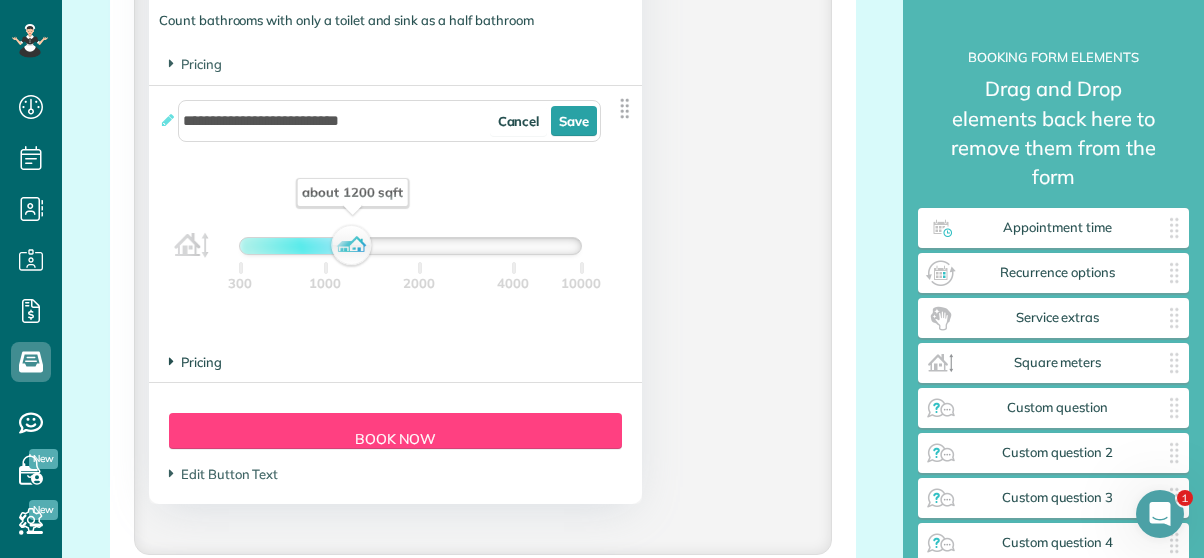 click on "Pricing" at bounding box center [195, 362] 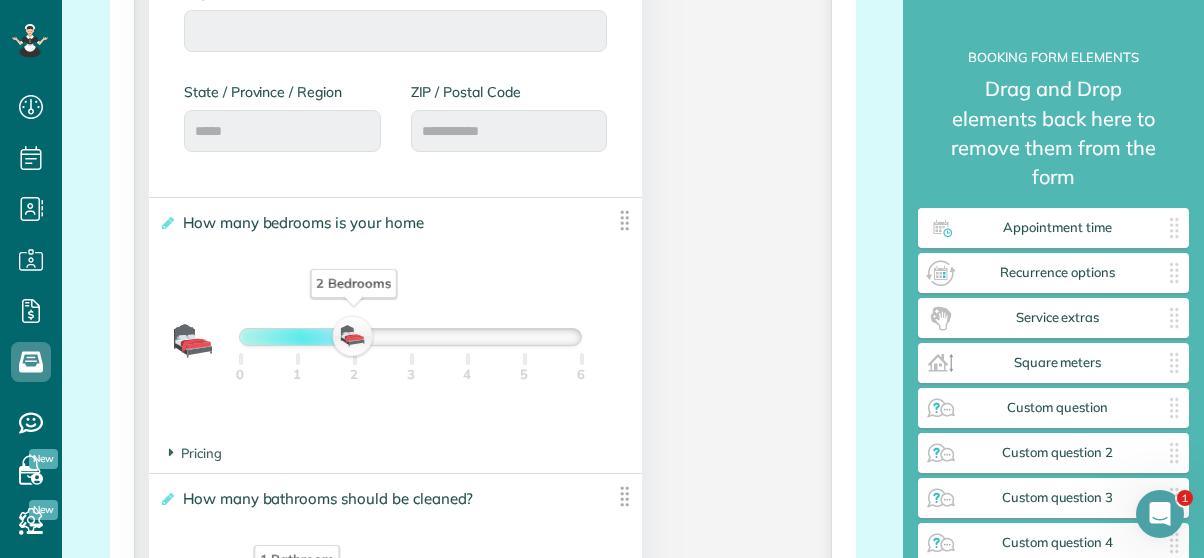 scroll, scrollTop: 1278, scrollLeft: 0, axis: vertical 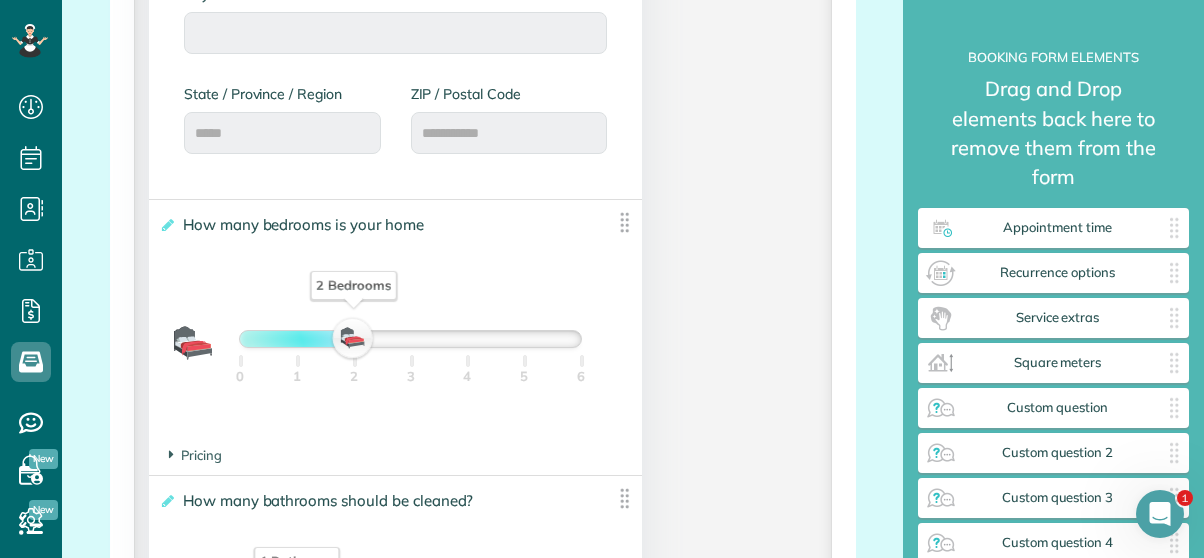 click on "How many bedrooms is your home" at bounding box center (307, 224) 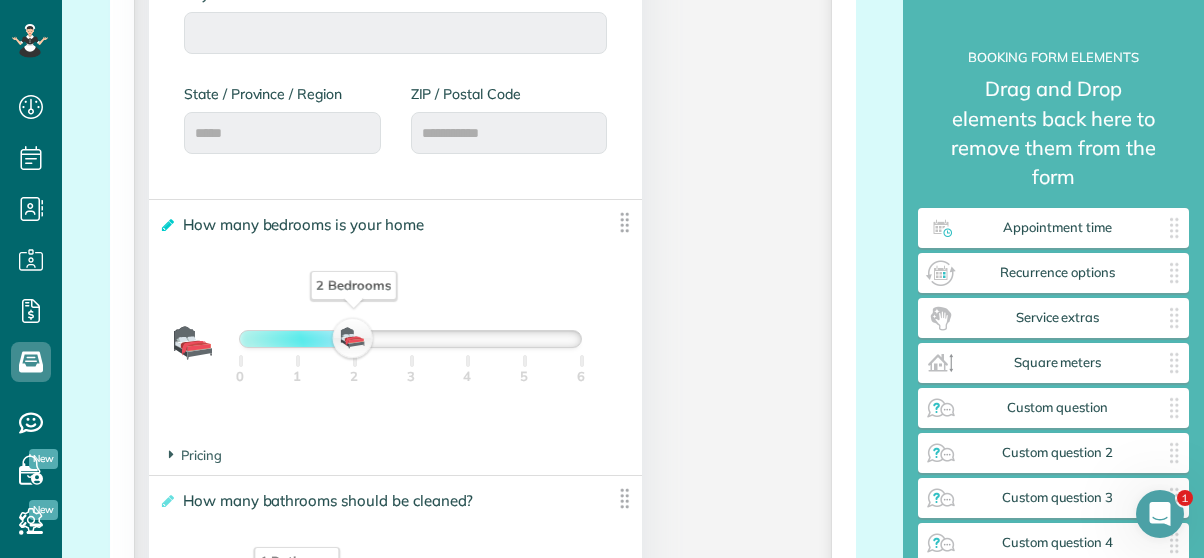 click at bounding box center [166, 225] 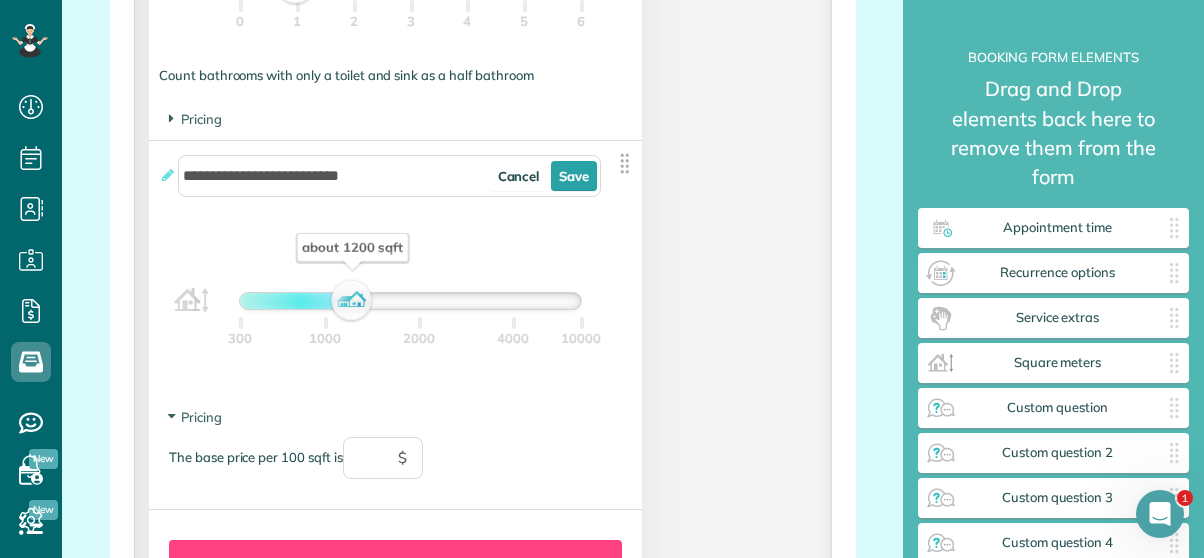 scroll, scrollTop: 1910, scrollLeft: 0, axis: vertical 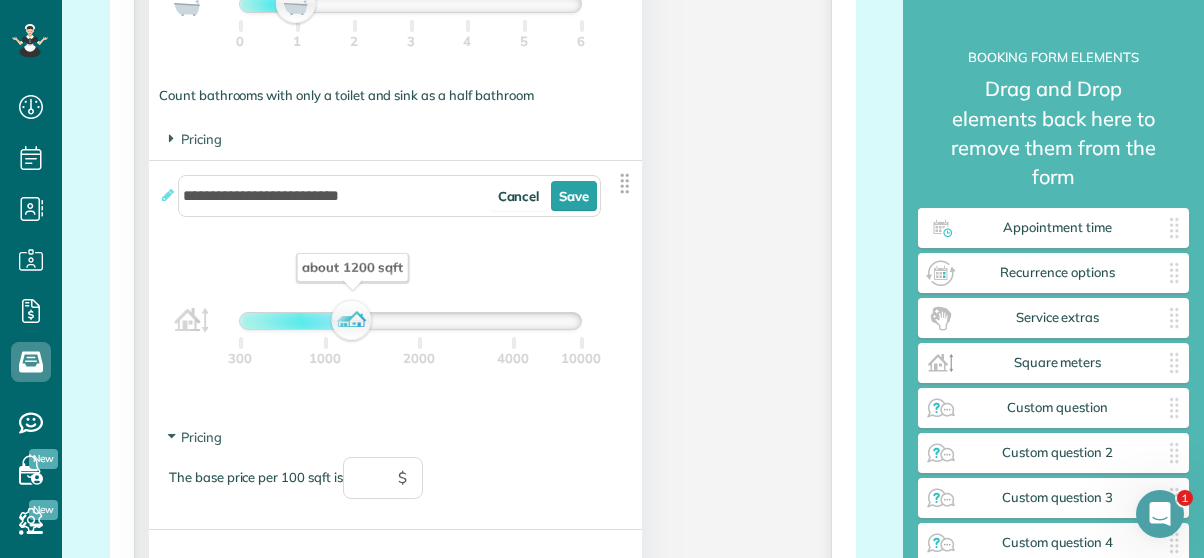 click on "The base price per 100 sqft is
$" at bounding box center (395, 488) 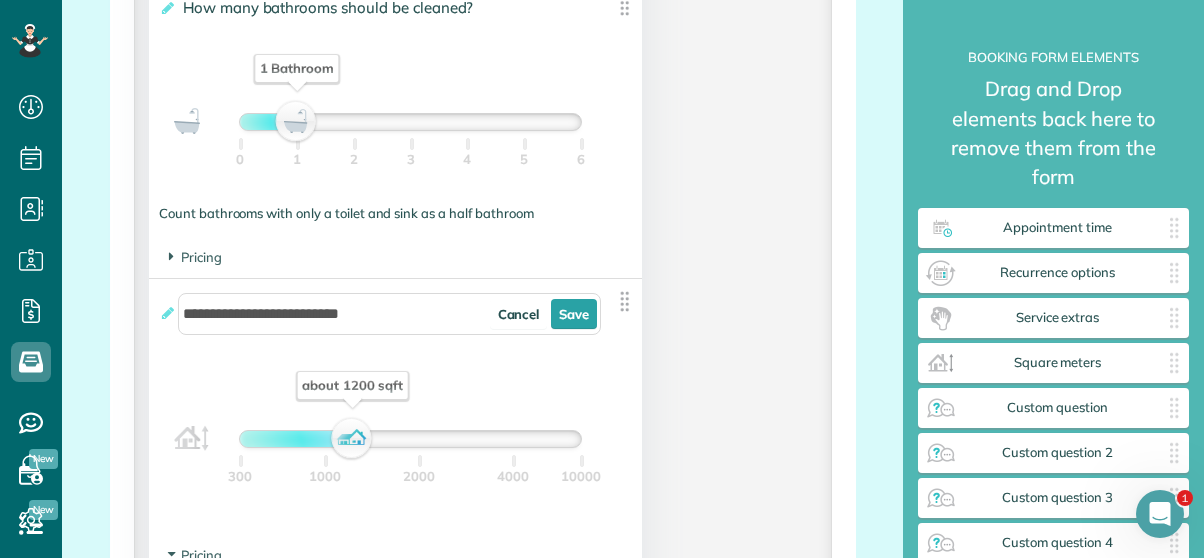 scroll, scrollTop: 1746, scrollLeft: 0, axis: vertical 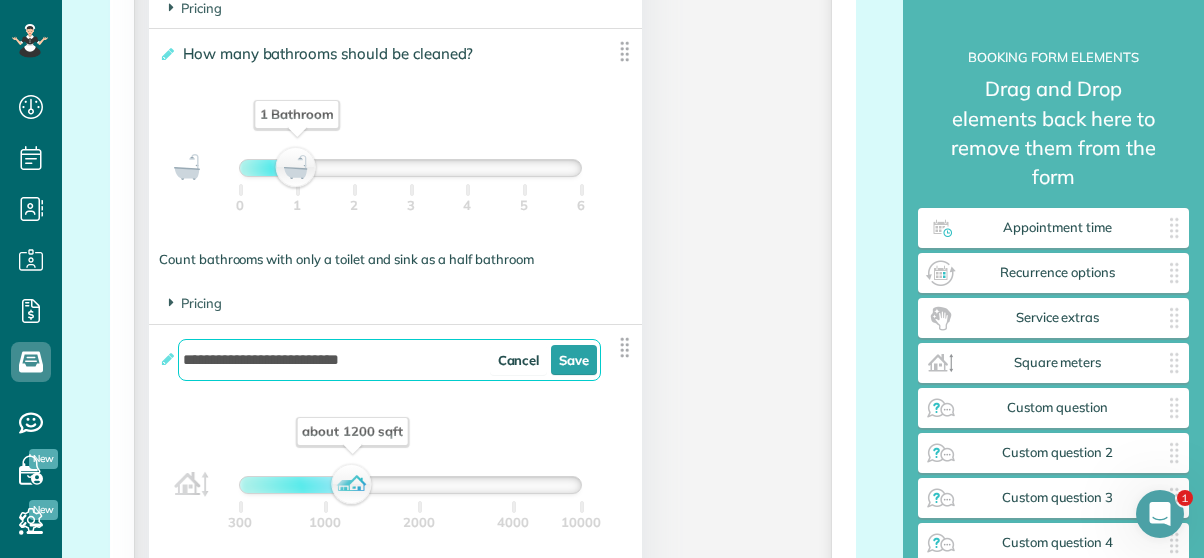 click on "**********" at bounding box center (389, 360) 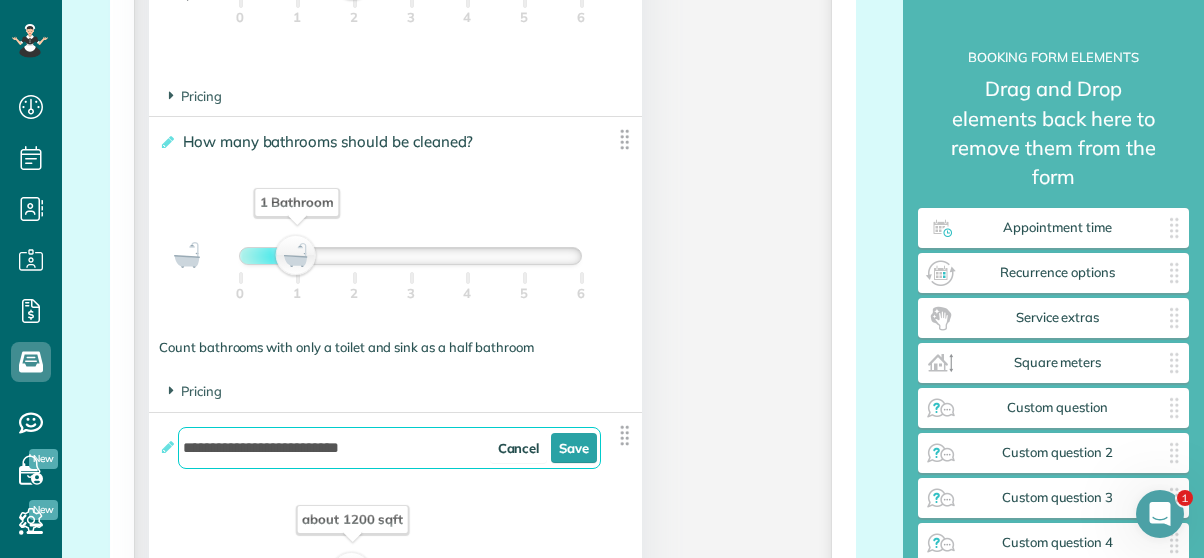 scroll, scrollTop: 1640, scrollLeft: 0, axis: vertical 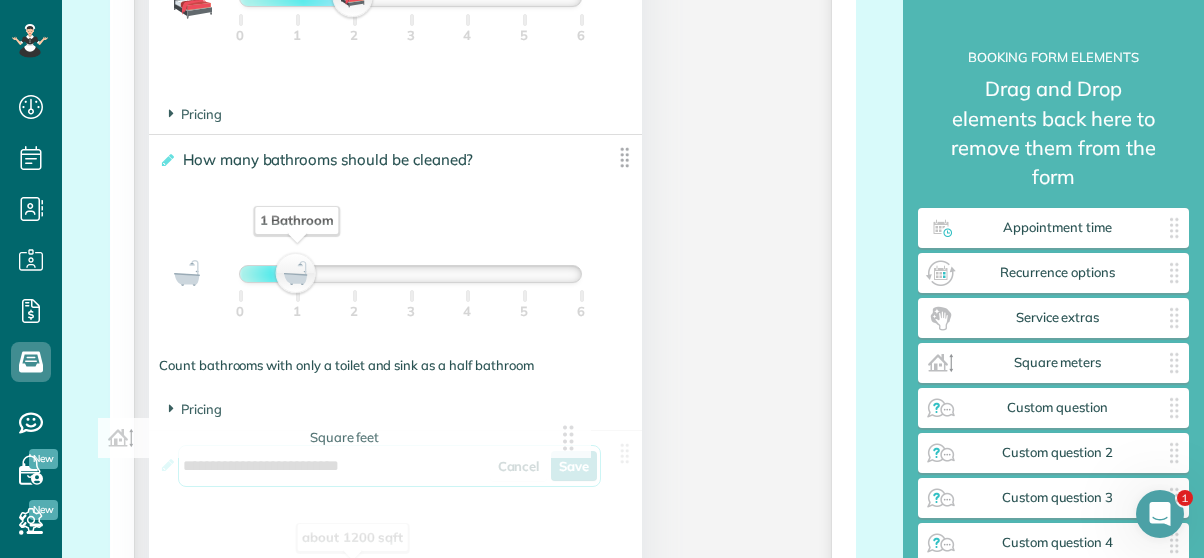 drag, startPoint x: 385, startPoint y: 471, endPoint x: 175, endPoint y: 443, distance: 211.85844 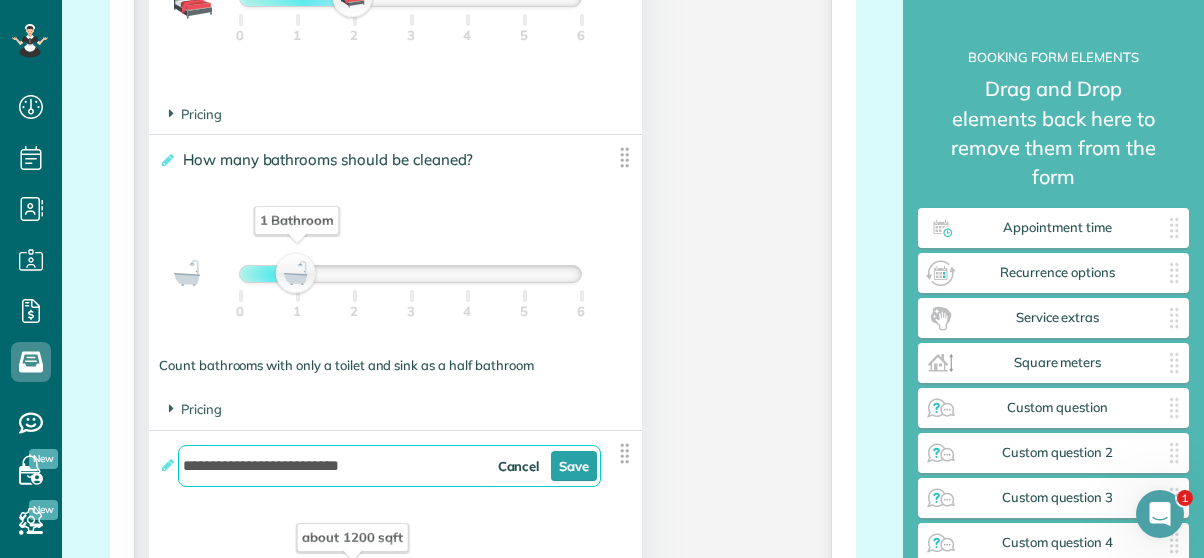 click on "How many bathrooms should be cleaned?" at bounding box center [332, 159] 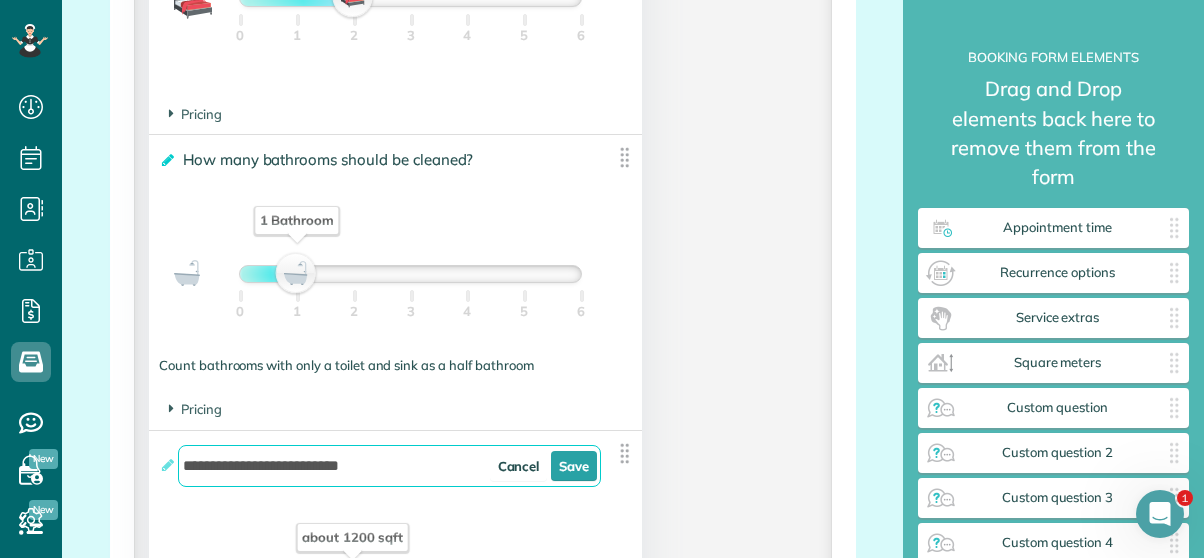 click at bounding box center [166, 160] 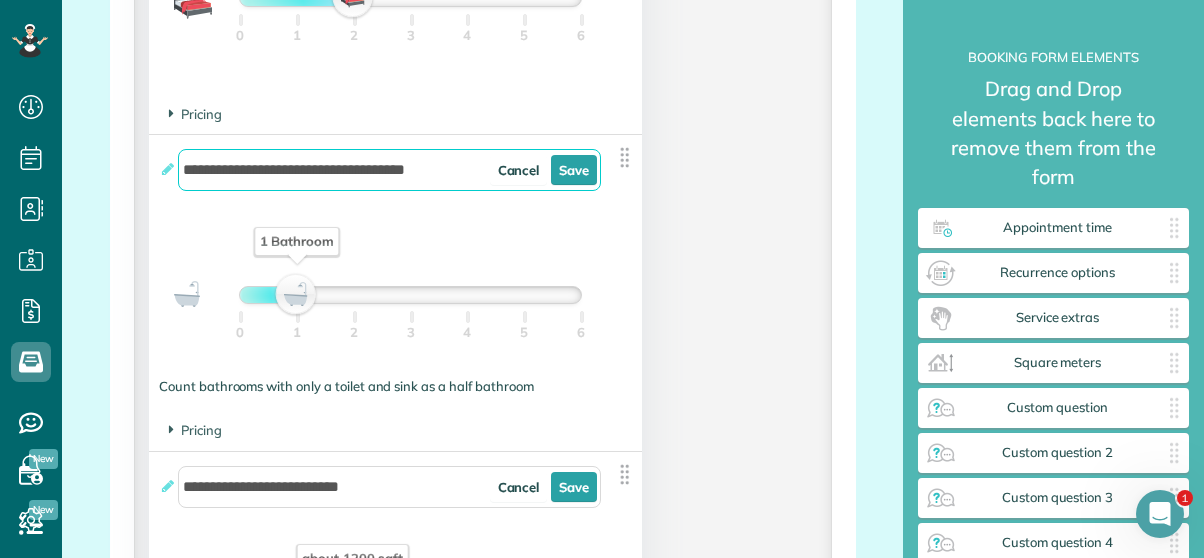 click on "**********" at bounding box center (389, 170) 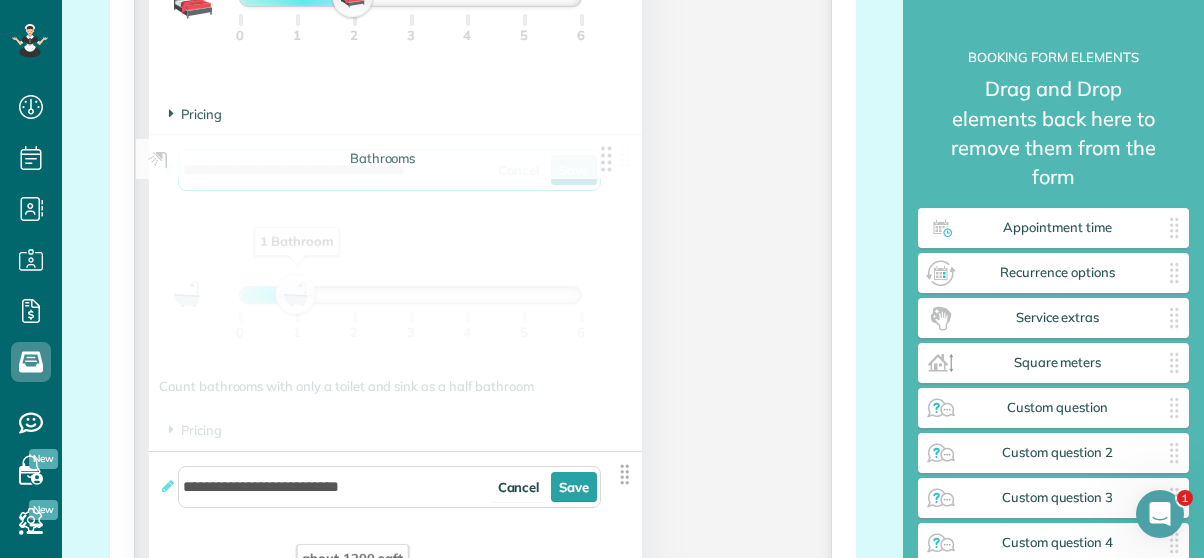 drag, startPoint x: 474, startPoint y: 174, endPoint x: 156, endPoint y: 174, distance: 318 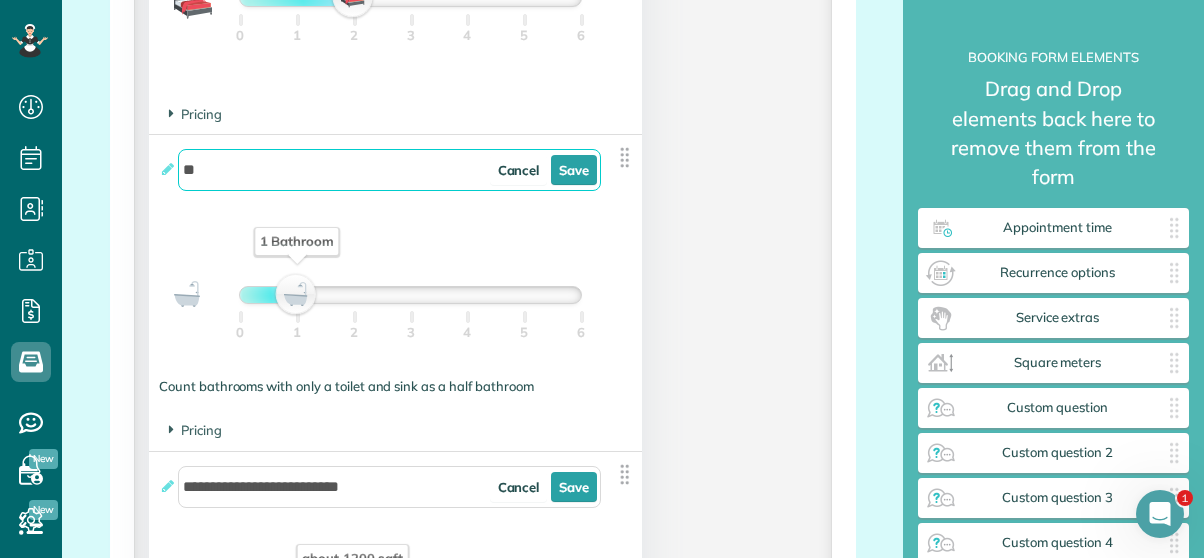 type on "*" 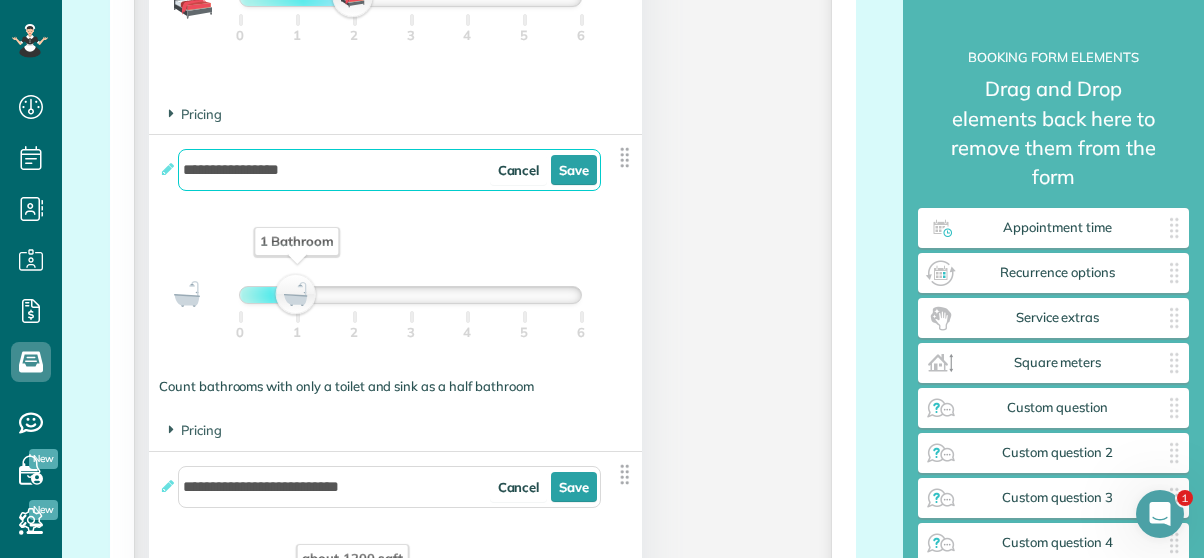 click on "**********" at bounding box center [389, 170] 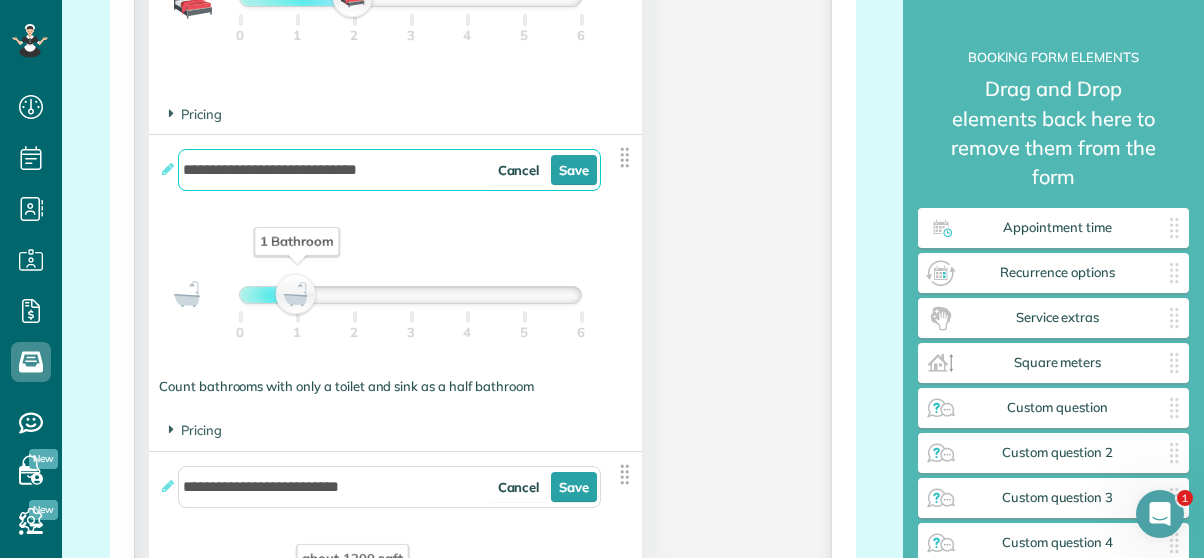 click on "**********" at bounding box center (389, 170) 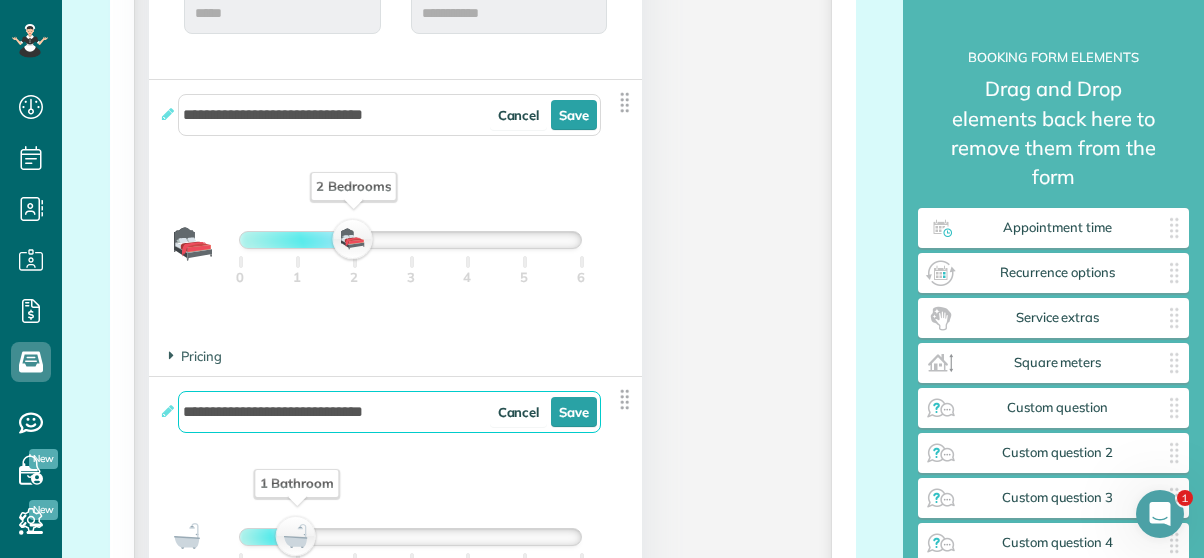 scroll, scrollTop: 1399, scrollLeft: 0, axis: vertical 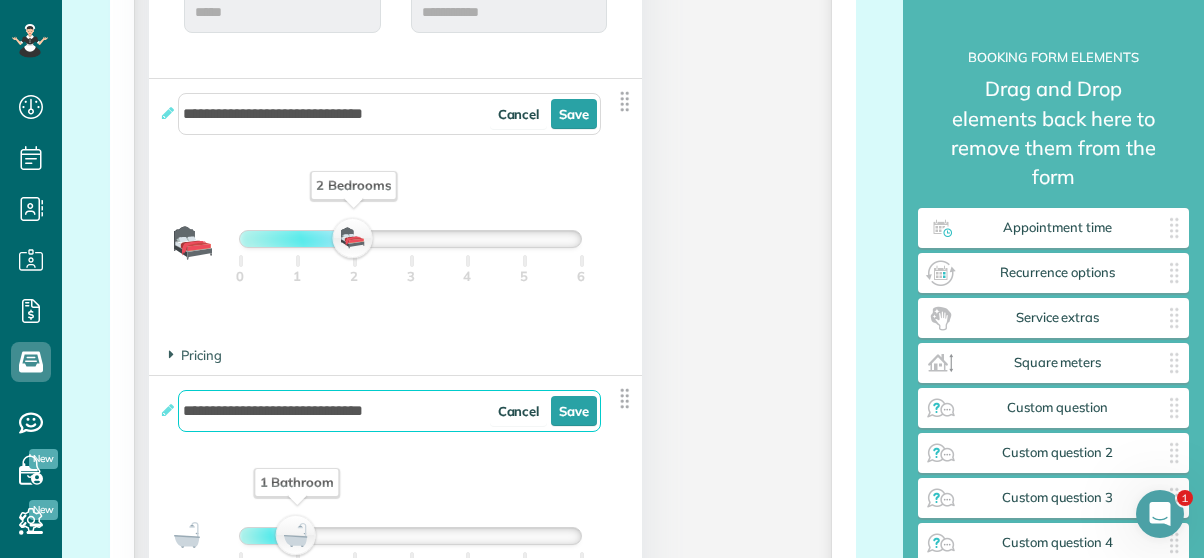 type on "**********" 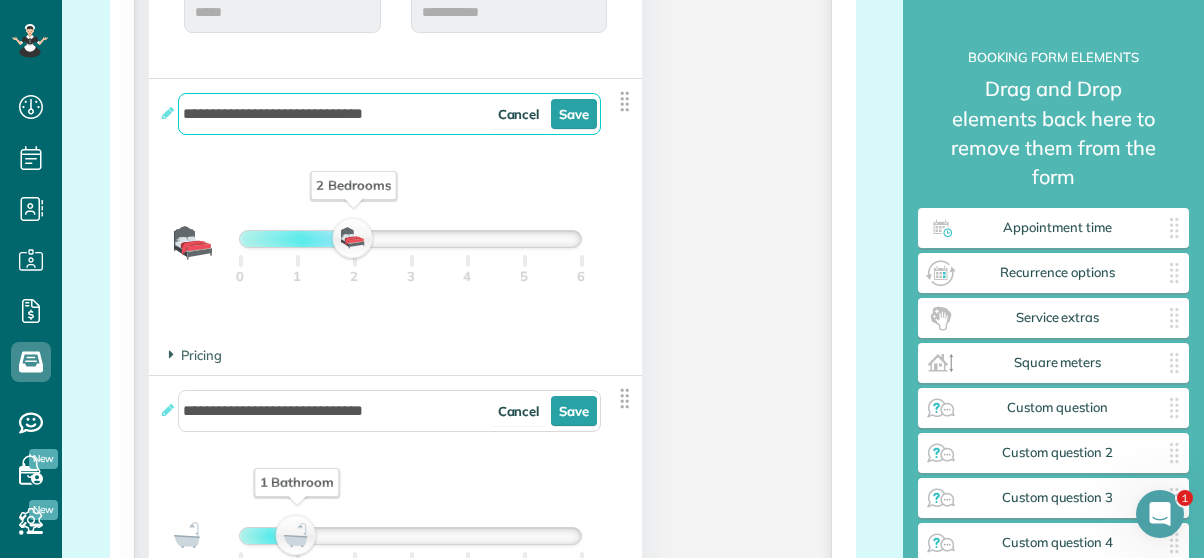click on "**********" at bounding box center (389, 114) 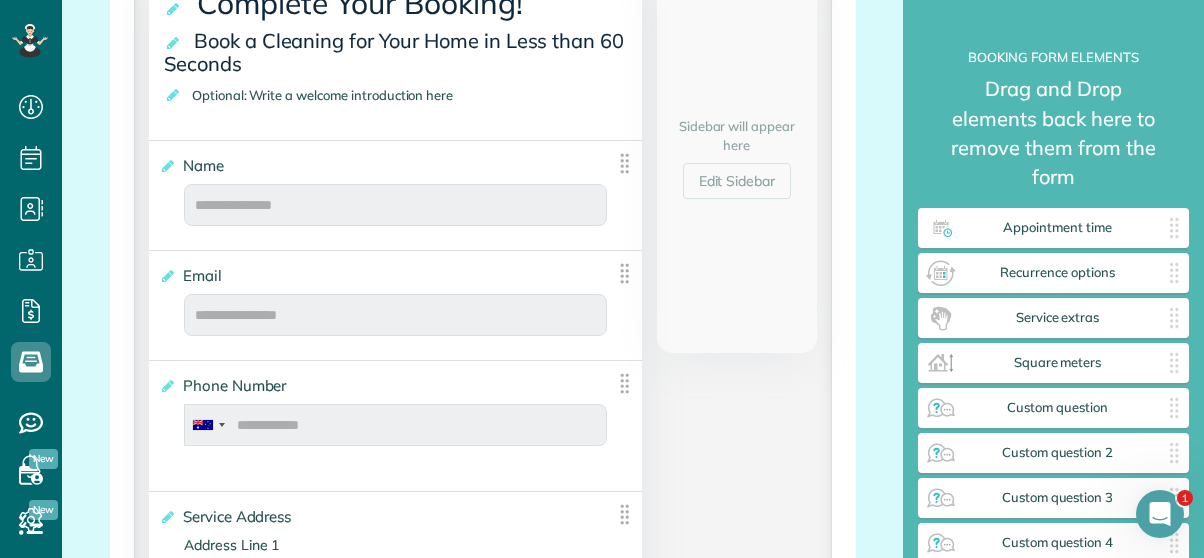 scroll, scrollTop: 443, scrollLeft: 0, axis: vertical 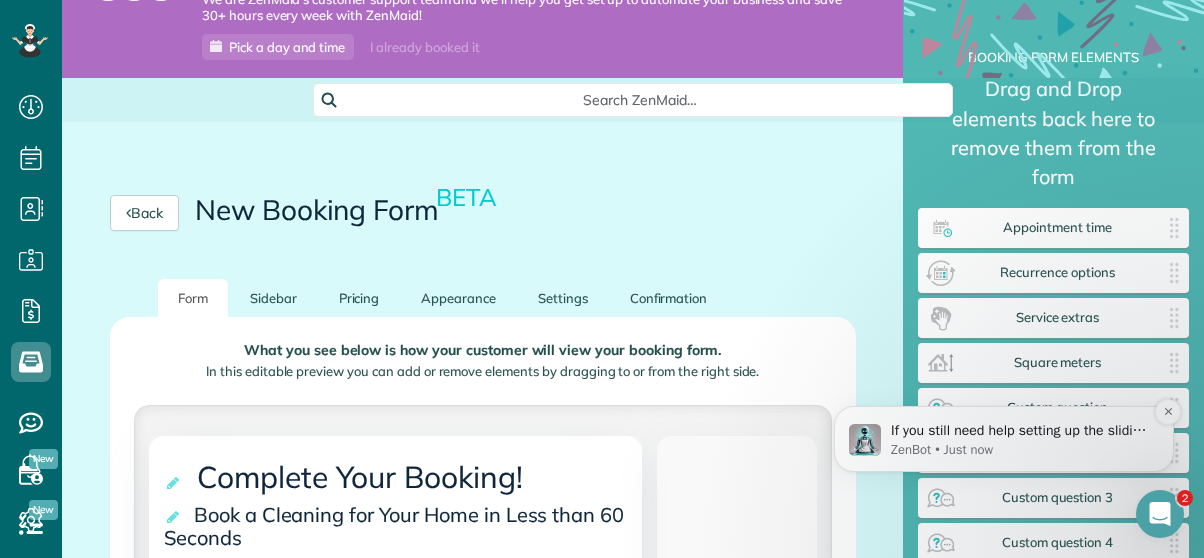 type on "**********" 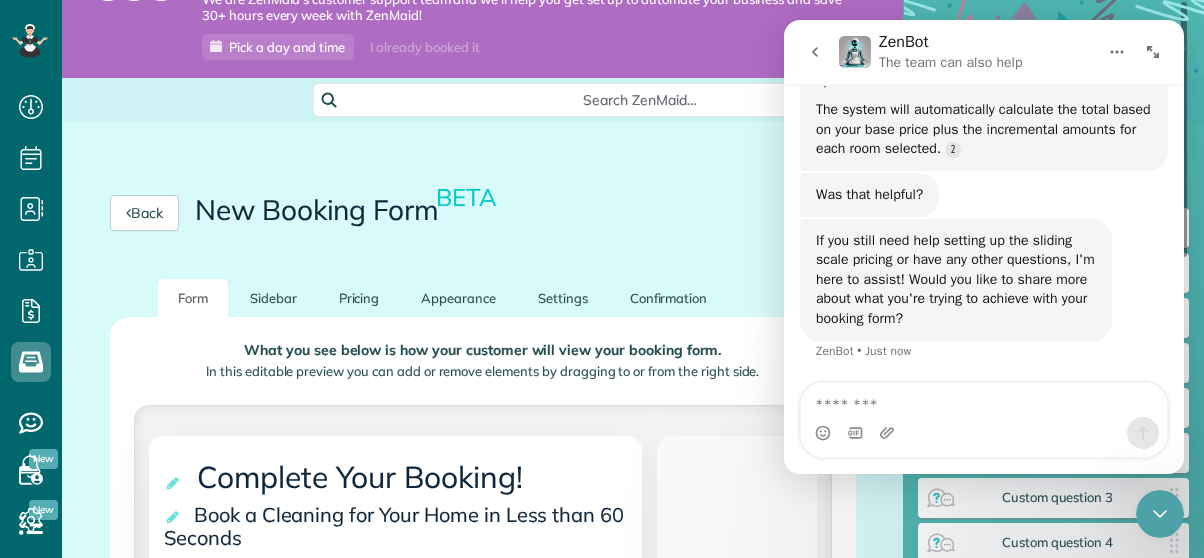 scroll, scrollTop: 0, scrollLeft: 0, axis: both 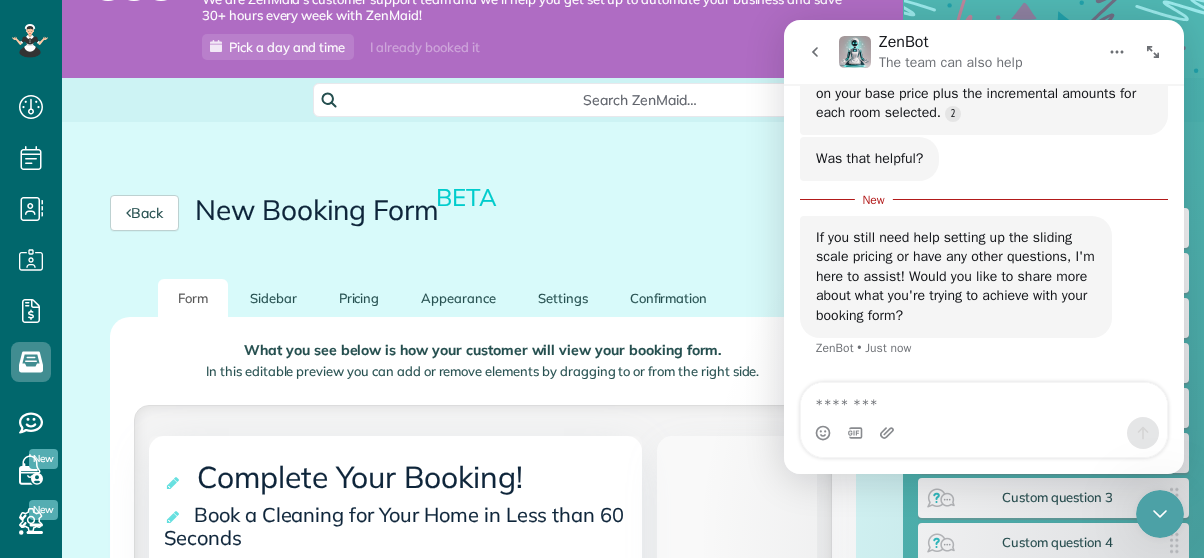 click at bounding box center [984, 400] 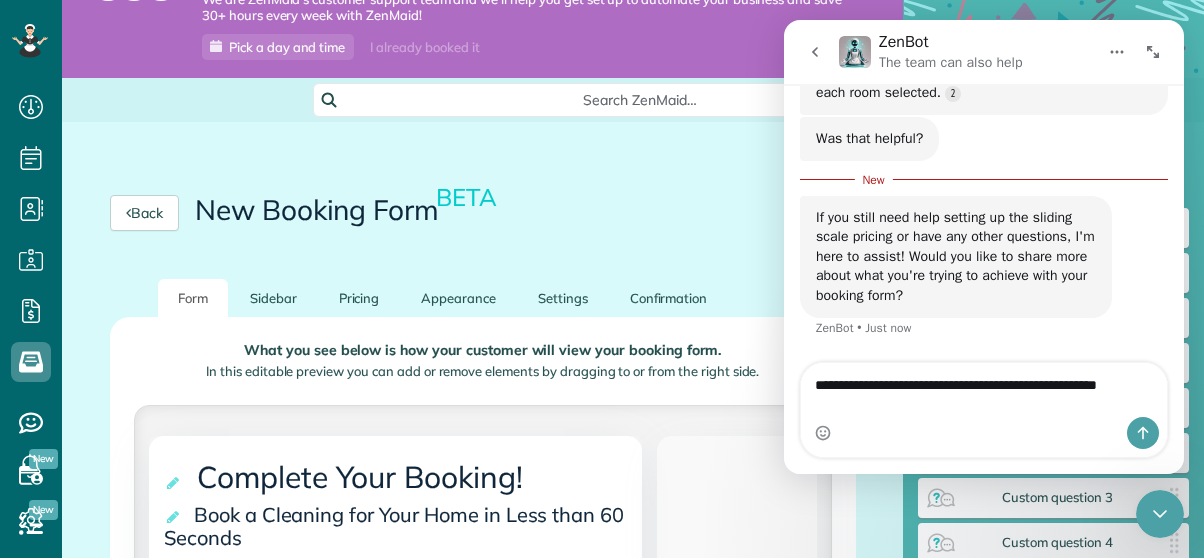 scroll, scrollTop: 3717, scrollLeft: 0, axis: vertical 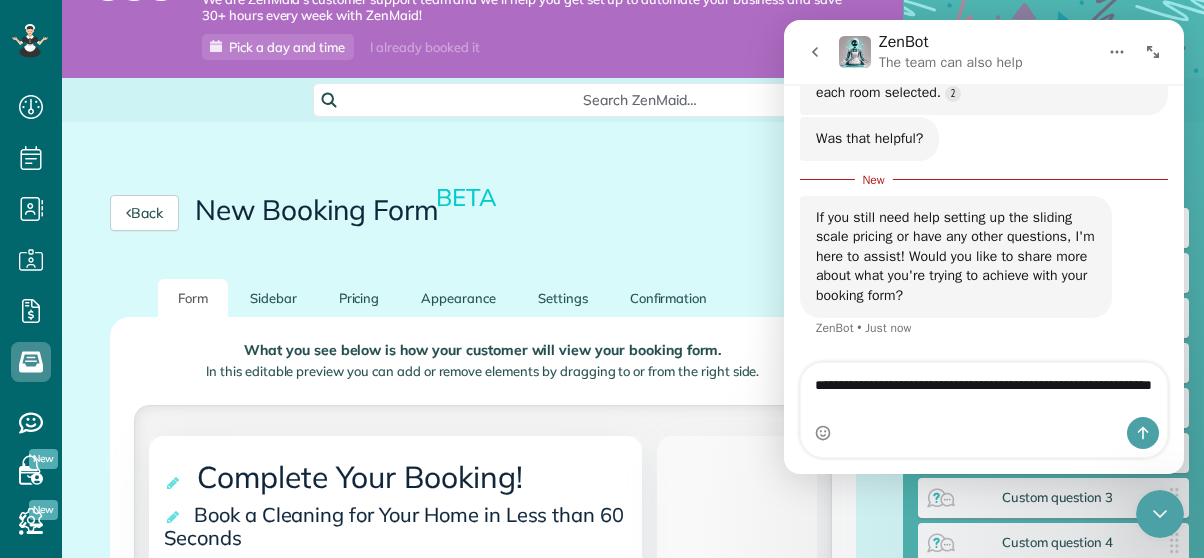 type on "**********" 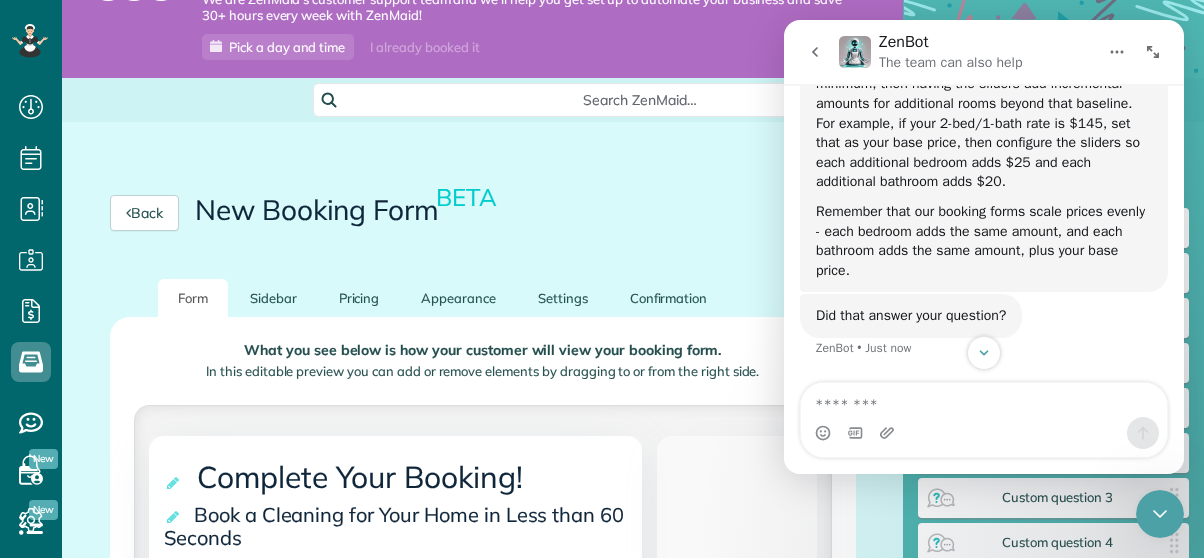 scroll, scrollTop: 4063, scrollLeft: 0, axis: vertical 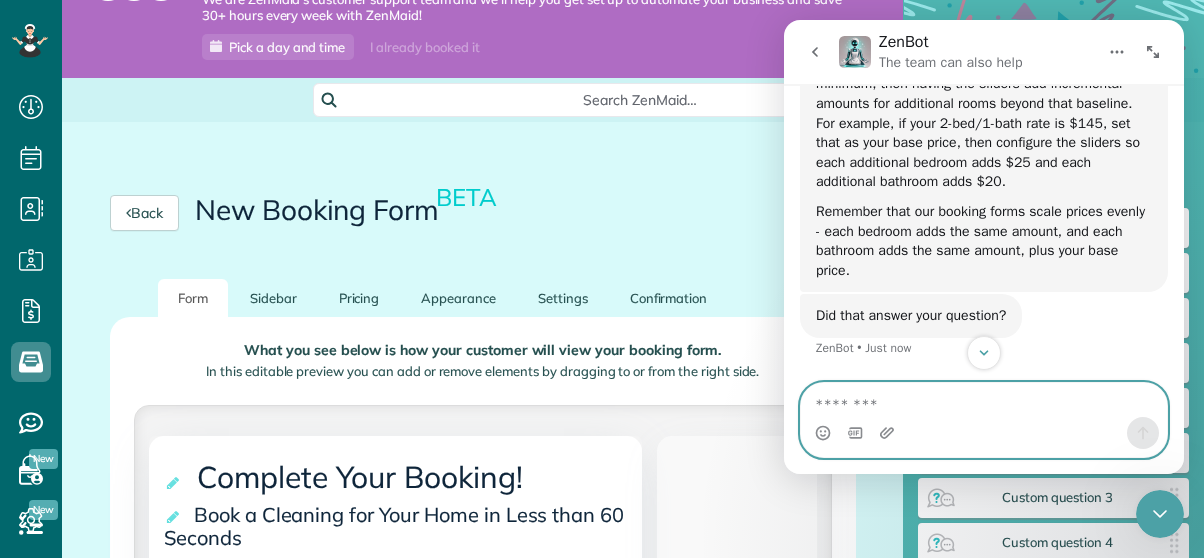 click at bounding box center [984, 400] 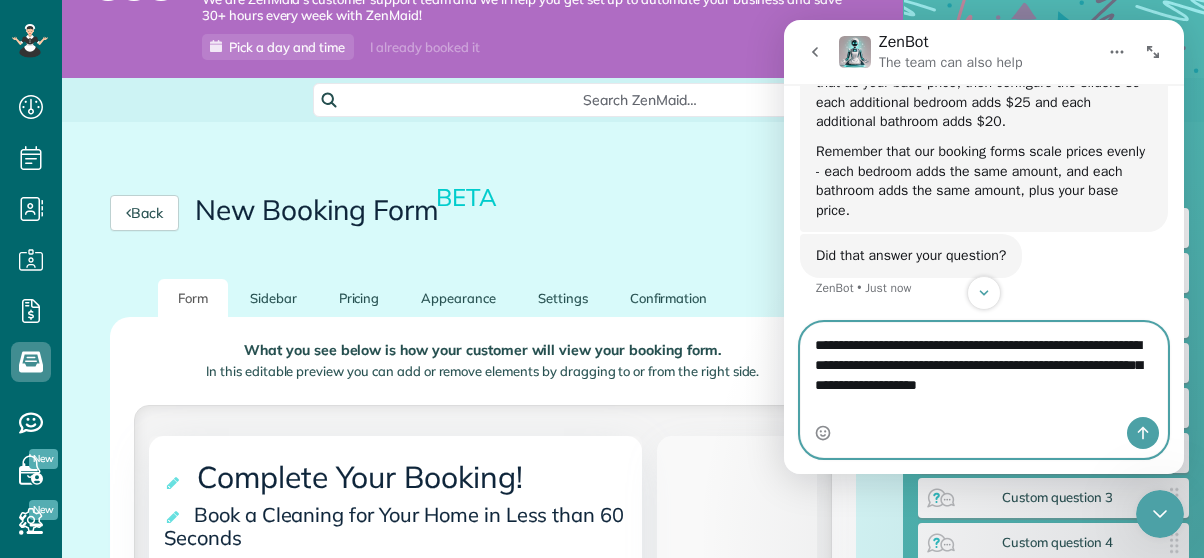 type on "**********" 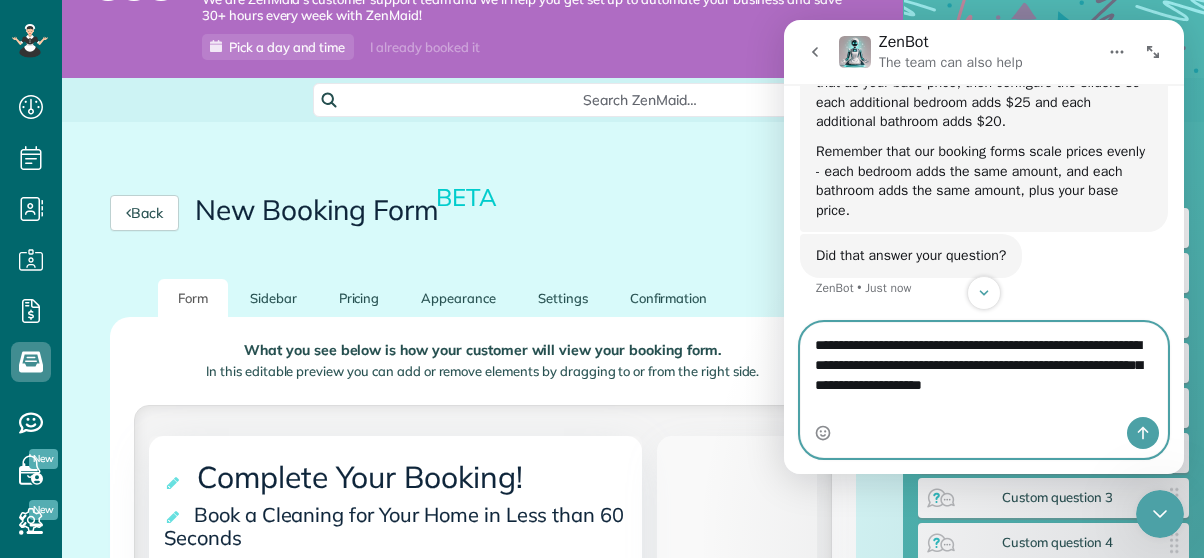 type 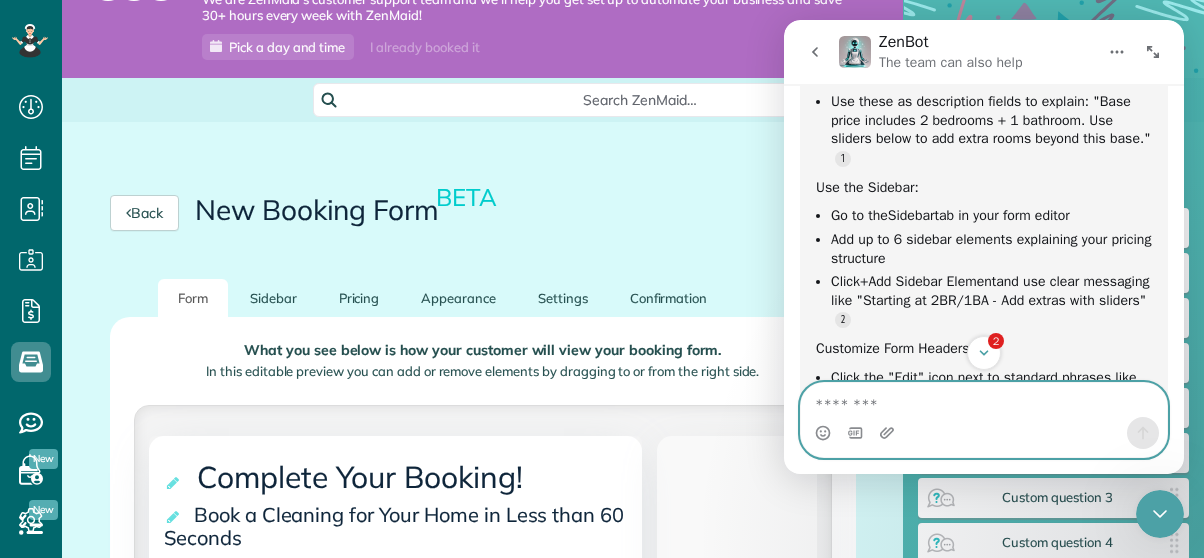 scroll, scrollTop: 4573, scrollLeft: 0, axis: vertical 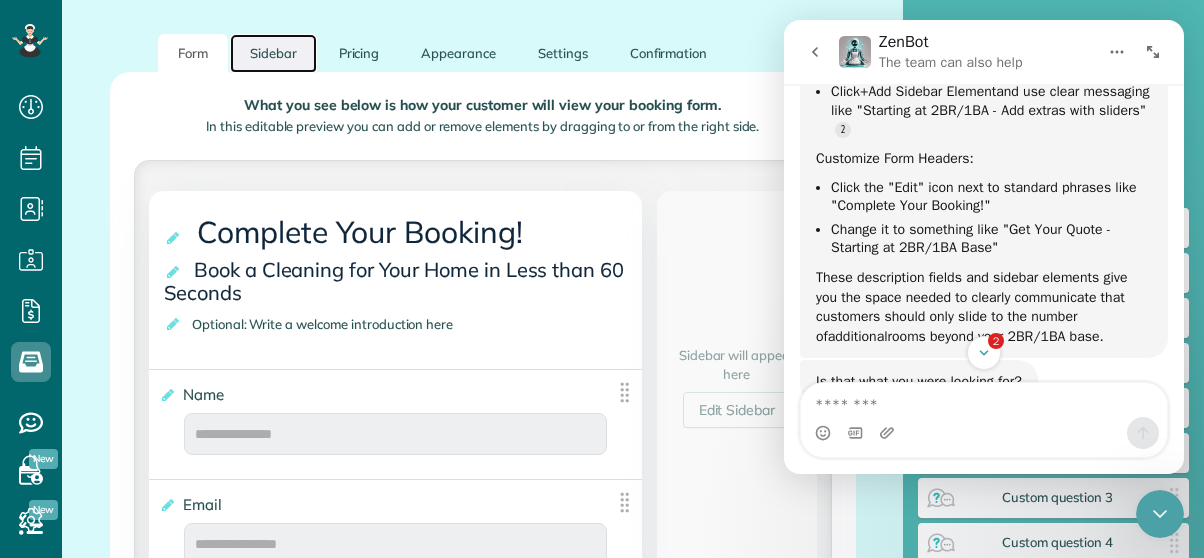 click on "Sidebar" at bounding box center [273, 53] 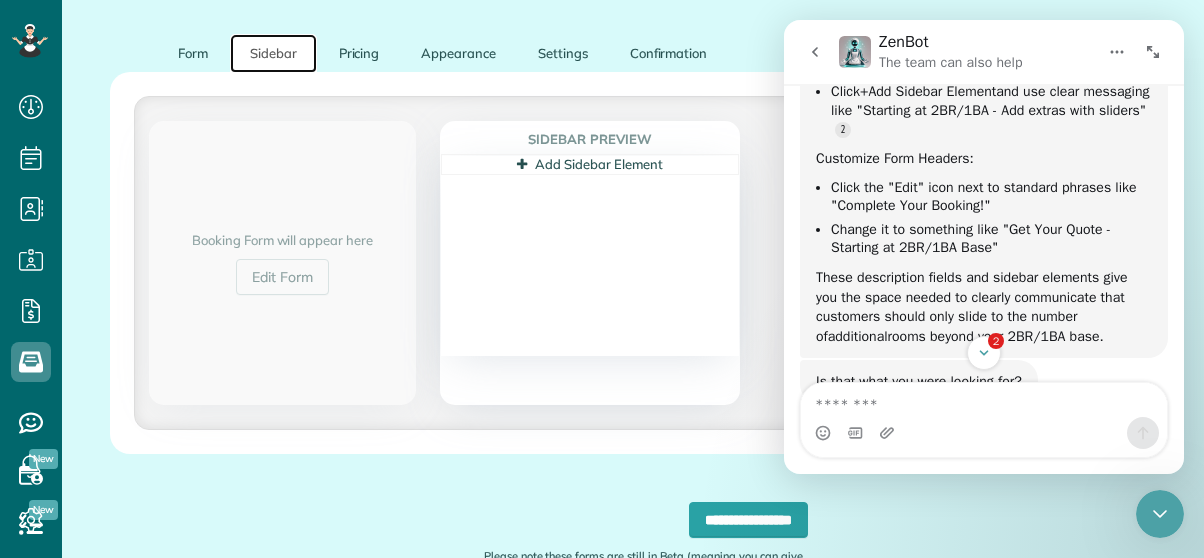 click on "Add Sidebar Element" at bounding box center [590, 164] 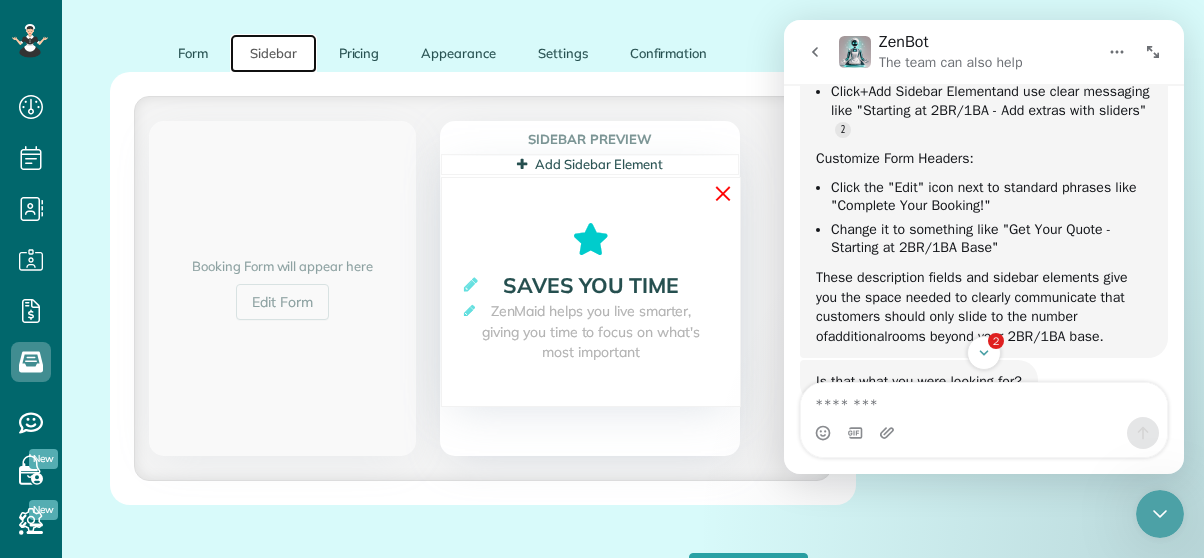 click on "✕" at bounding box center (723, 193) 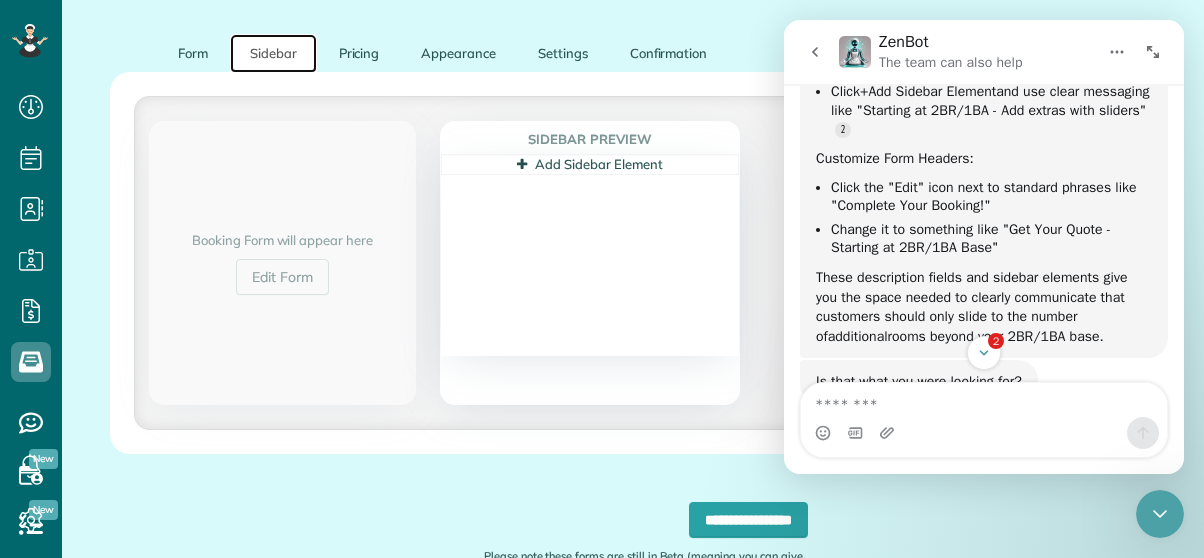 click on "Add Sidebar Element" at bounding box center (590, 164) 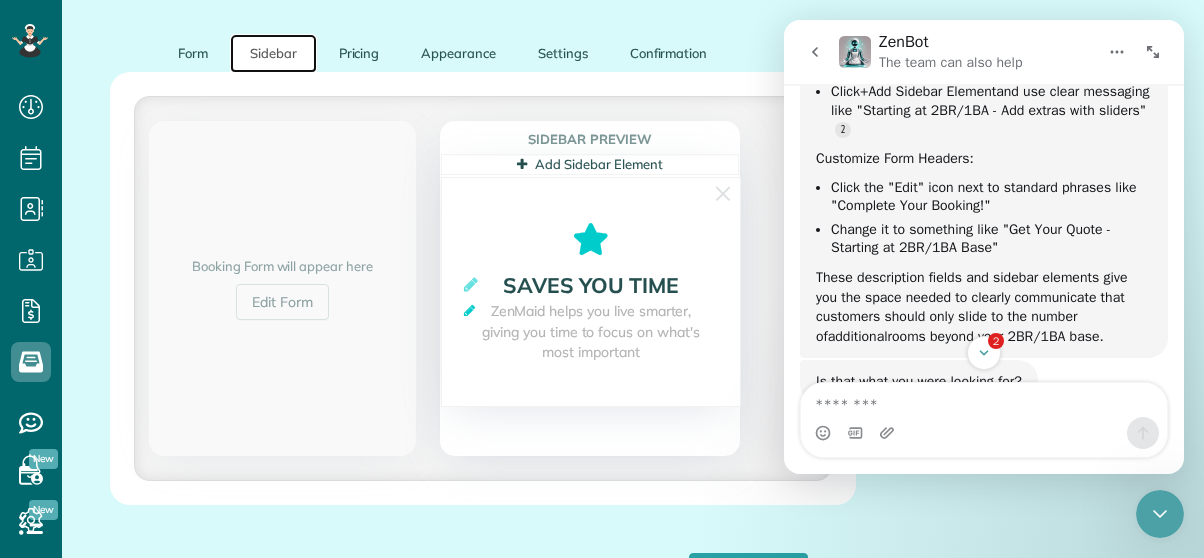 click at bounding box center (469, 310) 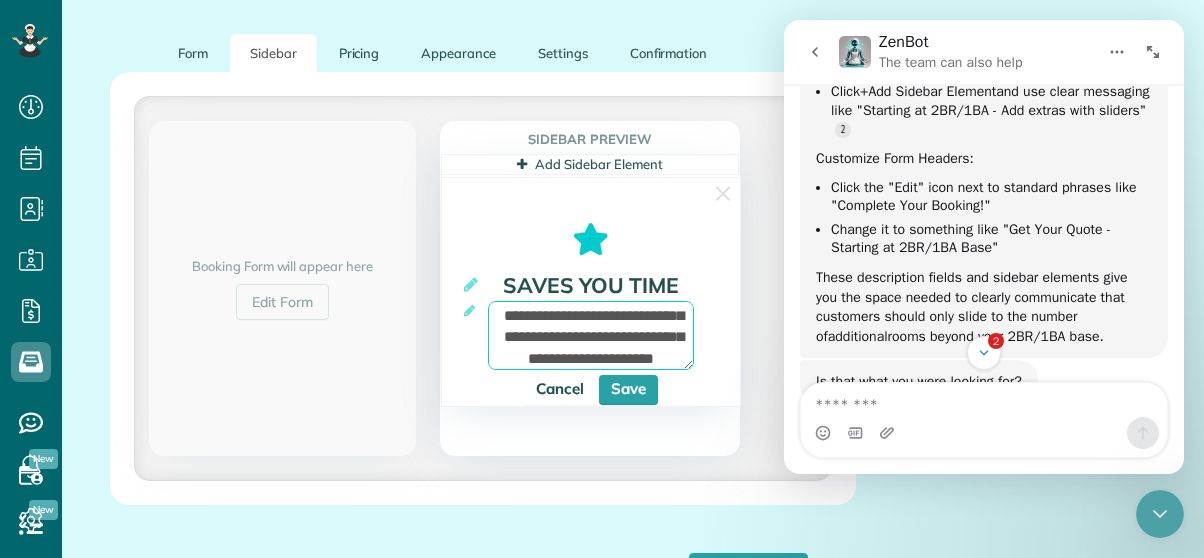 click on "**********" at bounding box center [591, 335] 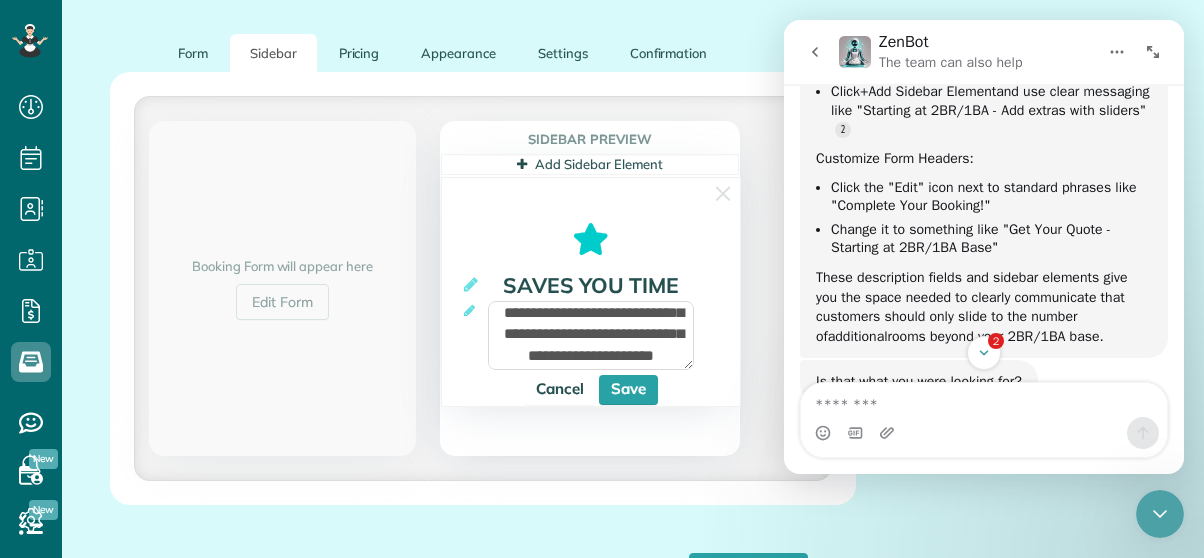 scroll, scrollTop: 0, scrollLeft: 0, axis: both 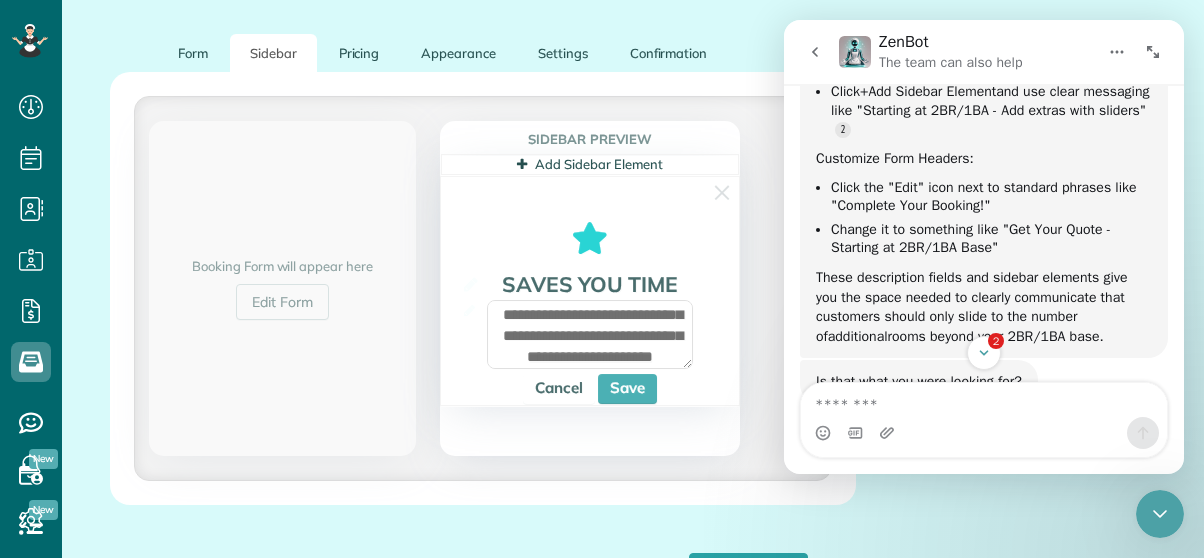 drag, startPoint x: 670, startPoint y: 361, endPoint x: 509, endPoint y: 297, distance: 173.25415 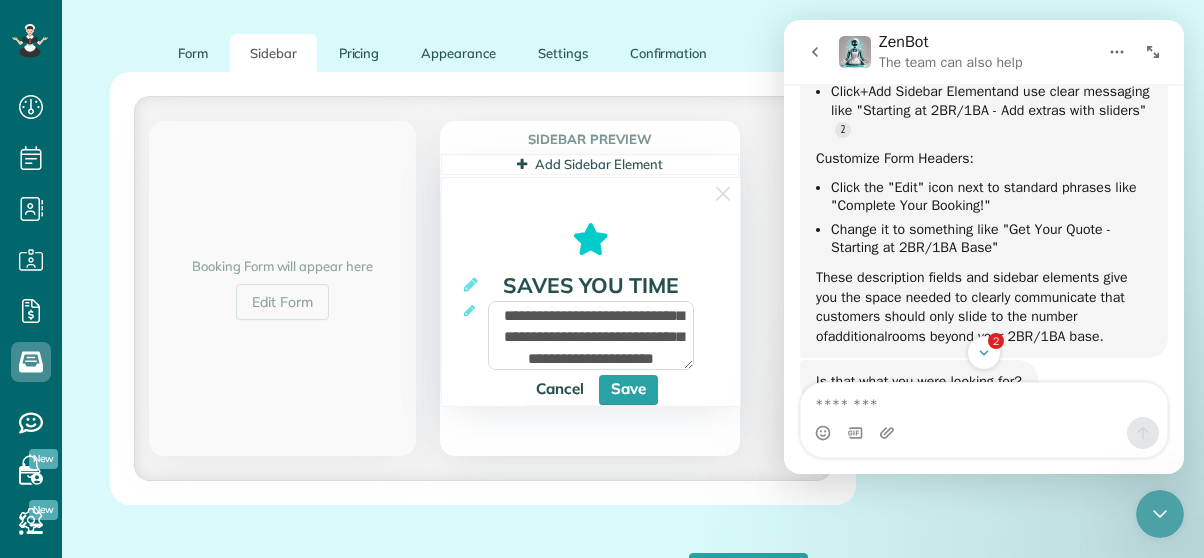 click on "Saves you time" at bounding box center [590, 285] 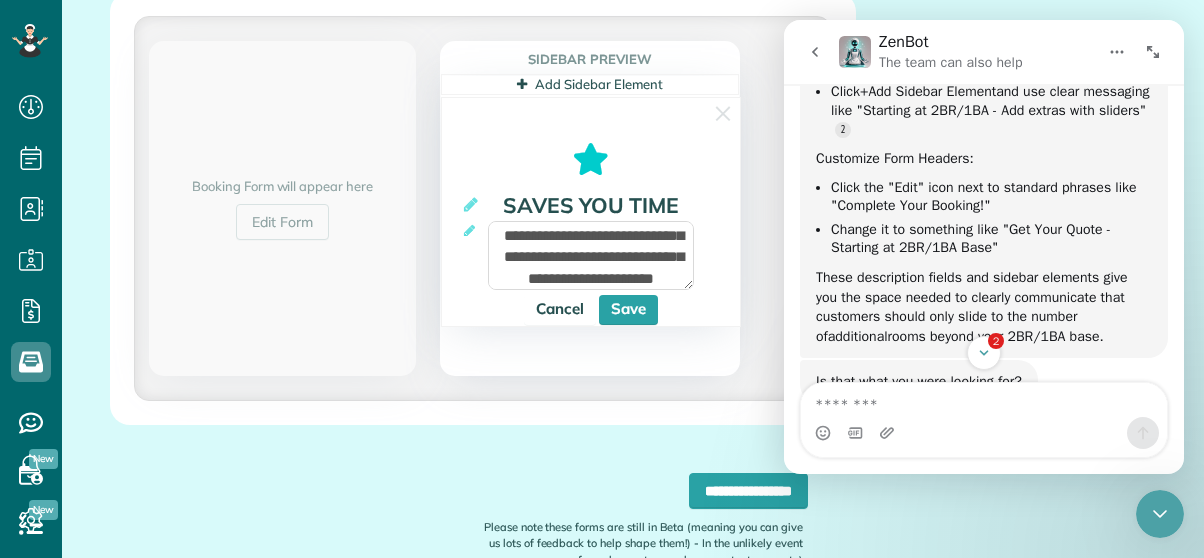 scroll, scrollTop: 359, scrollLeft: 0, axis: vertical 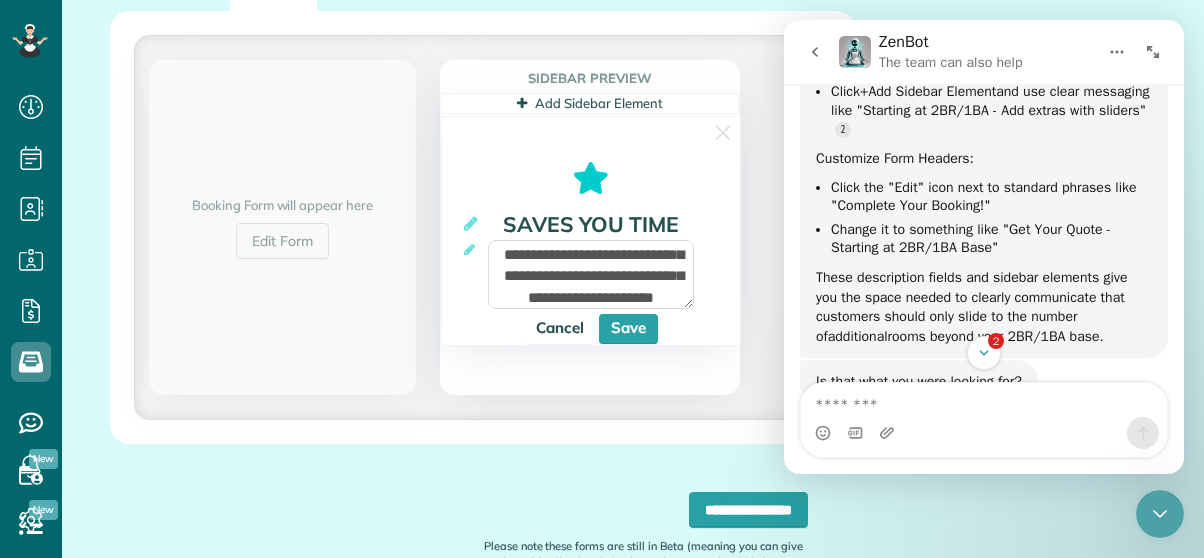 click on "Saves you time" at bounding box center [590, 224] 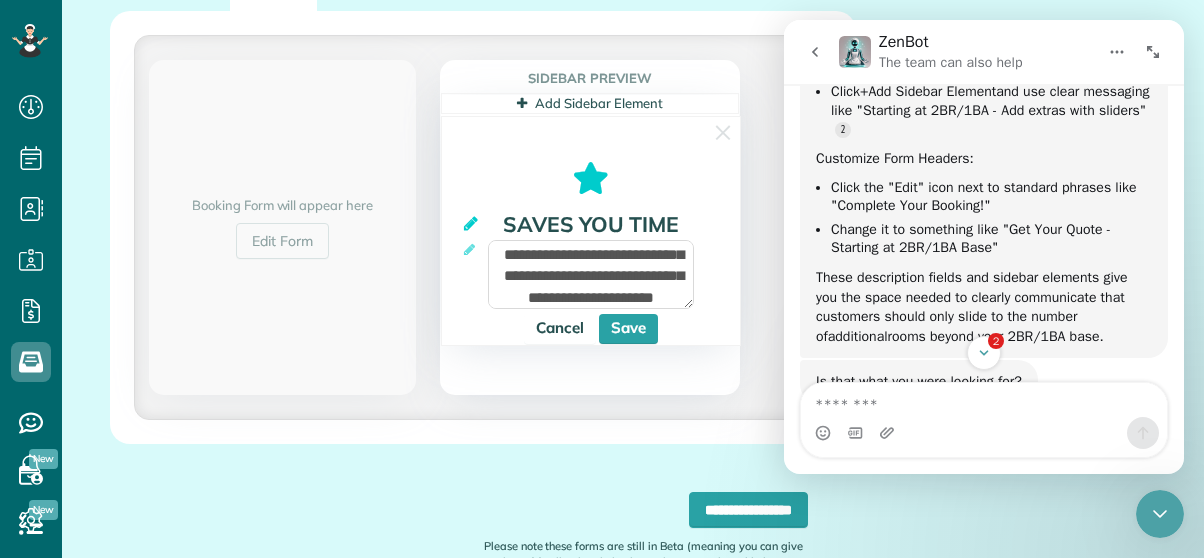 click at bounding box center (471, 223) 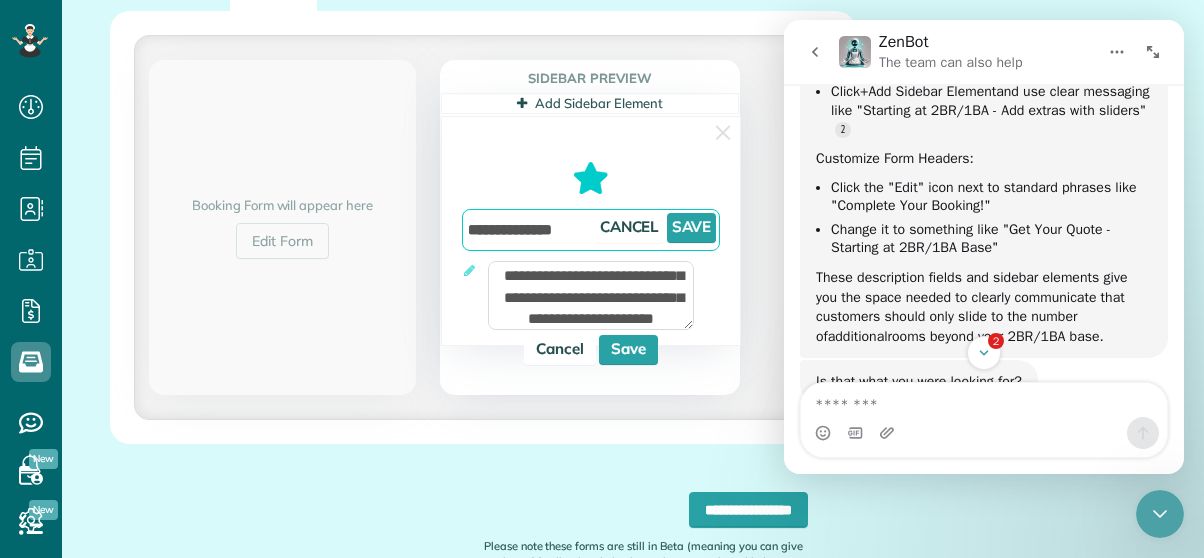 click on "**********" at bounding box center [591, 230] 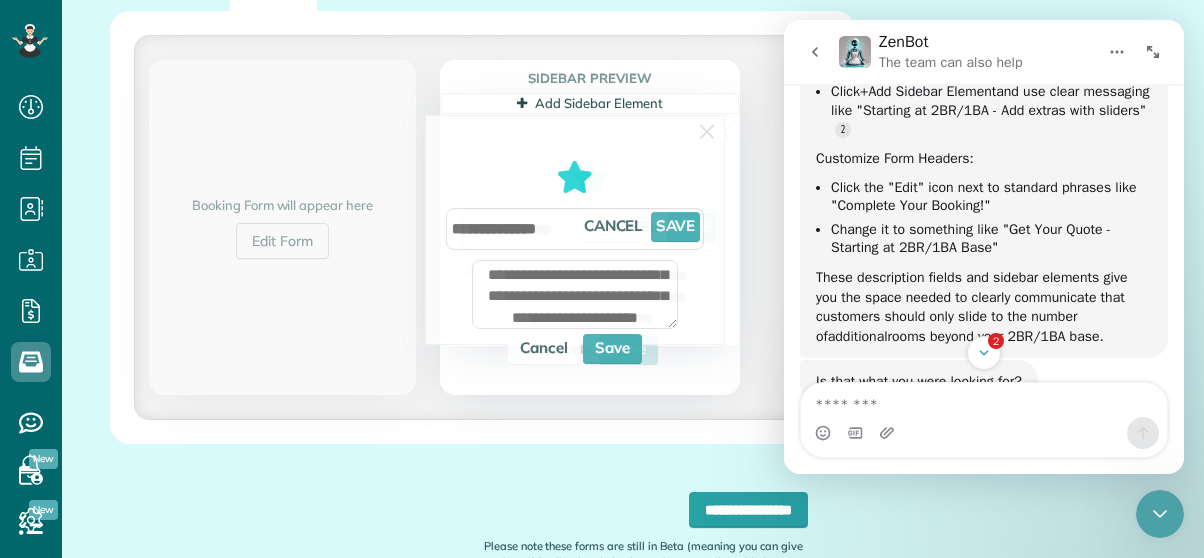 drag, startPoint x: 579, startPoint y: 230, endPoint x: 441, endPoint y: 228, distance: 138.0145 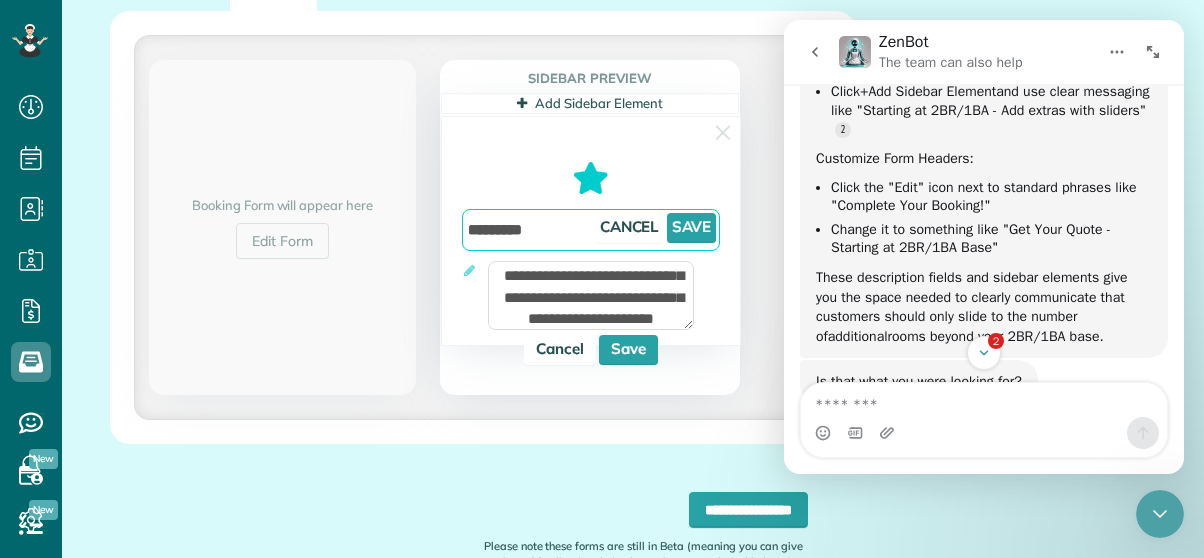 type on "*********" 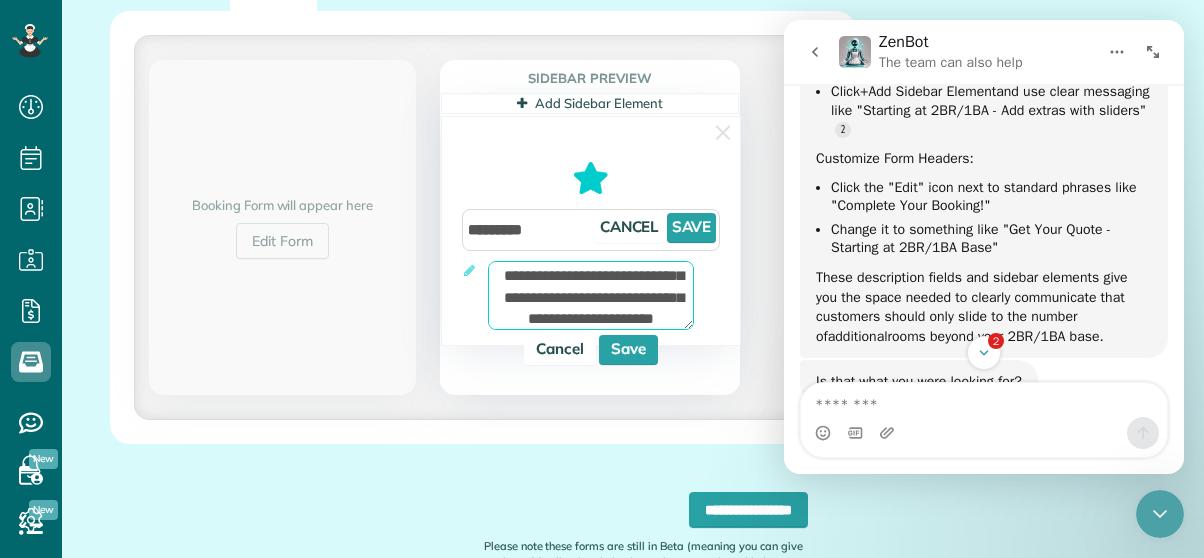 scroll, scrollTop: 0, scrollLeft: 0, axis: both 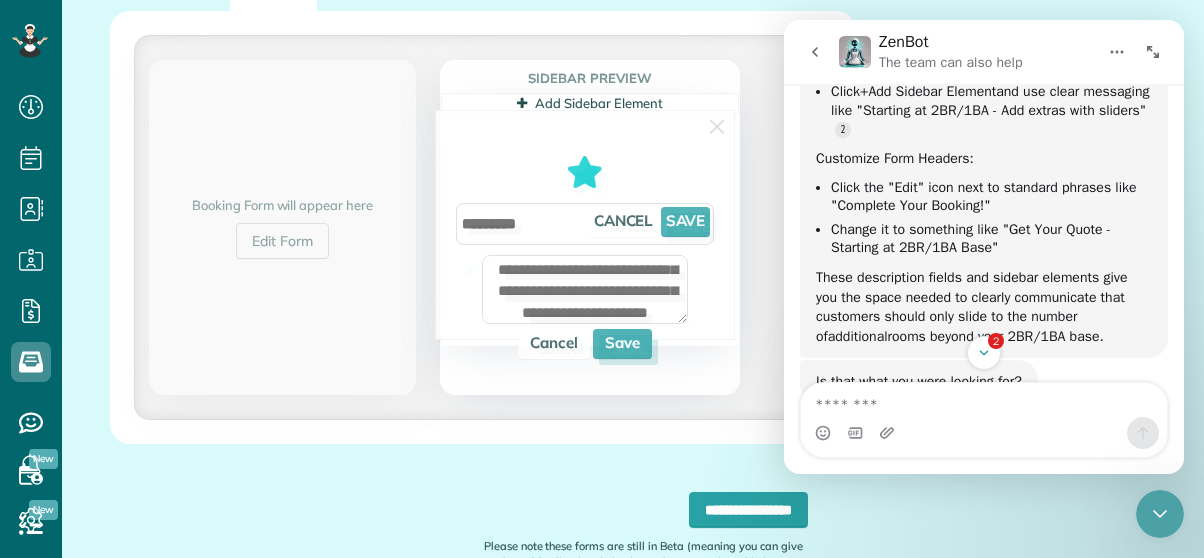 drag, startPoint x: 665, startPoint y: 313, endPoint x: 498, endPoint y: 239, distance: 182.66089 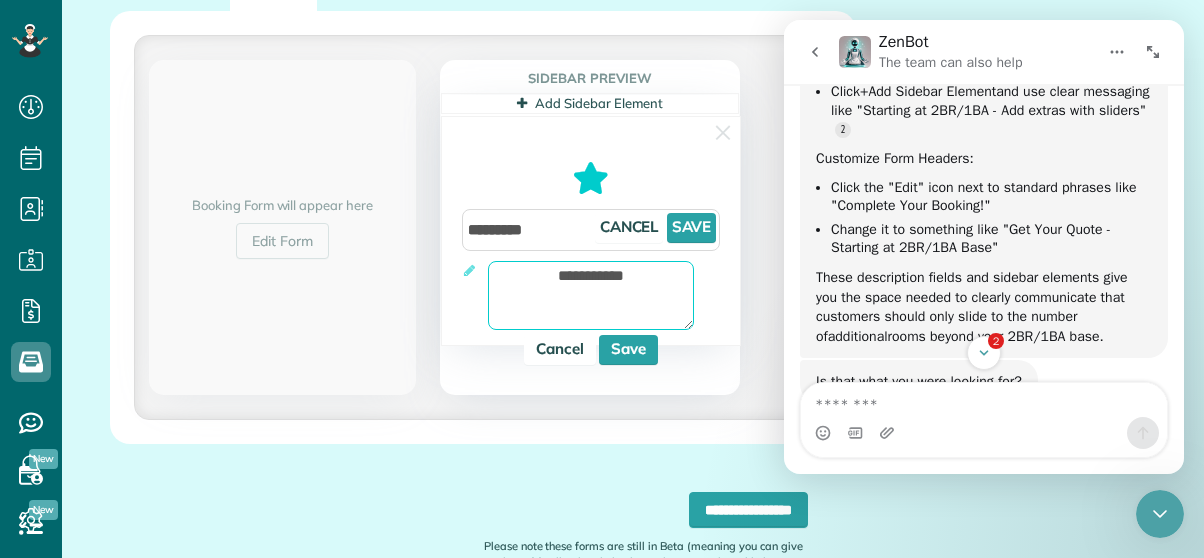 scroll, scrollTop: 0, scrollLeft: 0, axis: both 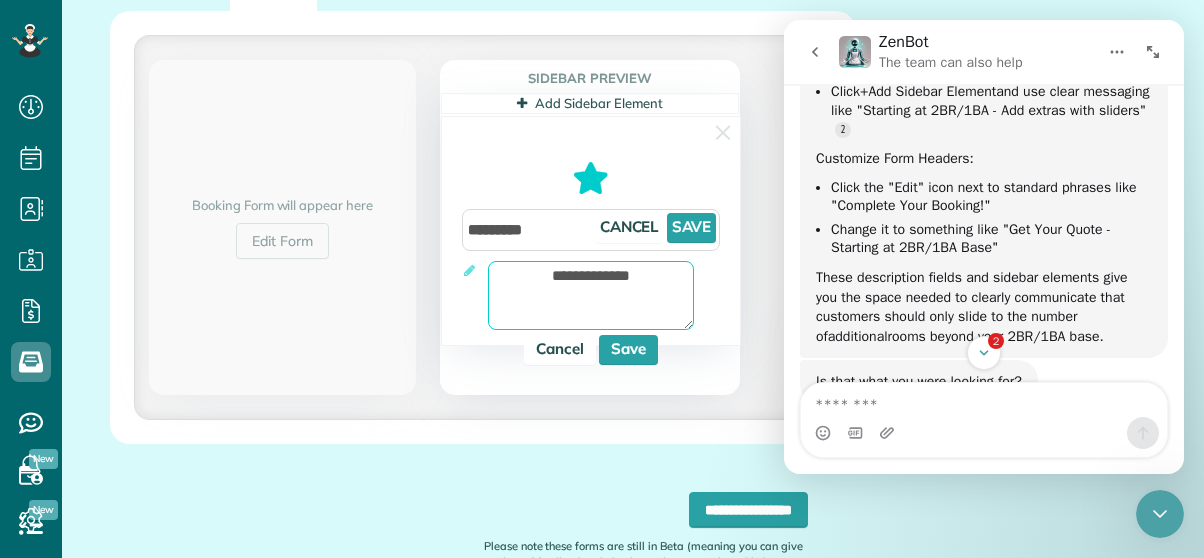 click on "**********" at bounding box center [591, 295] 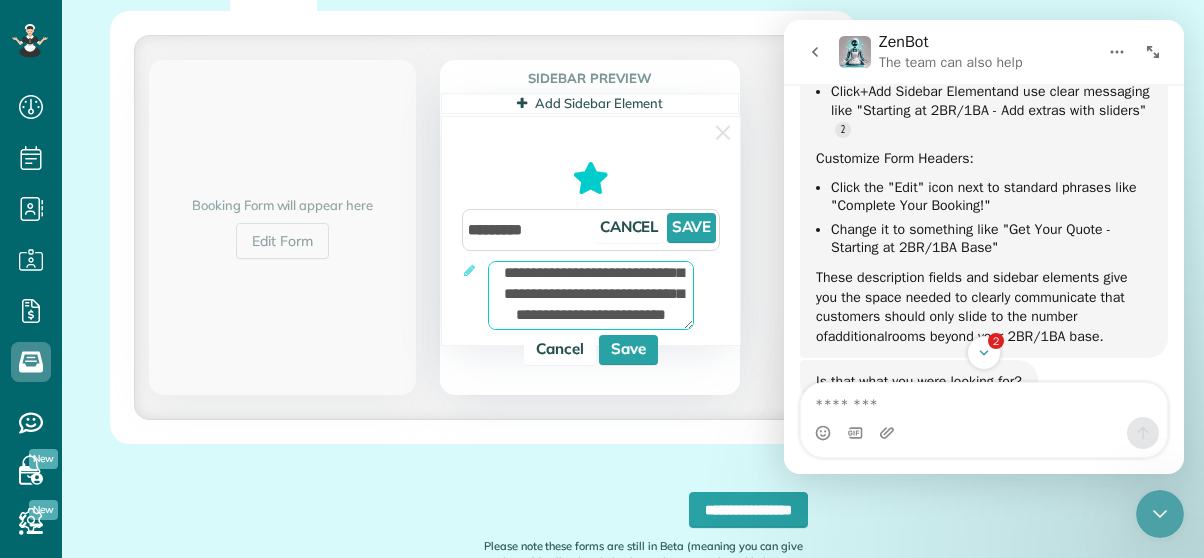 scroll, scrollTop: 63, scrollLeft: 0, axis: vertical 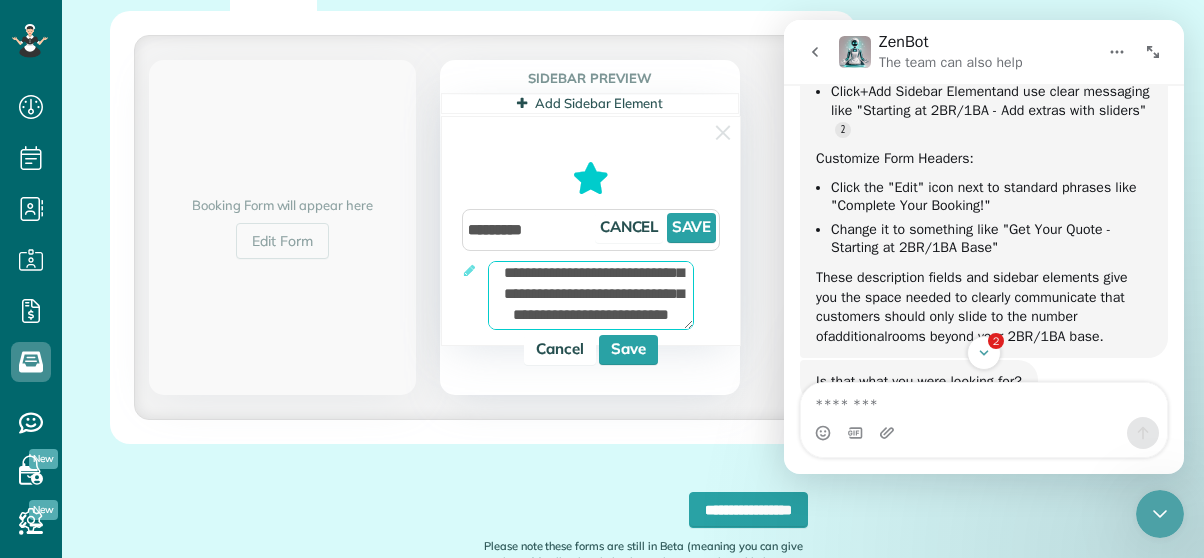 type on "**********" 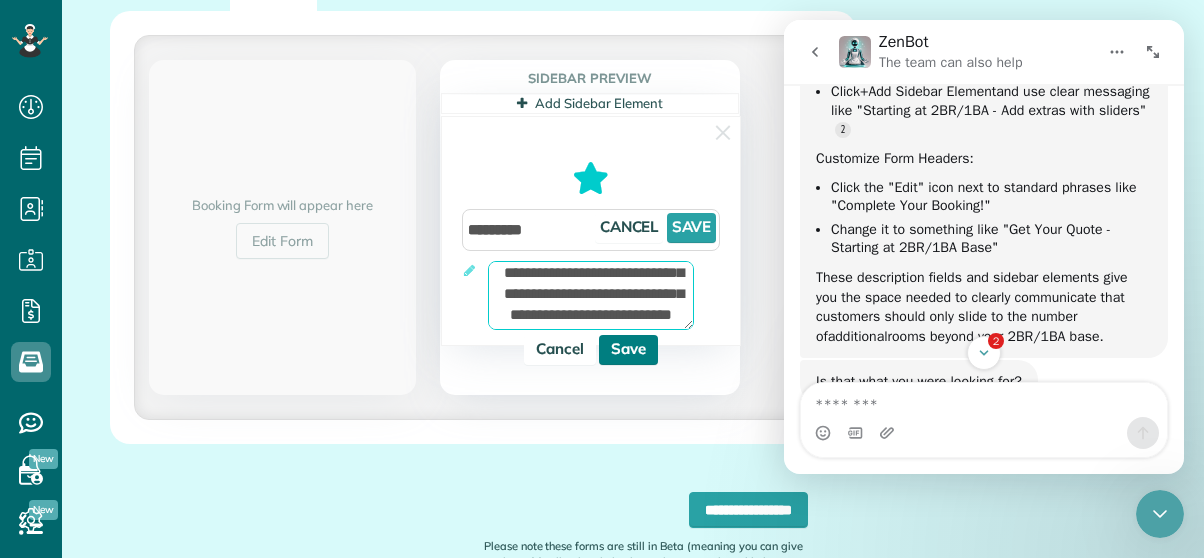 click on "Save" at bounding box center [628, 350] 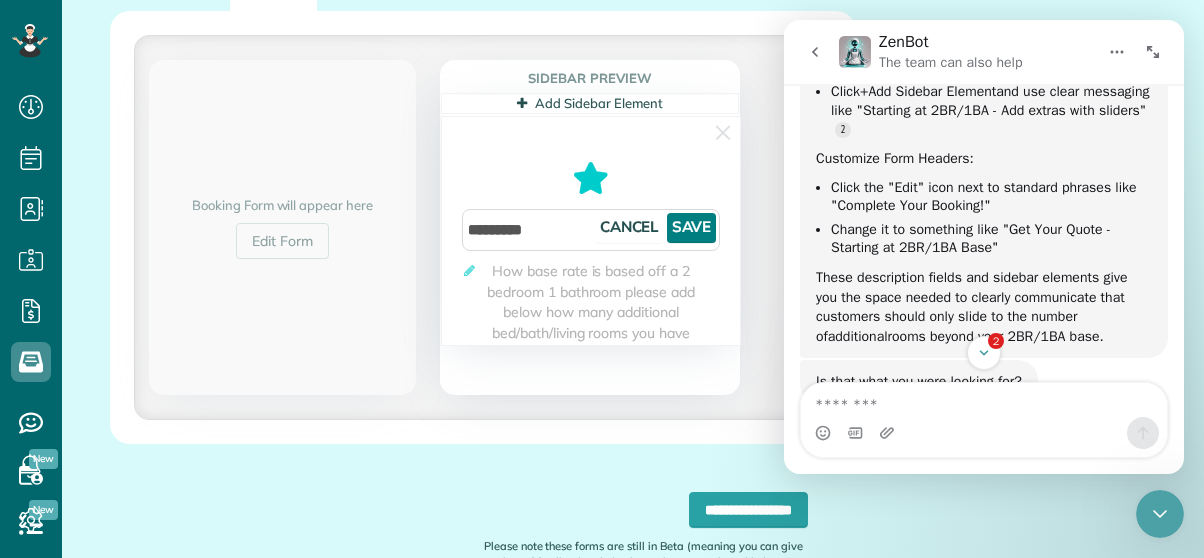 click on "Save" at bounding box center [691, 228] 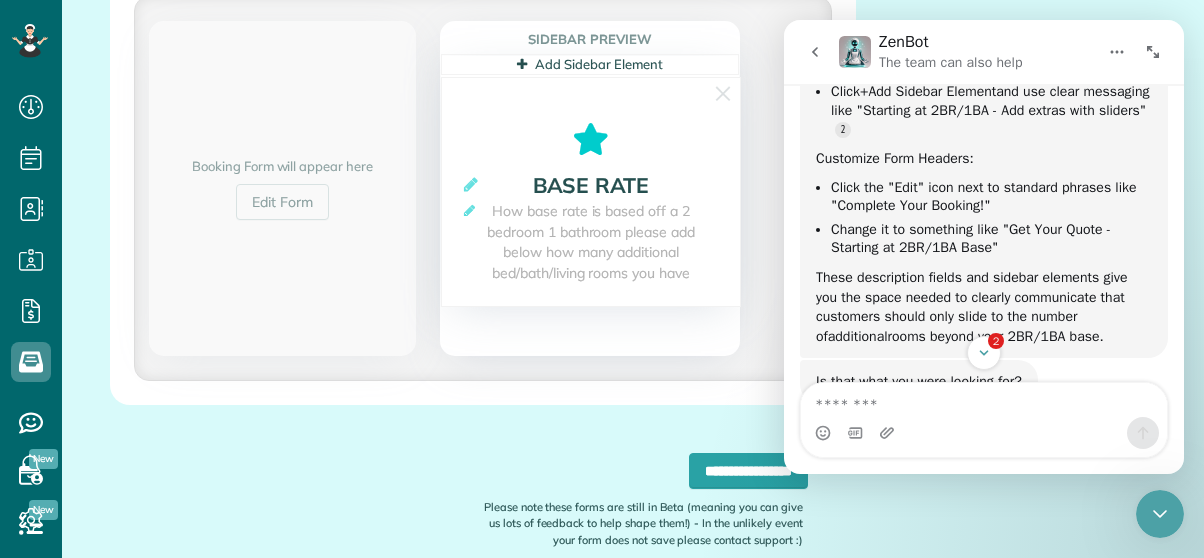 scroll, scrollTop: 359, scrollLeft: 0, axis: vertical 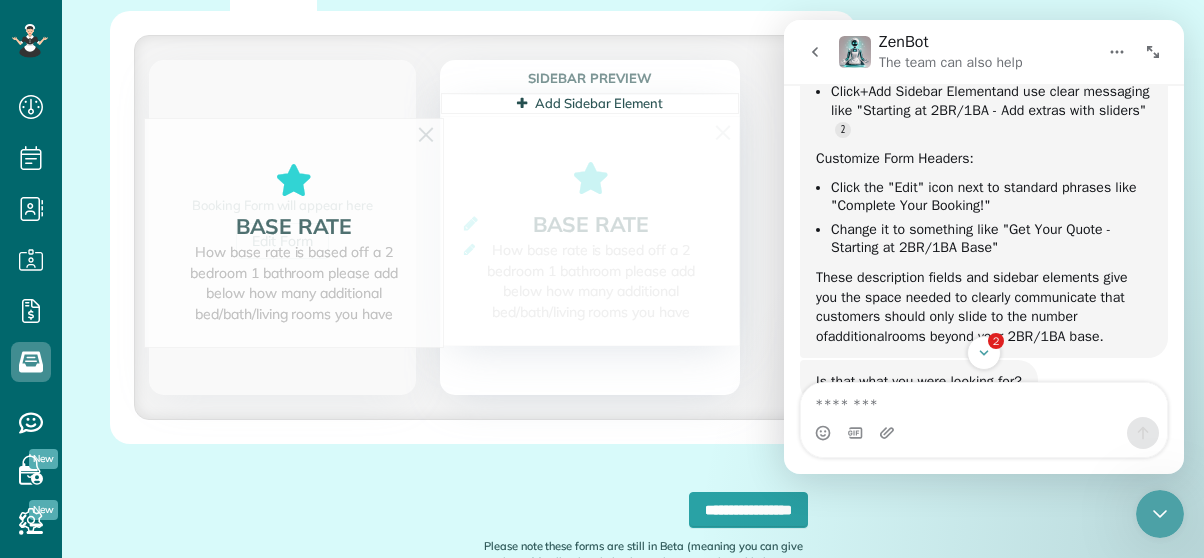 drag, startPoint x: 688, startPoint y: 243, endPoint x: 391, endPoint y: 244, distance: 297.00168 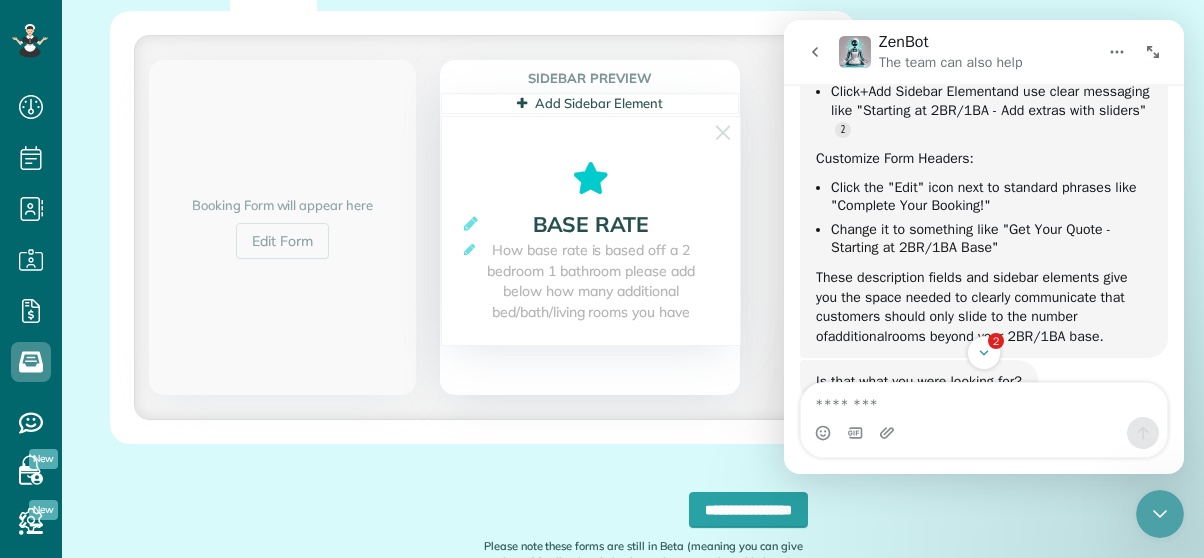 click on "Add Sidebar Element" at bounding box center [589, 103] 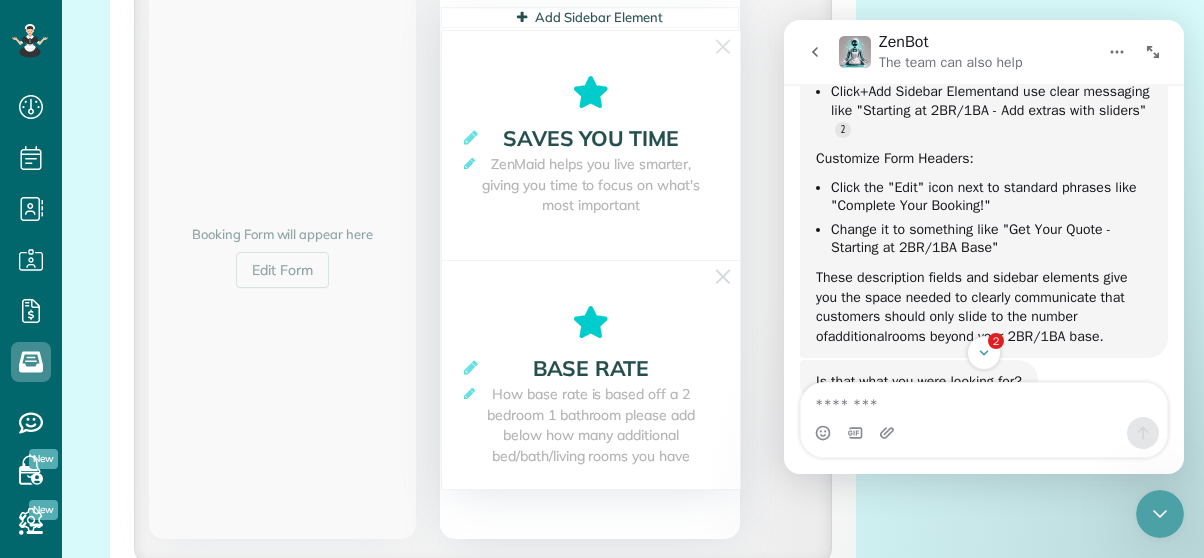 scroll, scrollTop: 448, scrollLeft: 0, axis: vertical 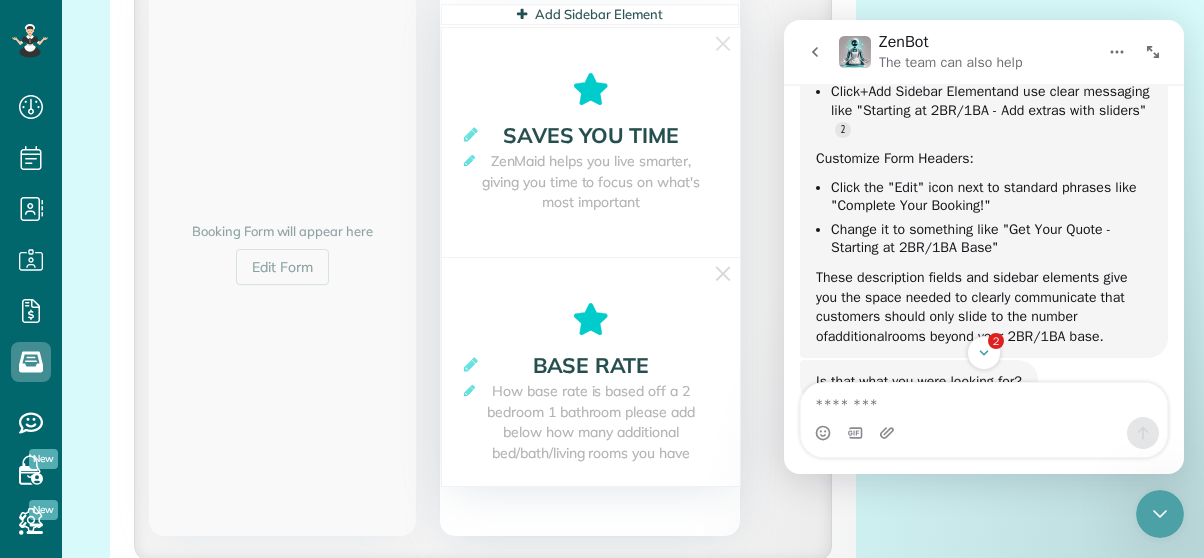 click on "Saves you time" at bounding box center (590, 135) 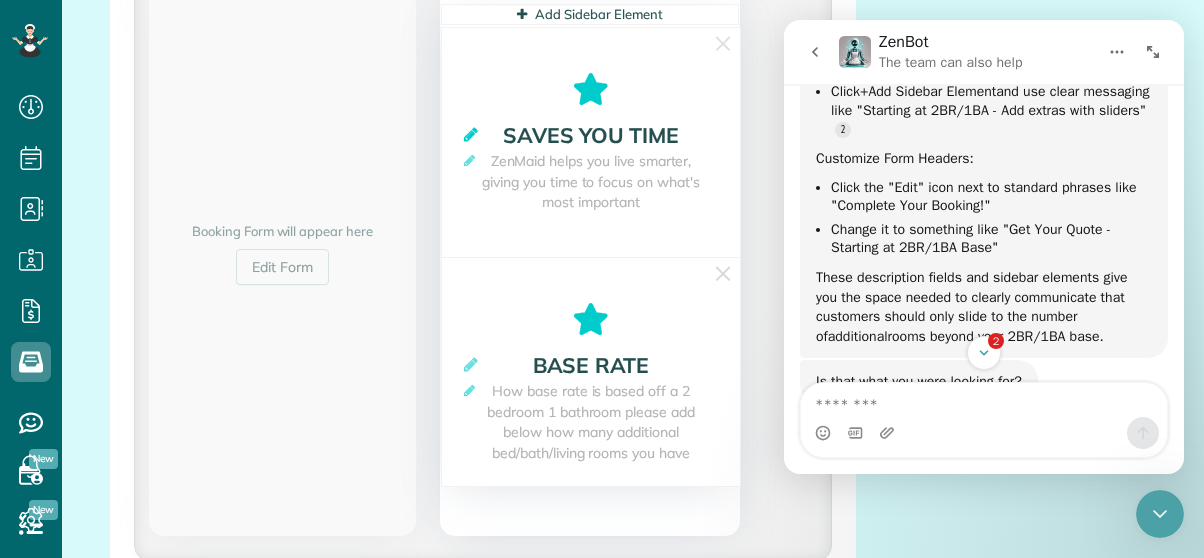 click at bounding box center (471, 134) 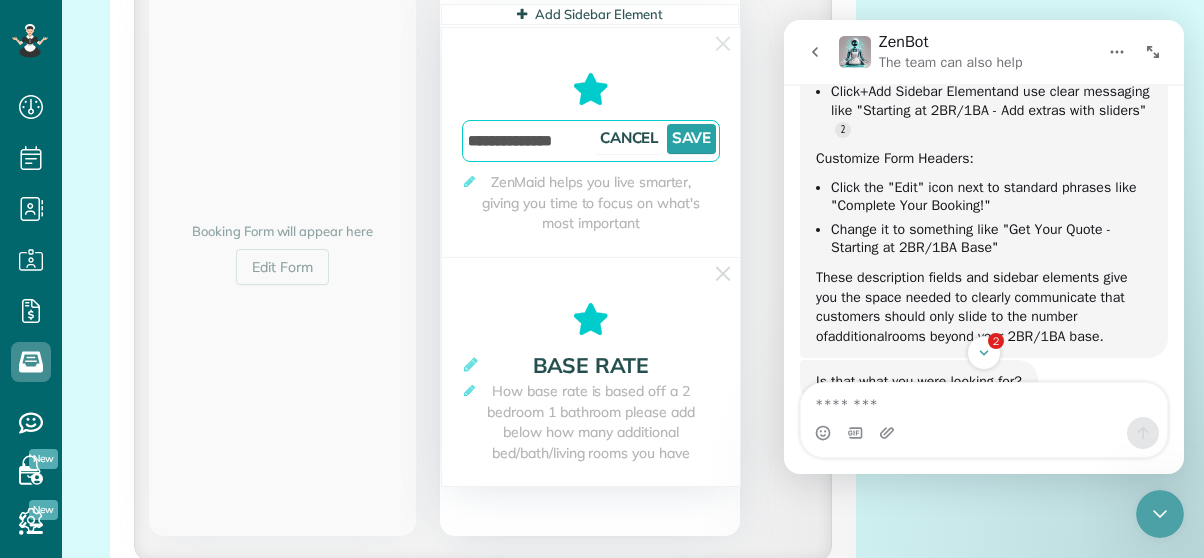 click on "**********" at bounding box center [591, 141] 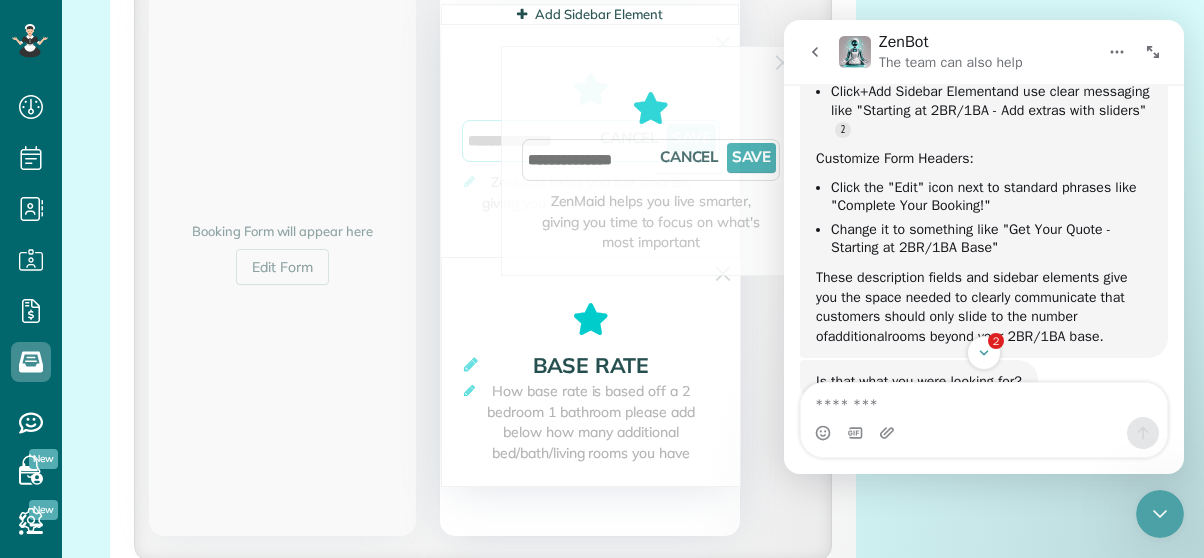 drag, startPoint x: 470, startPoint y: 143, endPoint x: 635, endPoint y: 173, distance: 167.7051 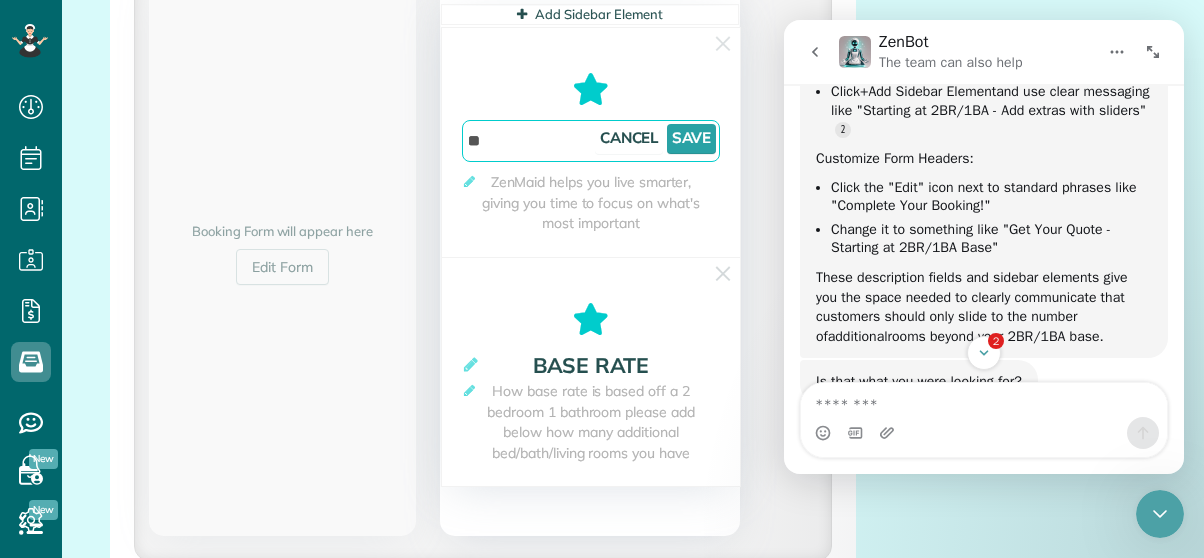 type on "*" 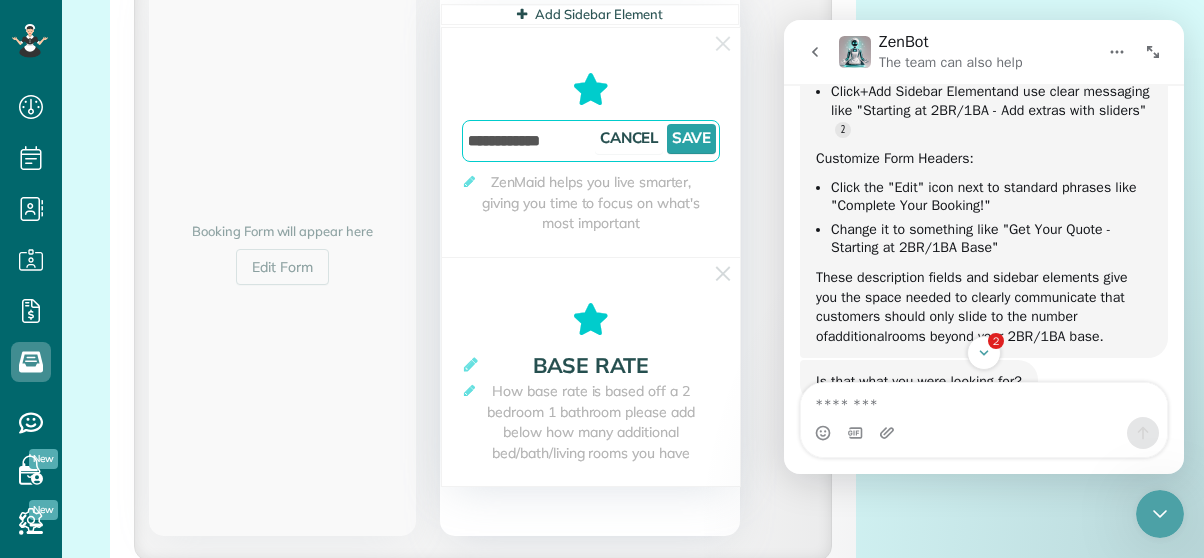 click on "ZenMaid helps you live smarter, giving you time to focus on what's most important" at bounding box center (591, 203) 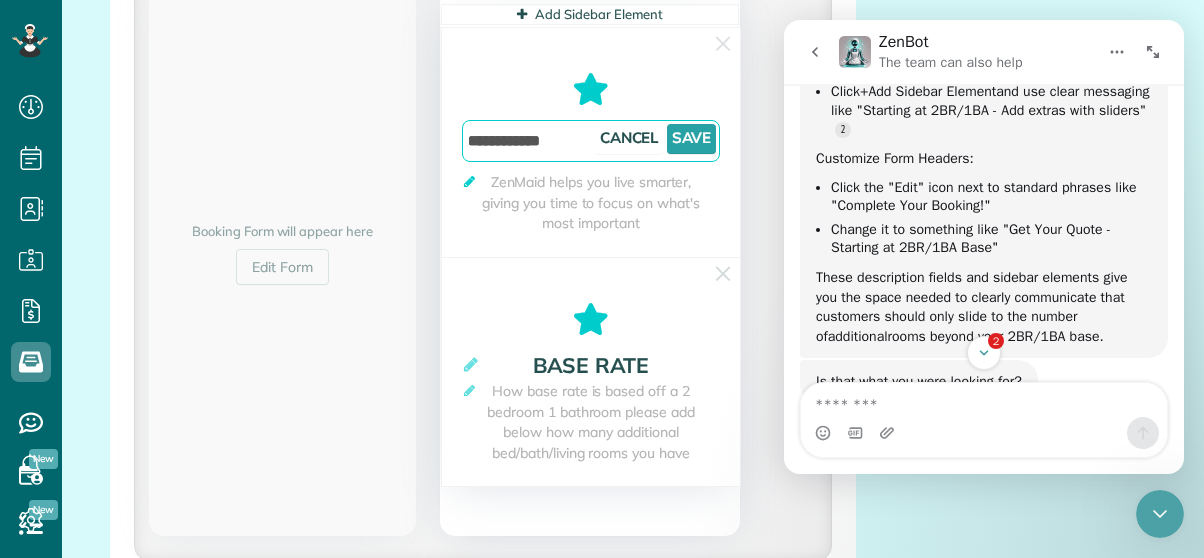 click at bounding box center (469, 181) 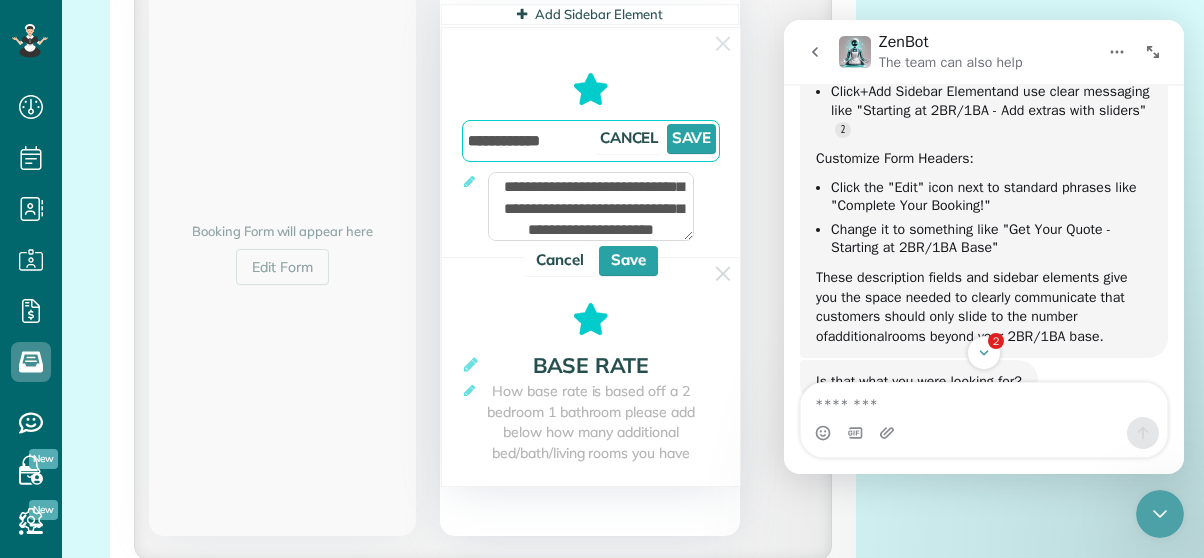 type on "**********" 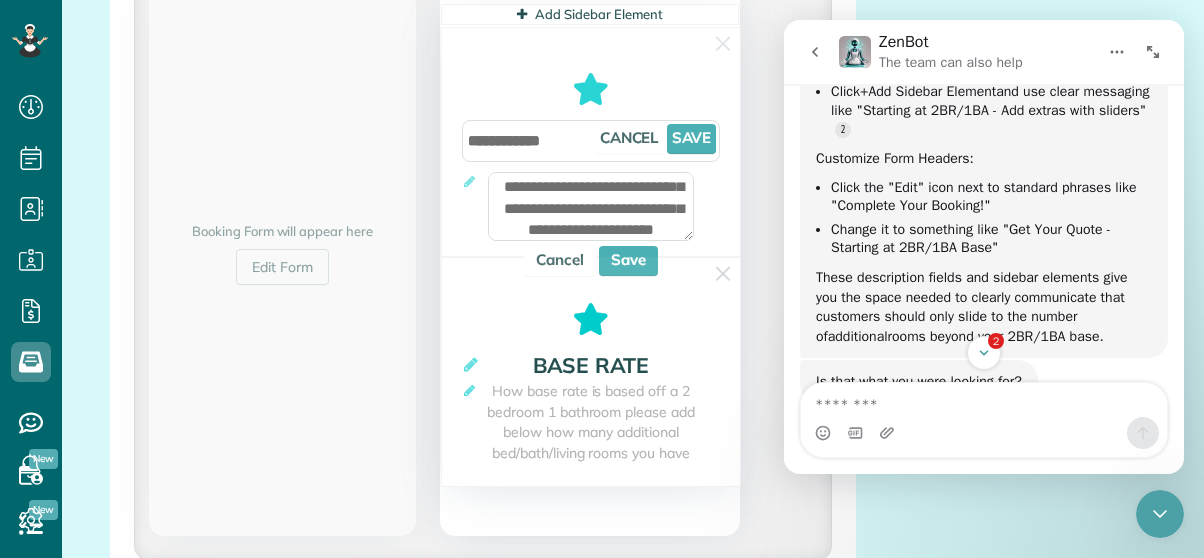 scroll, scrollTop: 24, scrollLeft: 0, axis: vertical 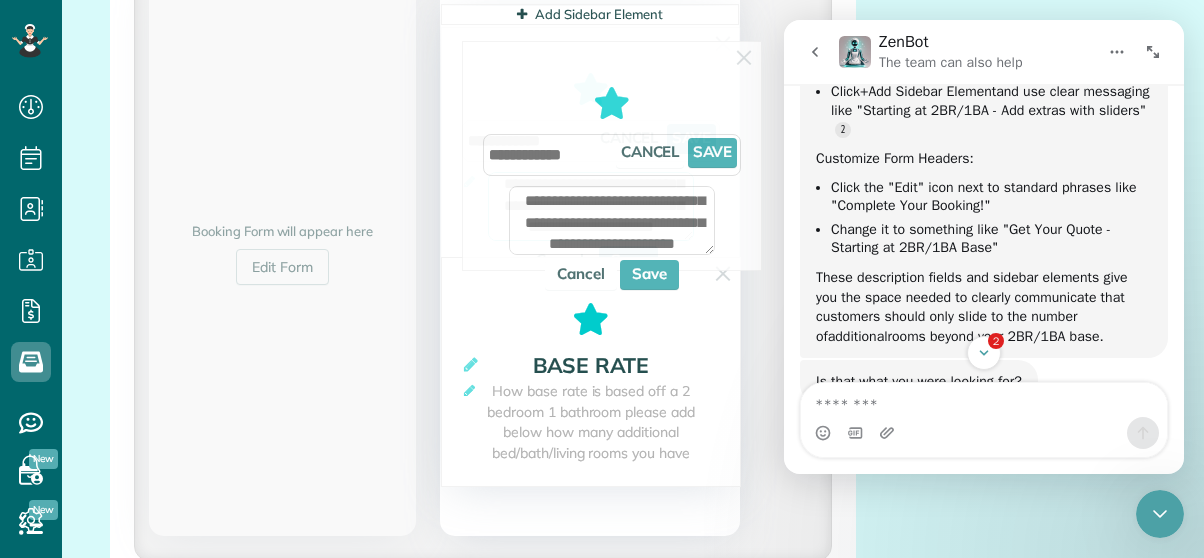 drag, startPoint x: 512, startPoint y: 185, endPoint x: 669, endPoint y: 238, distance: 165.70456 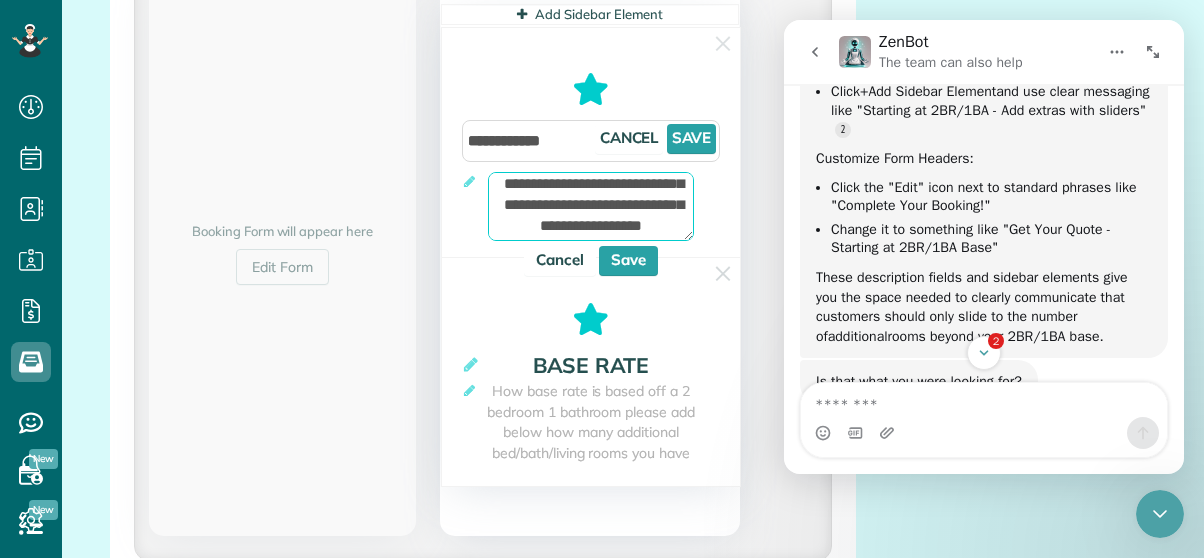 scroll, scrollTop: 24, scrollLeft: 0, axis: vertical 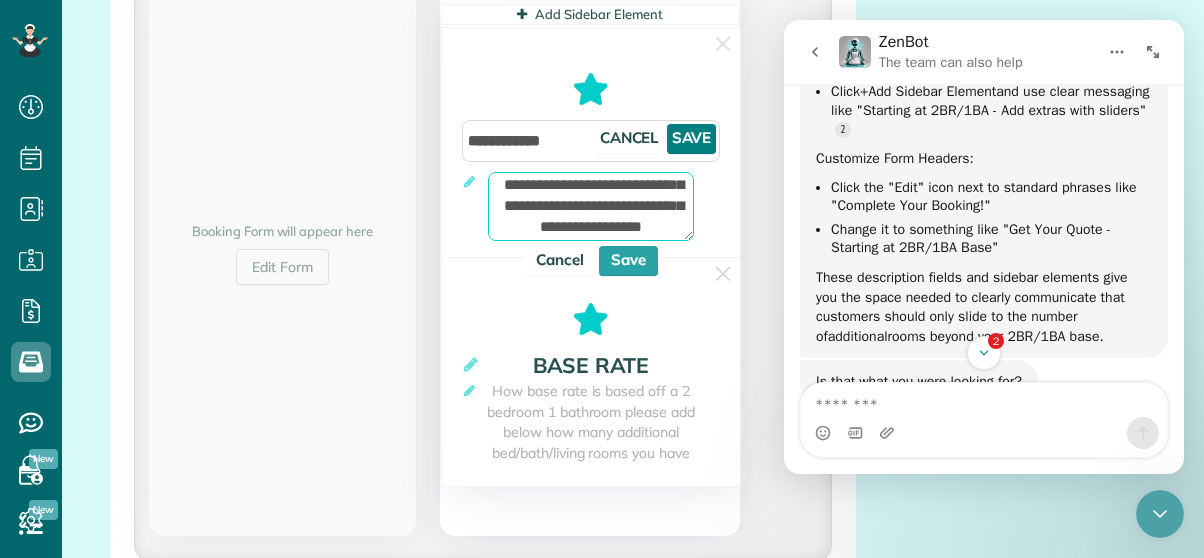 click on "Save" at bounding box center (691, 139) 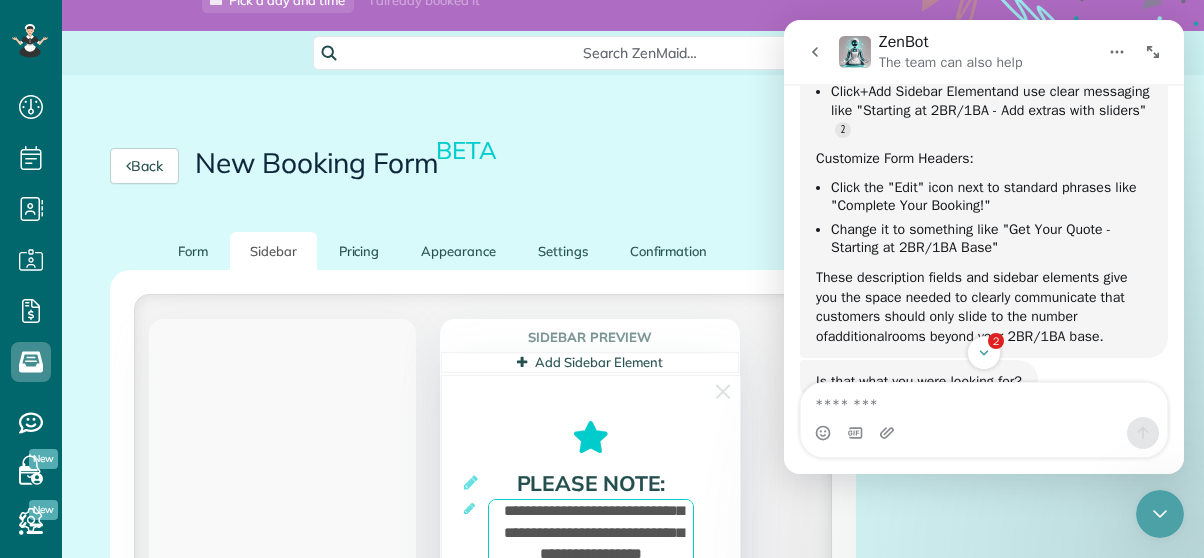 scroll, scrollTop: 0, scrollLeft: 0, axis: both 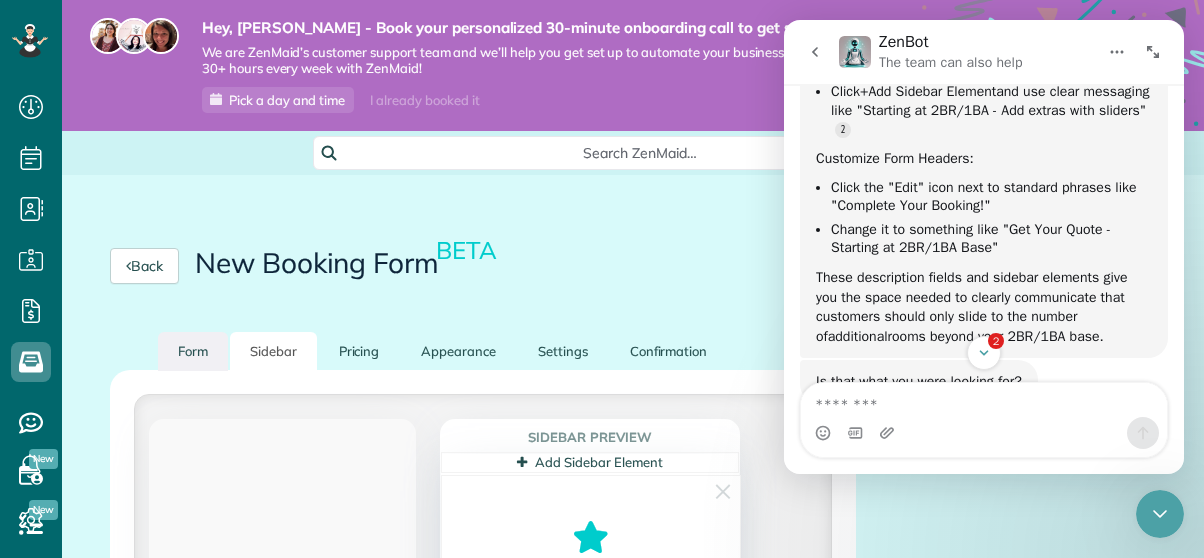 type on "**********" 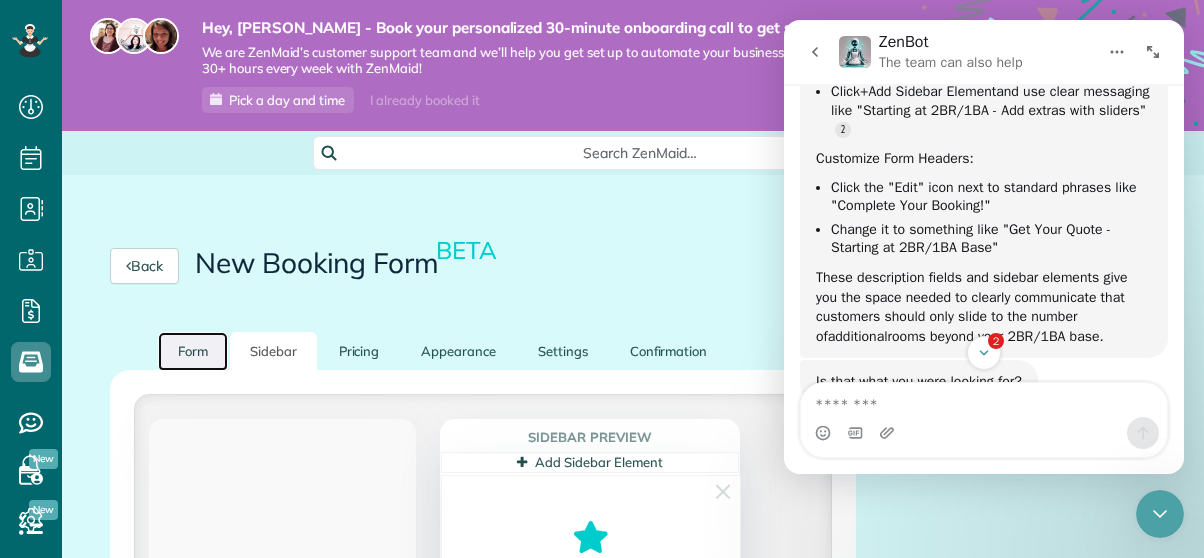 click on "Form" at bounding box center (193, 351) 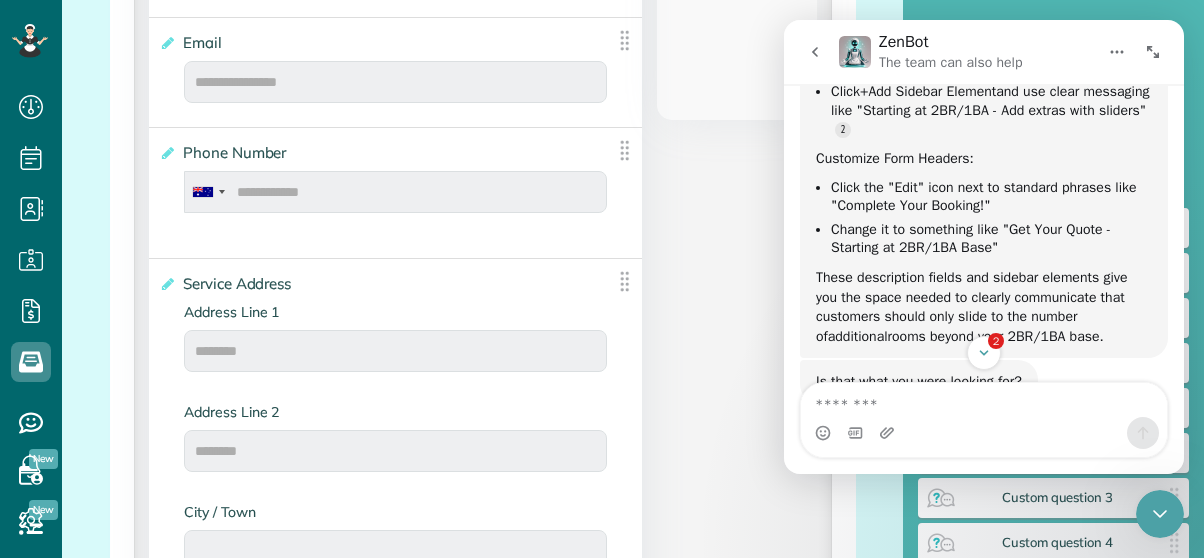 scroll, scrollTop: 480, scrollLeft: 0, axis: vertical 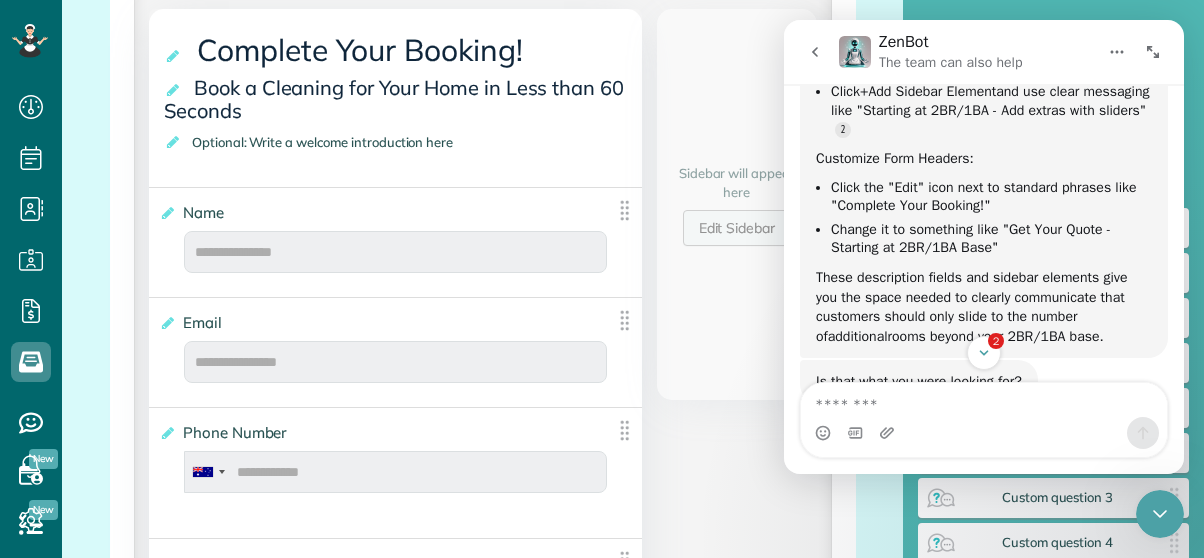click on "Edit Sidebar" at bounding box center (737, 228) 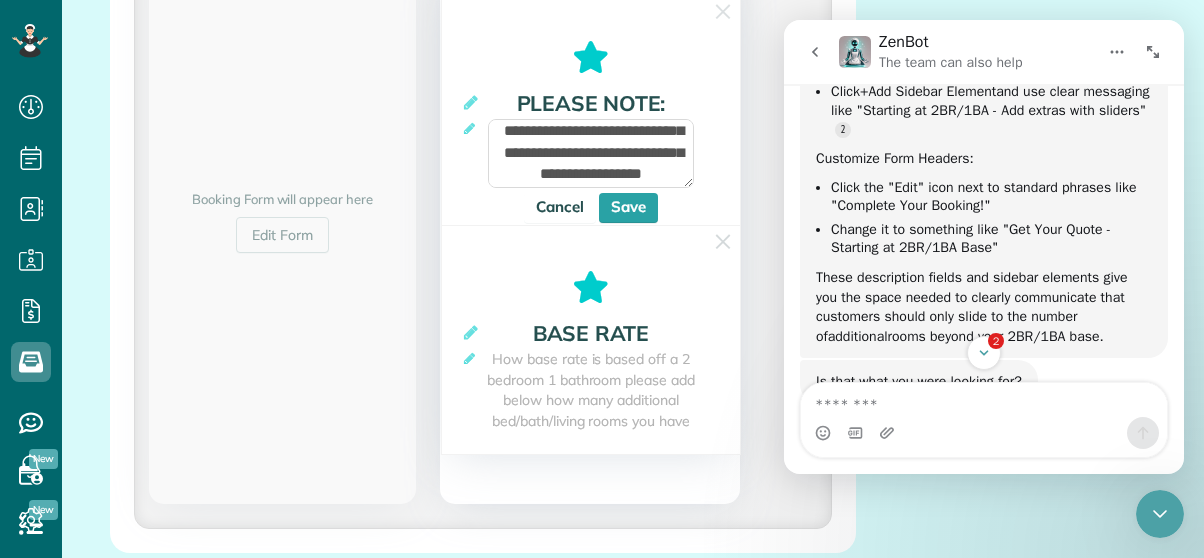 scroll, scrollTop: 0, scrollLeft: 0, axis: both 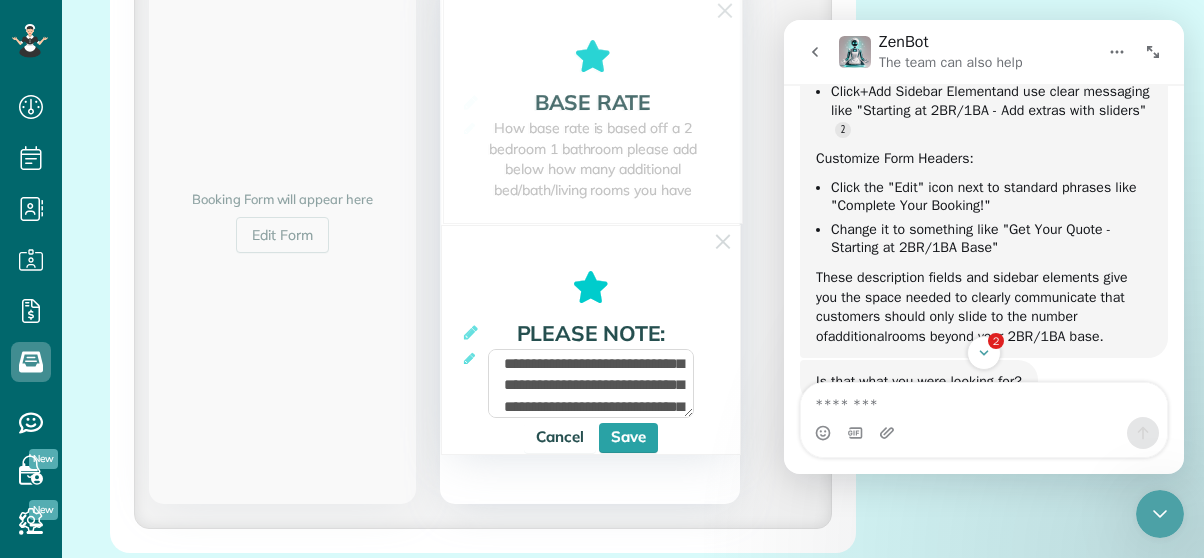 drag, startPoint x: 579, startPoint y: 327, endPoint x: 577, endPoint y: 89, distance: 238.0084 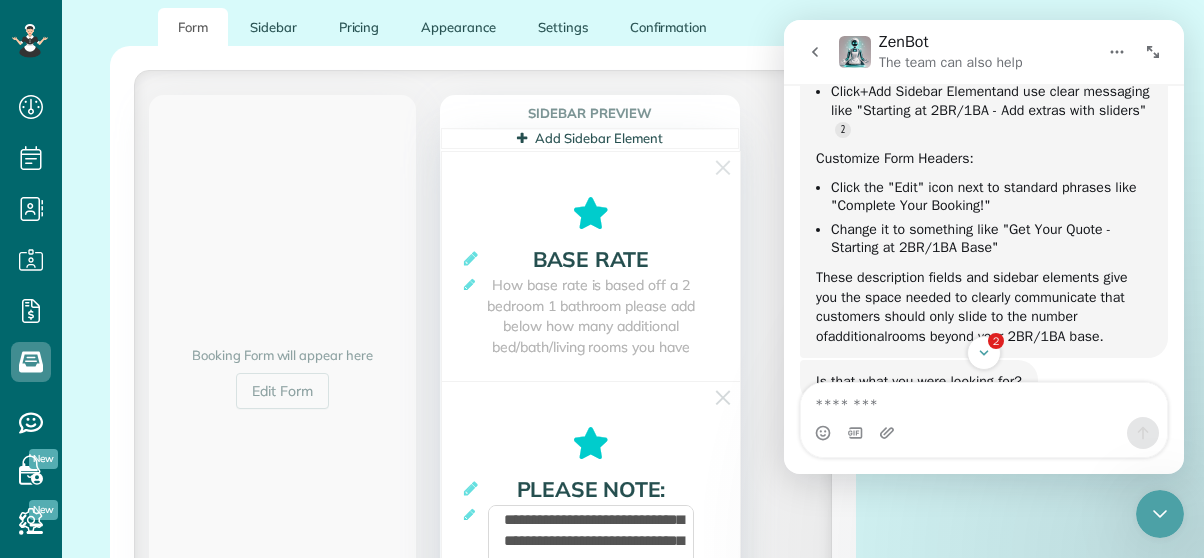 scroll, scrollTop: 222, scrollLeft: 0, axis: vertical 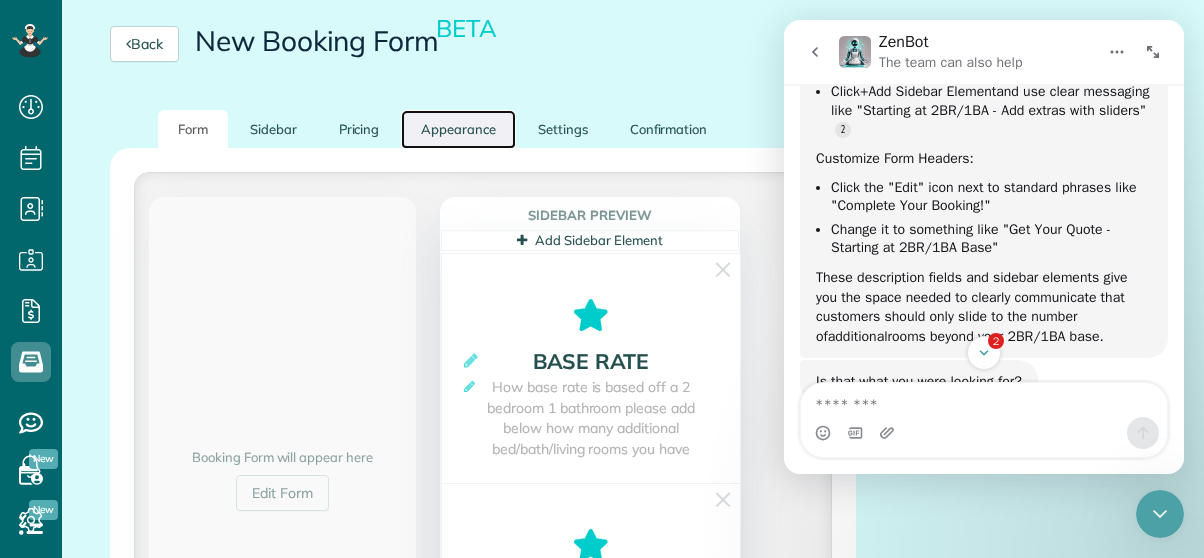 click on "Appearance" at bounding box center [458, 129] 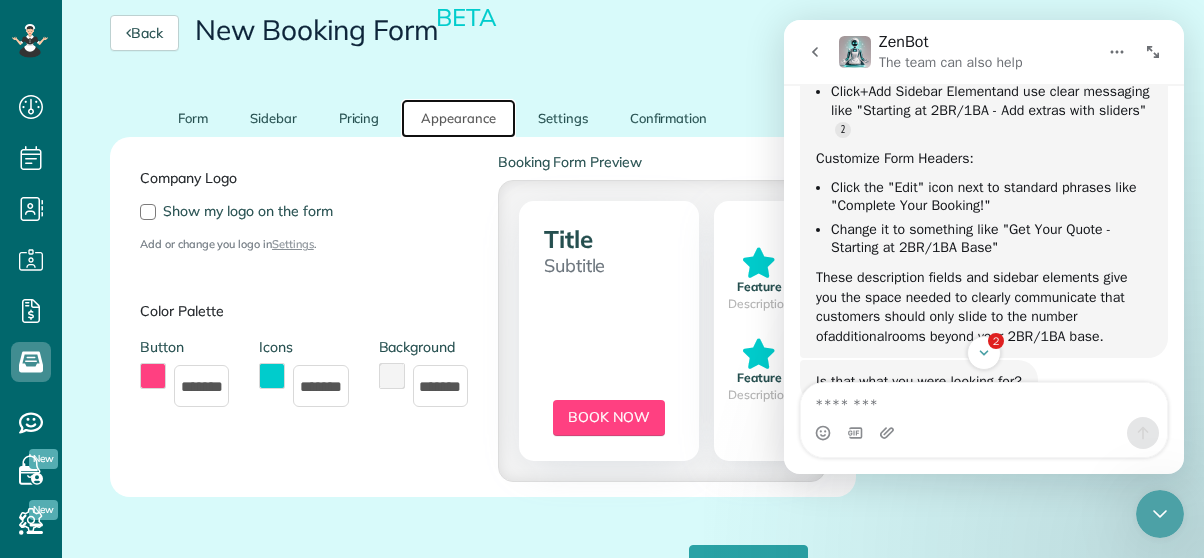 scroll, scrollTop: 214, scrollLeft: 0, axis: vertical 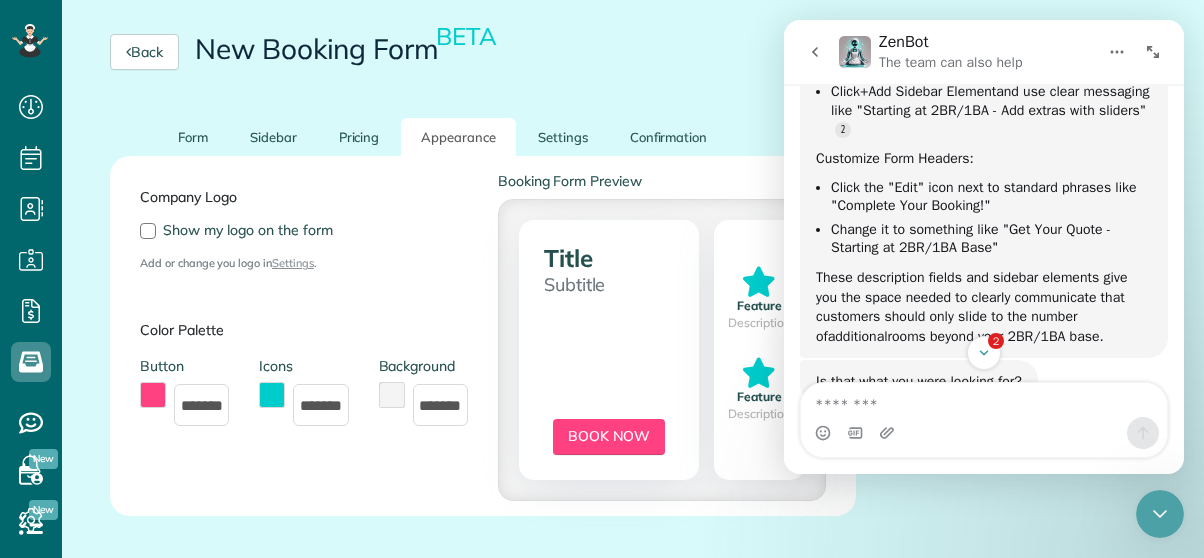 click on "Company Logo
Show my logo on the form
Add or change you logo in
Settings .
Color Palette
Button
*******
Icons
*******
Background
*******
Booking Form Preview
Title
Subtitle
Book Now
Feature
Description
Feature
Description" at bounding box center (483, 336) 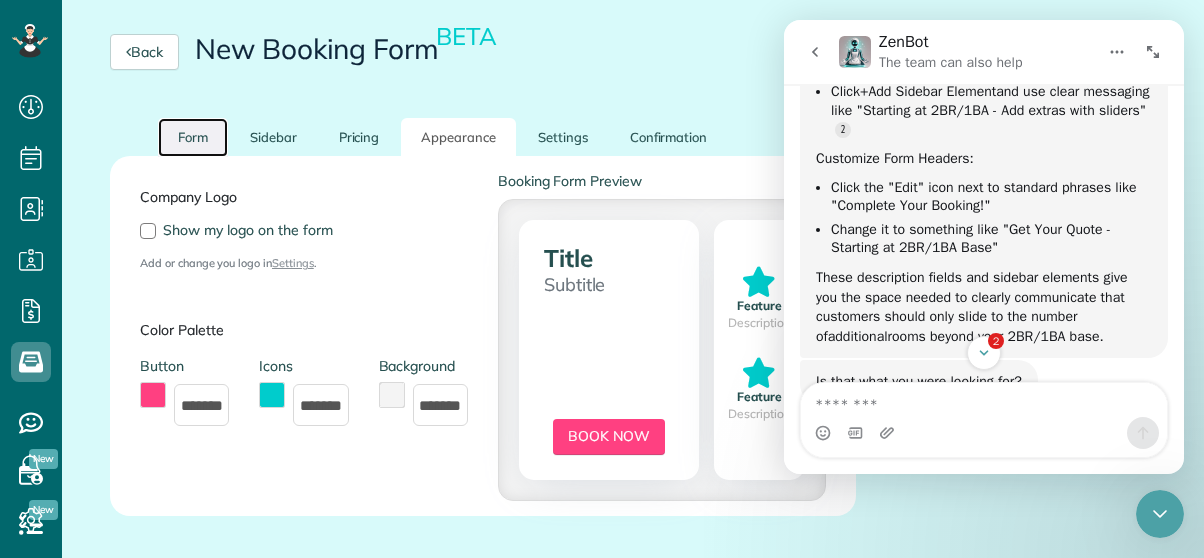 click on "Form" at bounding box center [193, 137] 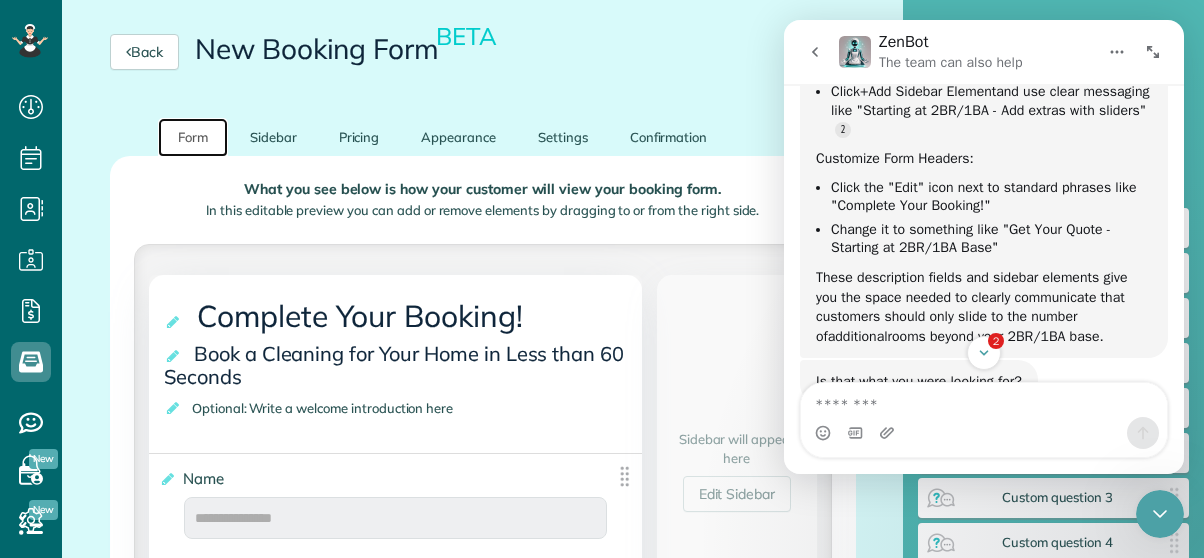 scroll, scrollTop: 188, scrollLeft: 0, axis: vertical 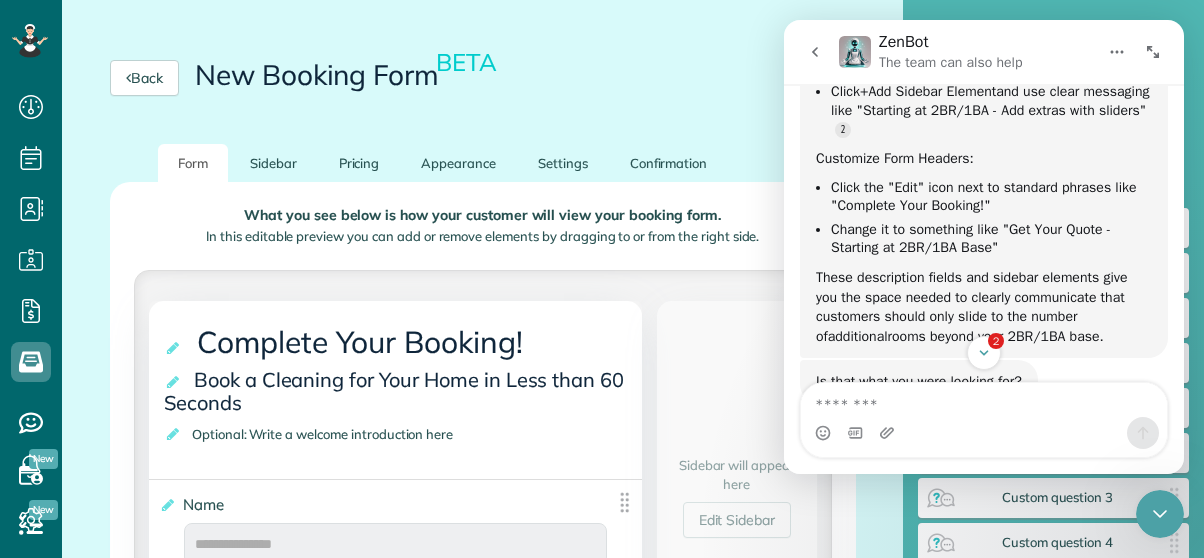 click on "Complete Your Booking!" at bounding box center (364, 342) 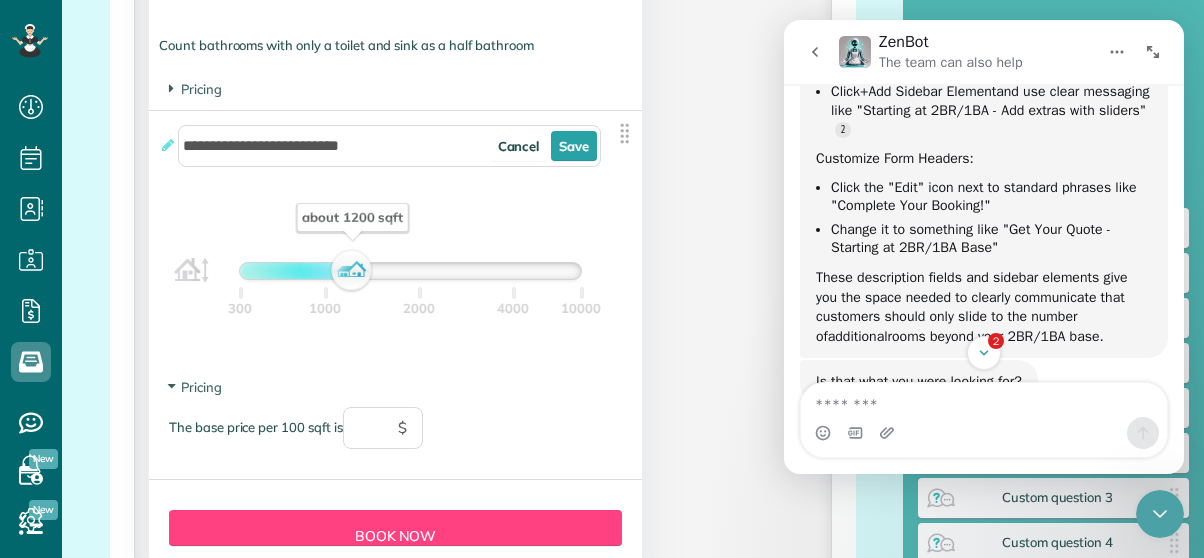 scroll, scrollTop: 2024, scrollLeft: 0, axis: vertical 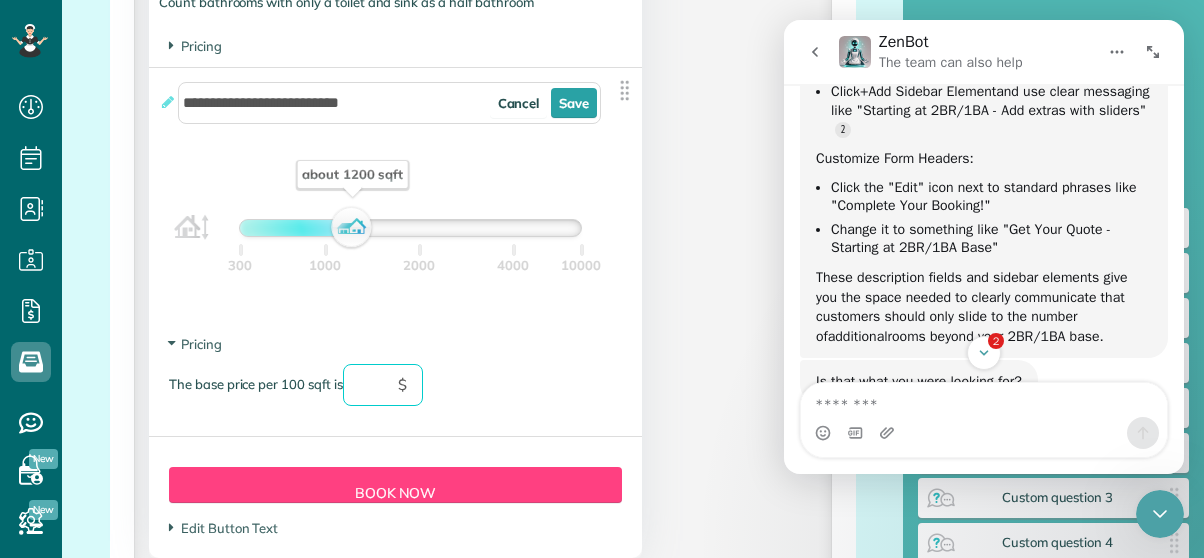 click at bounding box center (383, 385) 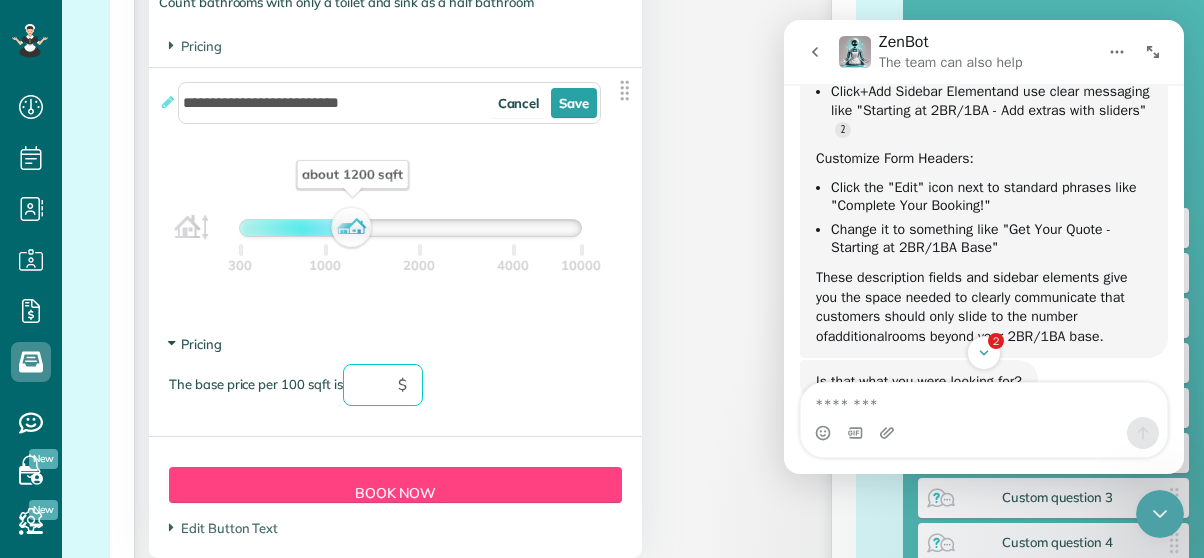 click on "Pricing" at bounding box center [195, 344] 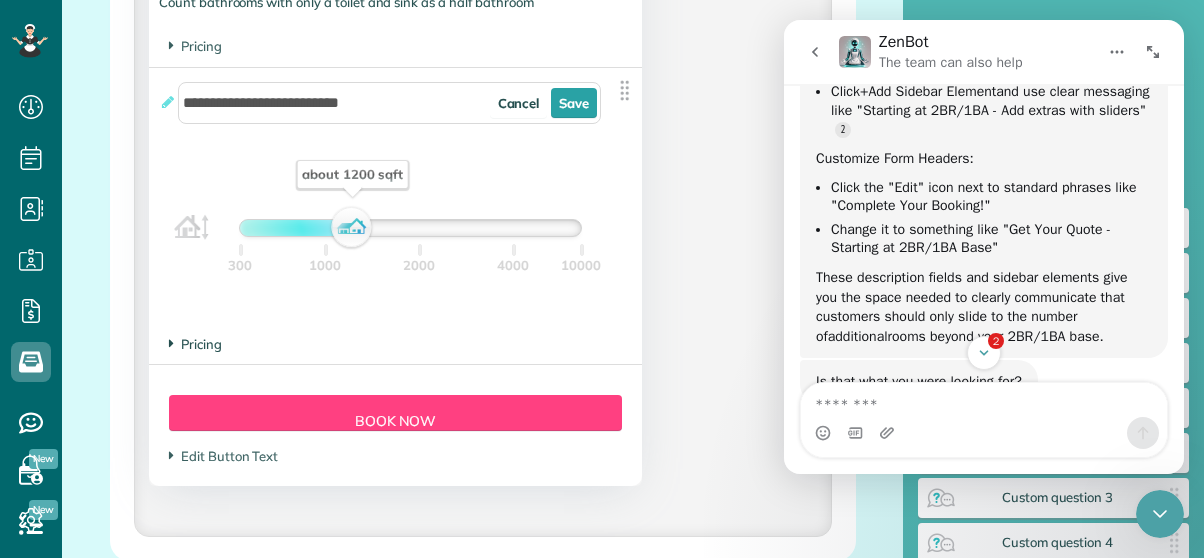 click on "Pricing" at bounding box center [195, 344] 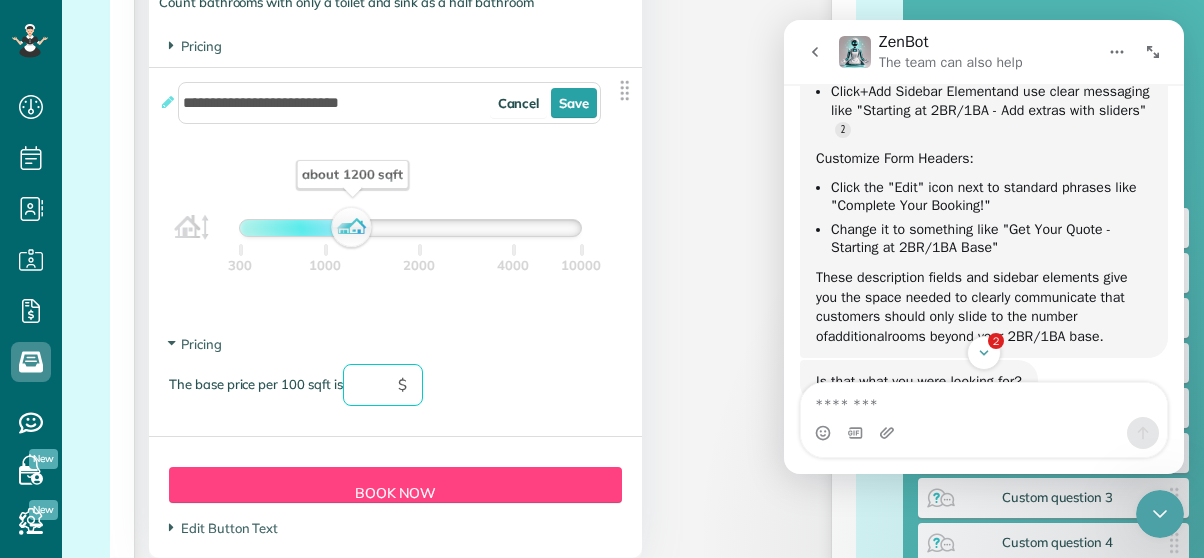 click at bounding box center (383, 385) 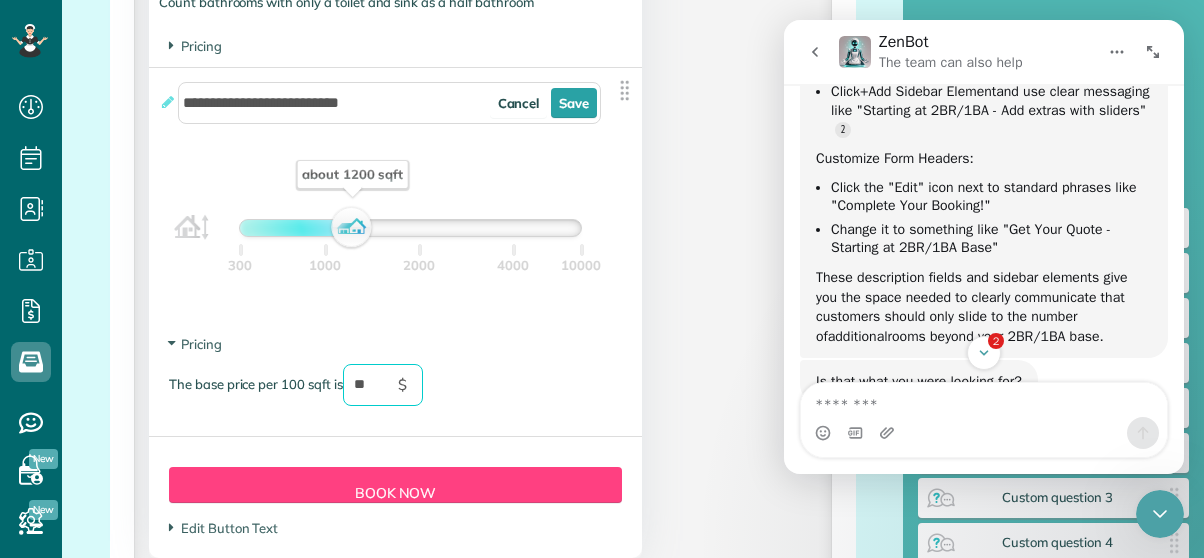 type on "*" 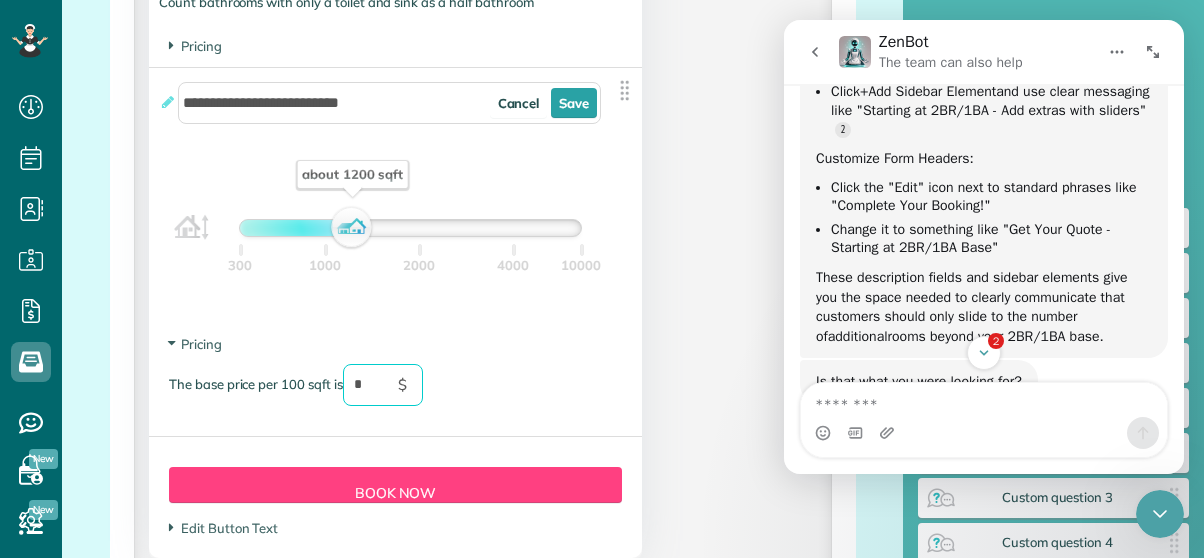 type 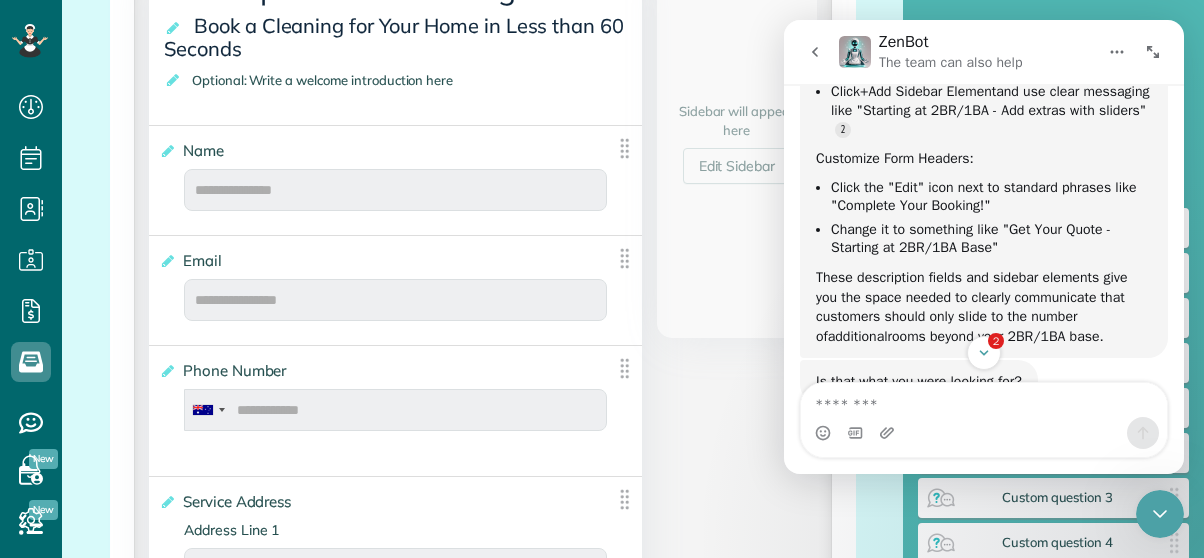 scroll, scrollTop: 0, scrollLeft: 0, axis: both 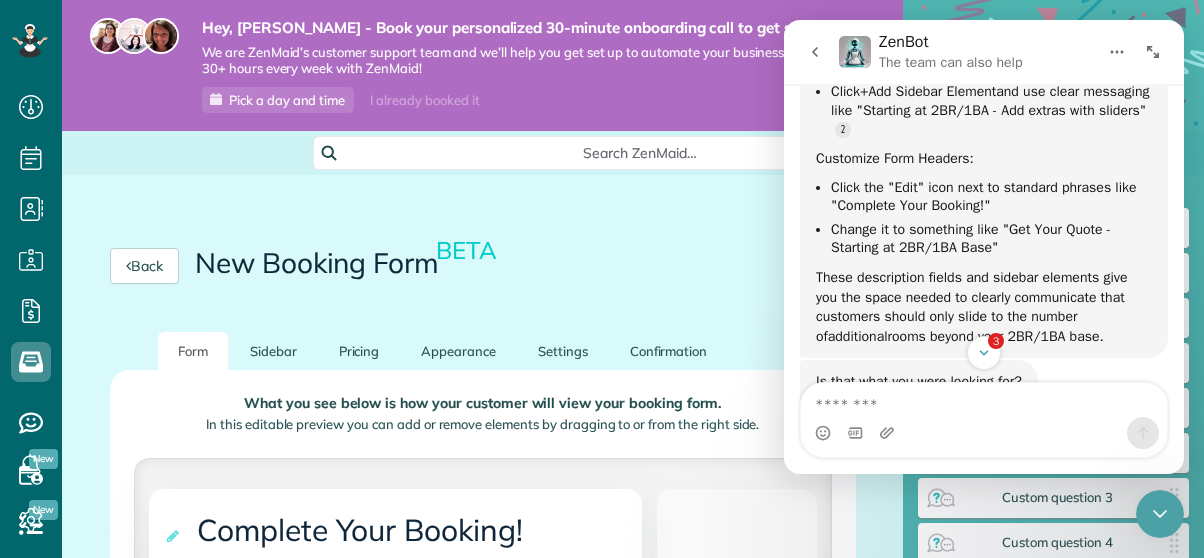 click at bounding box center (984, 433) 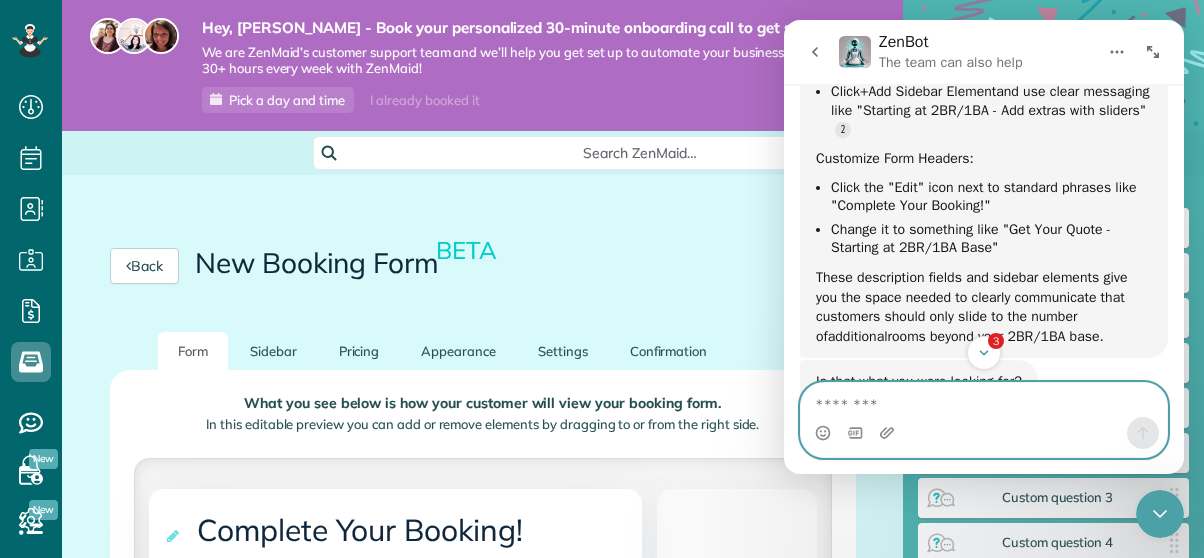 click at bounding box center [984, 400] 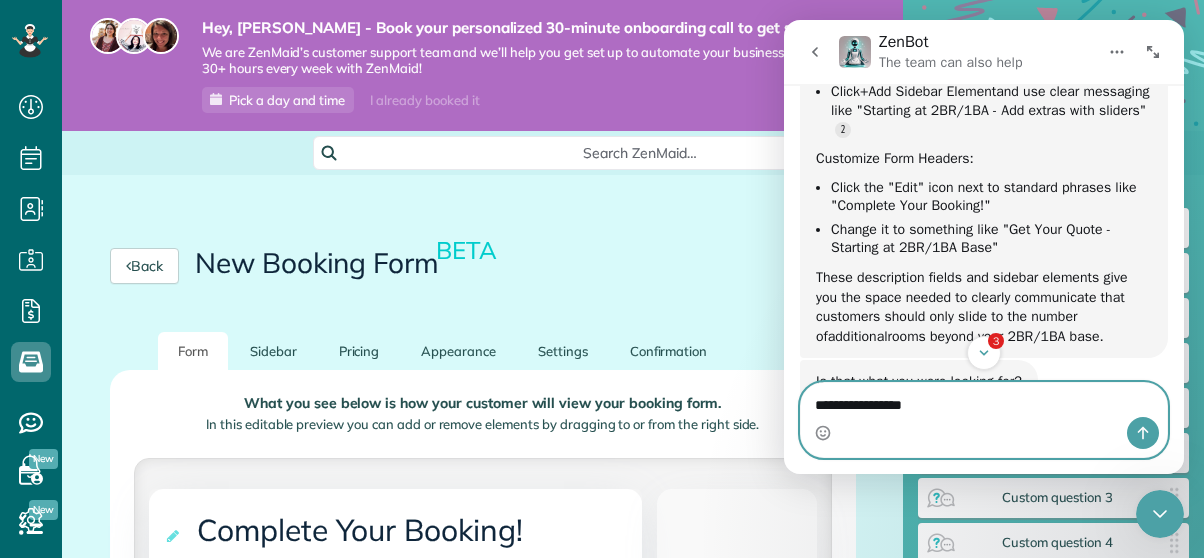 type on "**********" 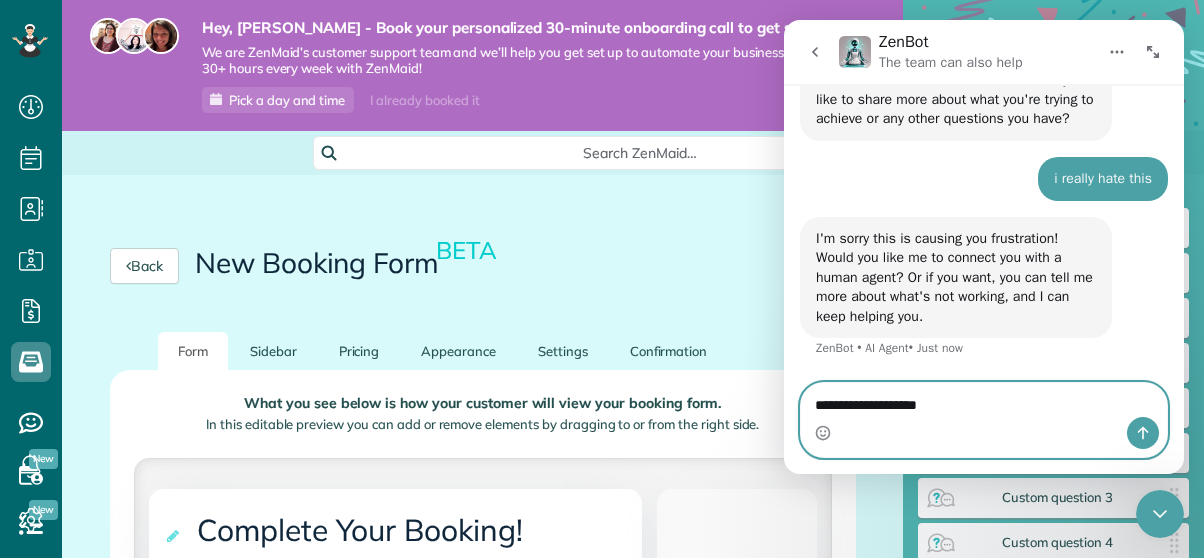 scroll, scrollTop: 5272, scrollLeft: 0, axis: vertical 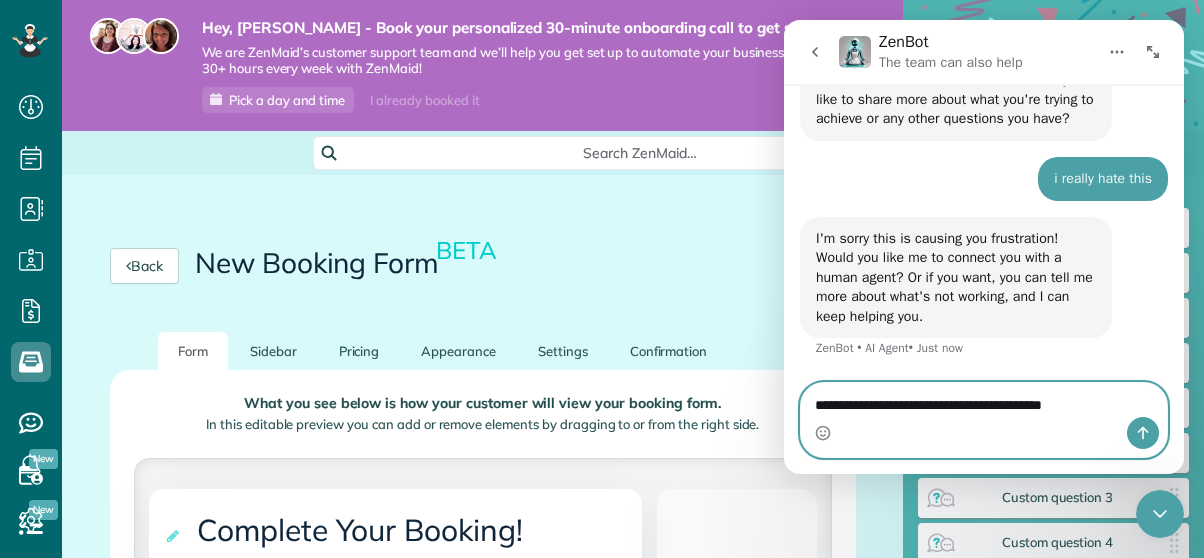 type on "**********" 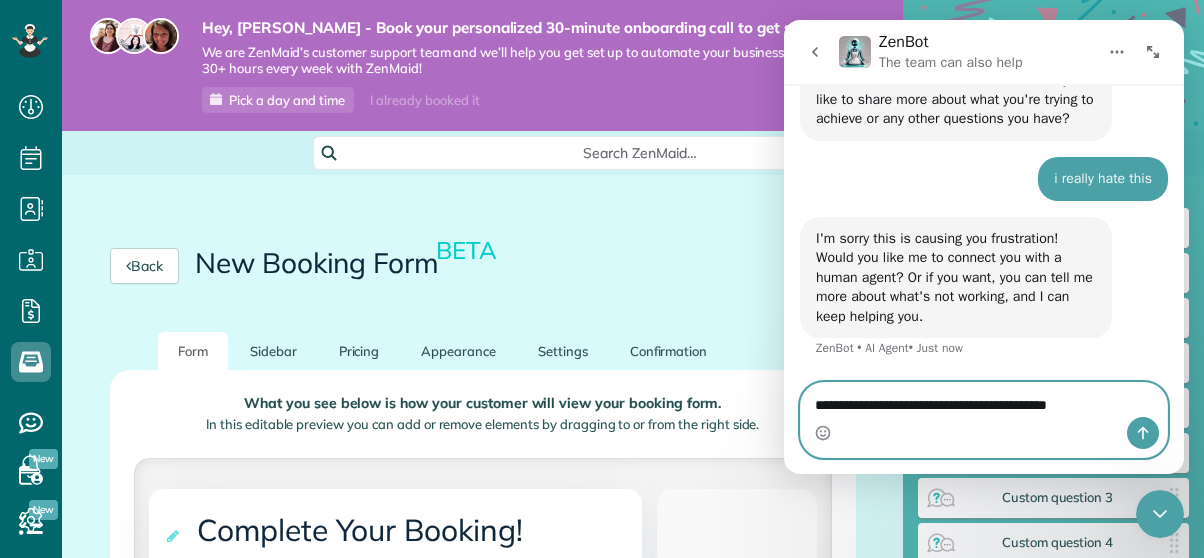 type 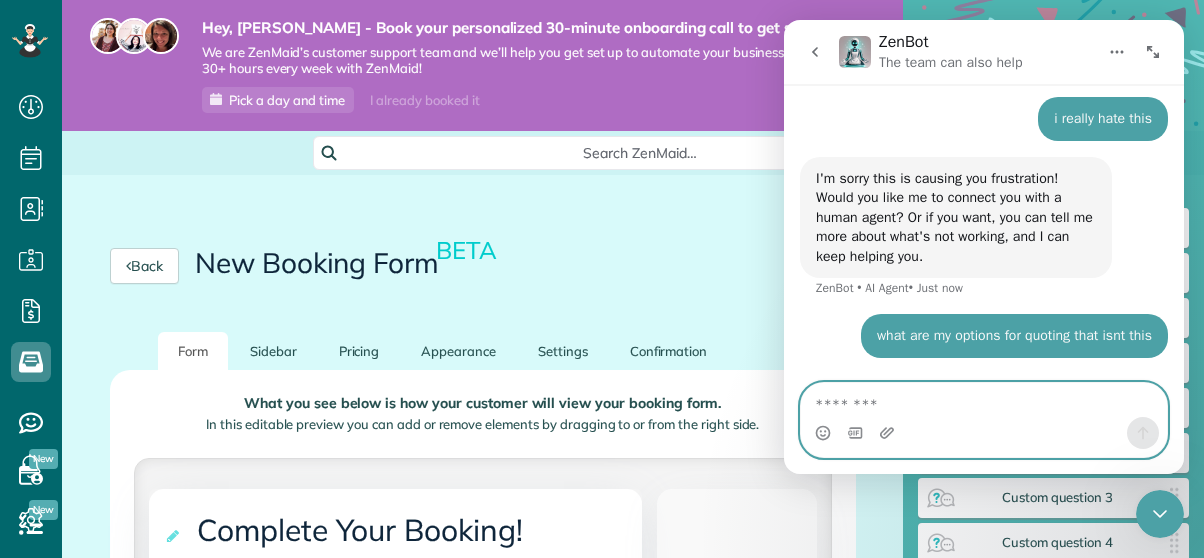 scroll, scrollTop: 5416, scrollLeft: 0, axis: vertical 